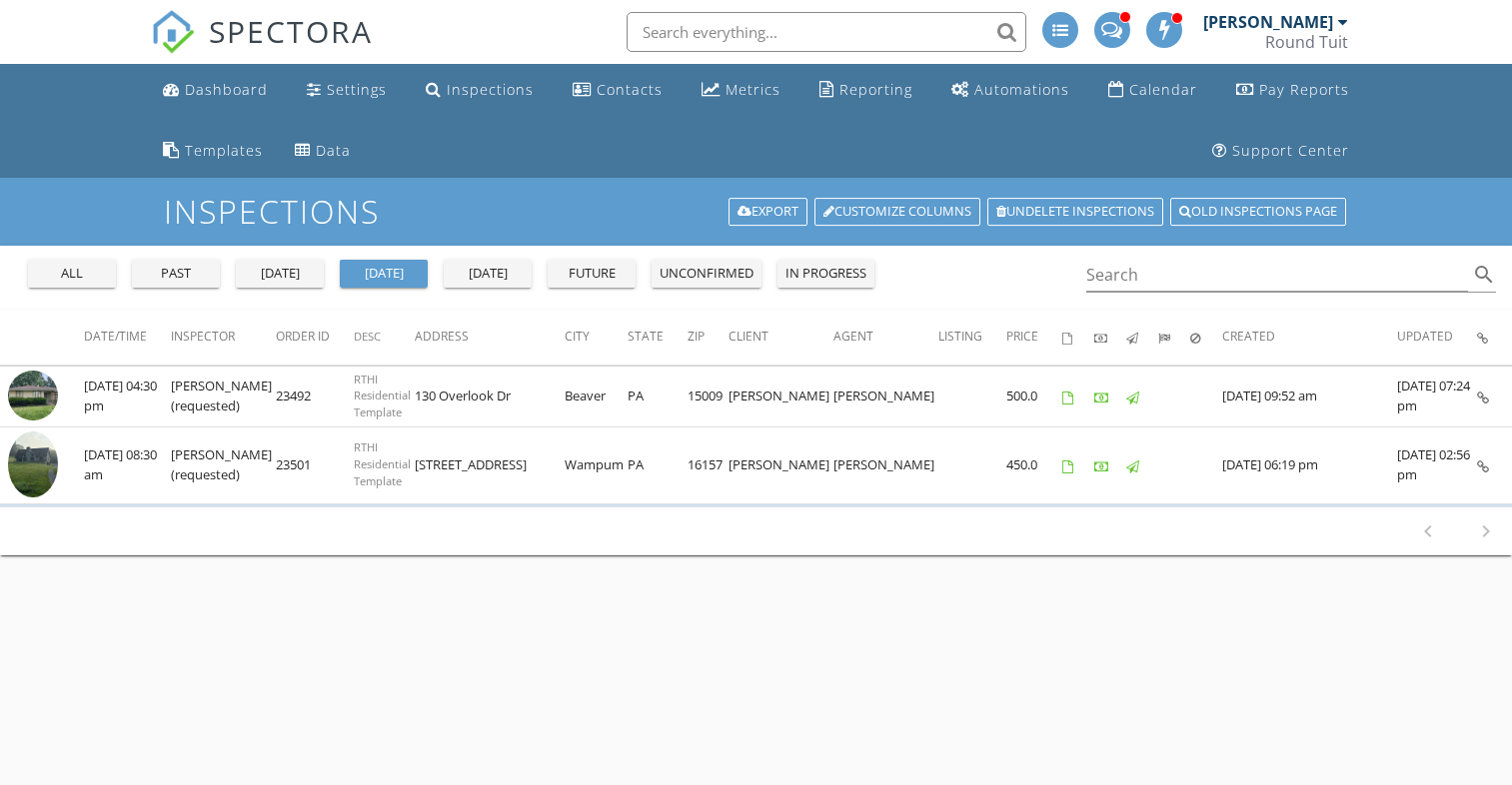 scroll, scrollTop: 0, scrollLeft: 0, axis: both 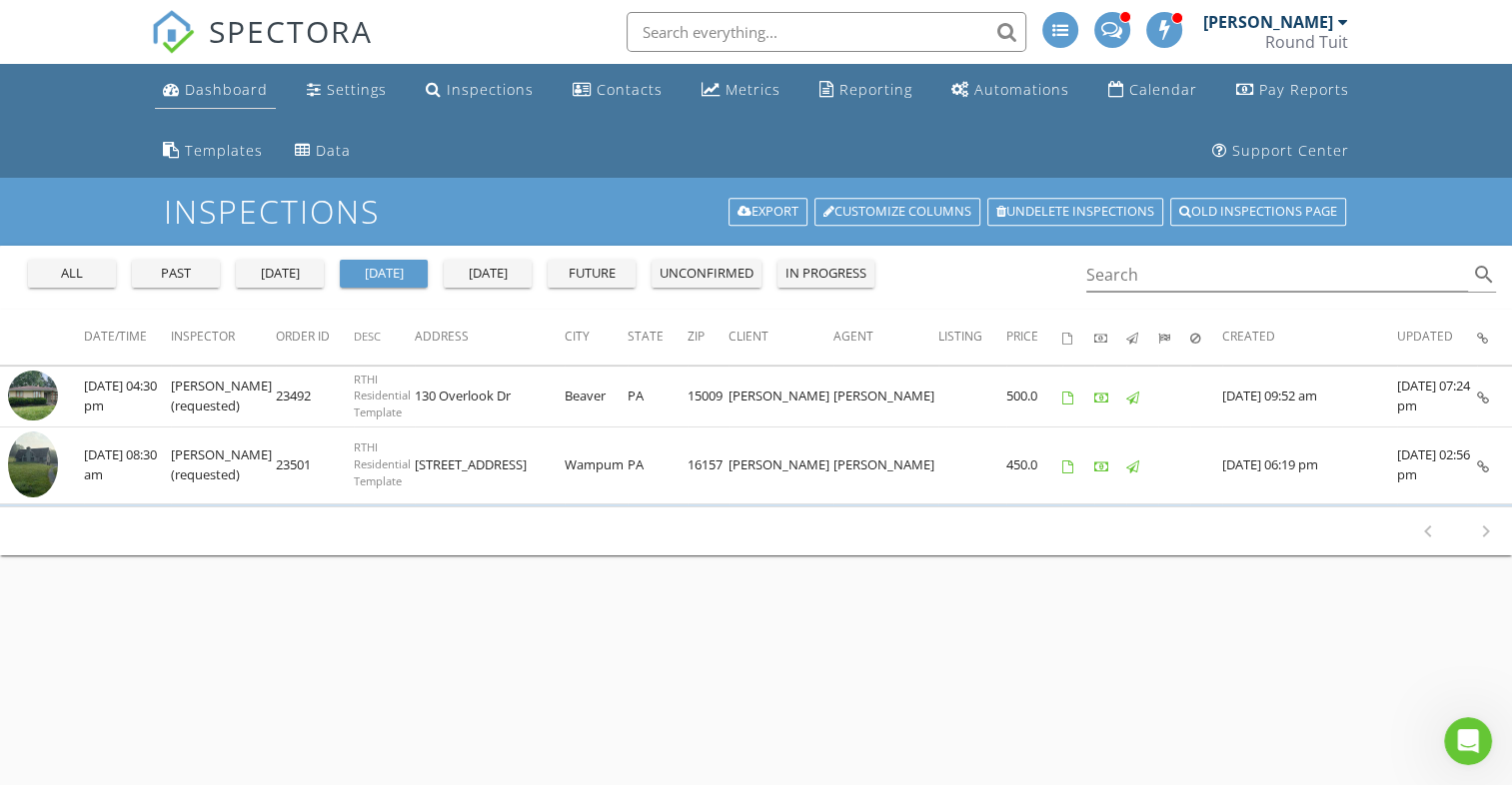 drag, startPoint x: 0, startPoint y: 0, endPoint x: 229, endPoint y: 89, distance: 245.6868 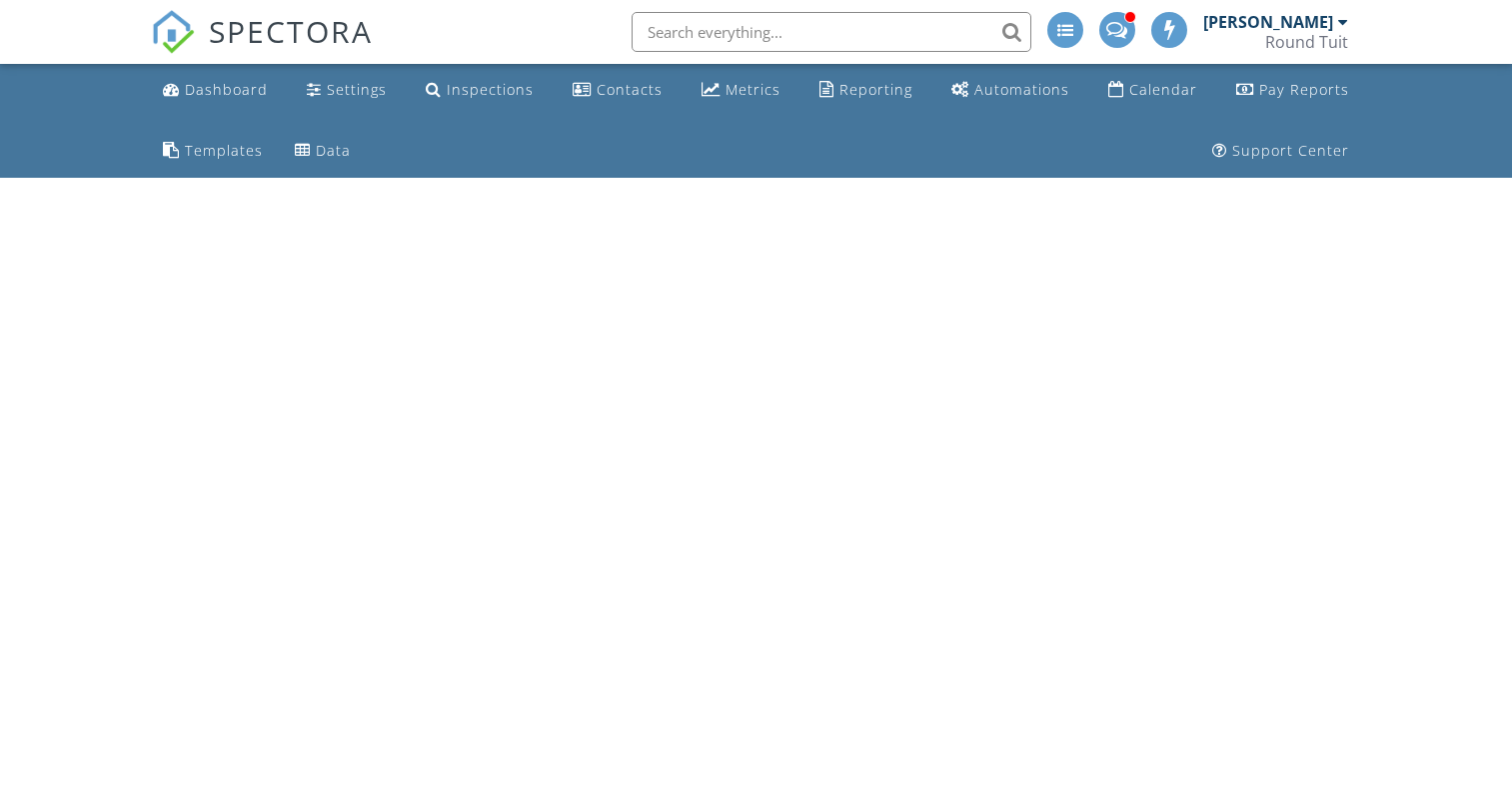 scroll, scrollTop: 0, scrollLeft: 0, axis: both 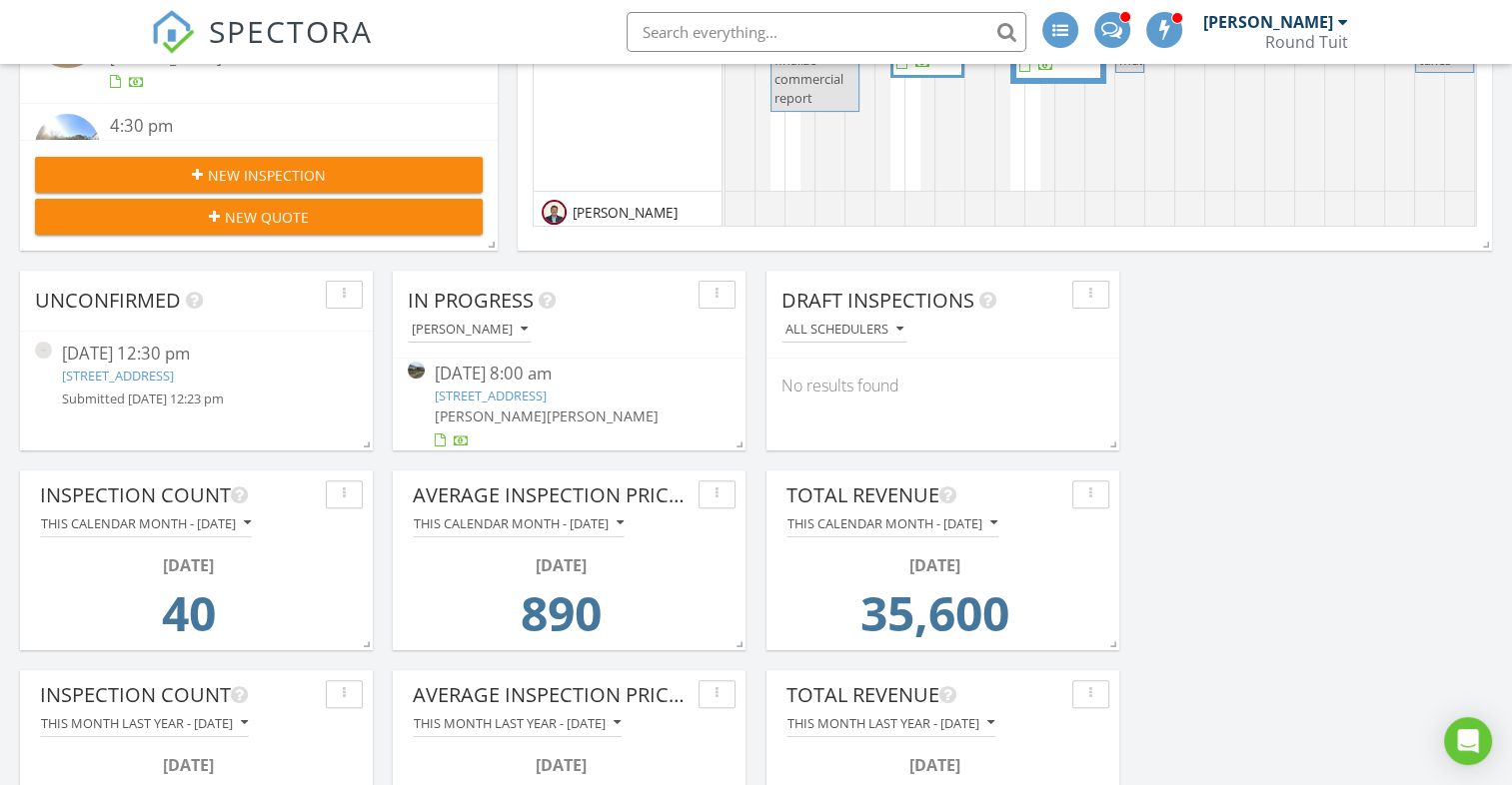 click at bounding box center [43, 350] 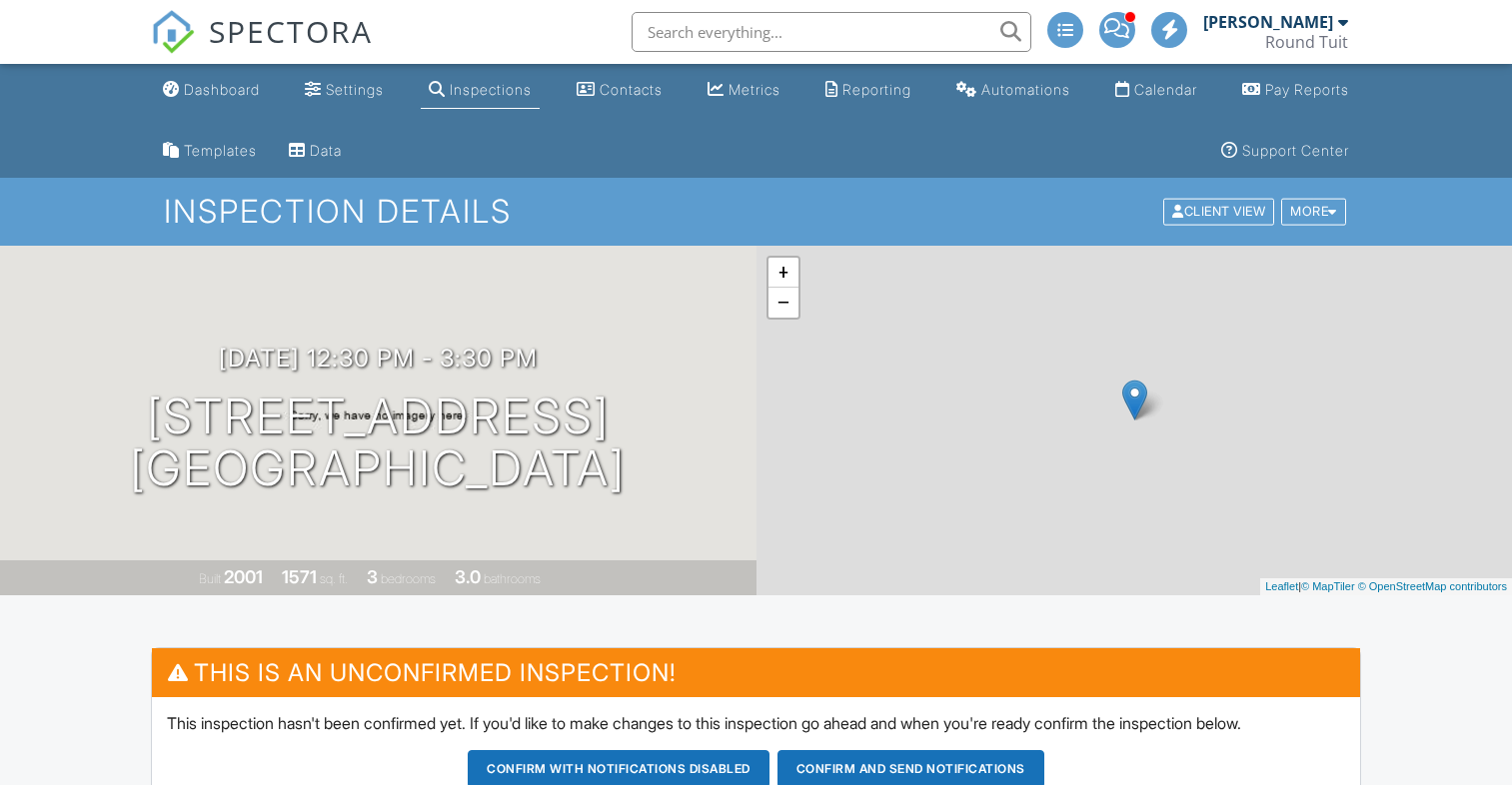 scroll, scrollTop: 0, scrollLeft: 0, axis: both 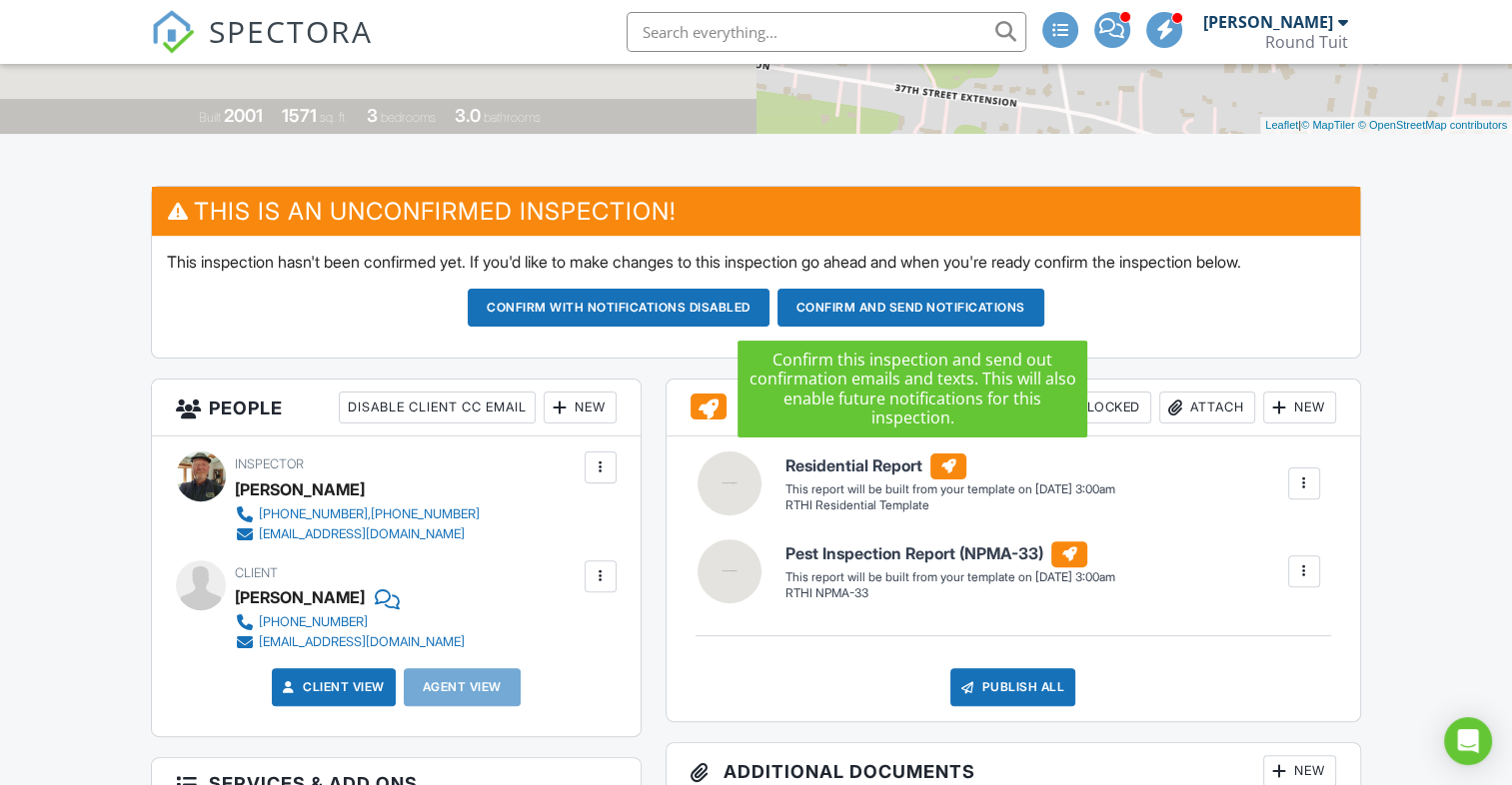 click on "Confirm and send notifications" at bounding box center [619, 308] 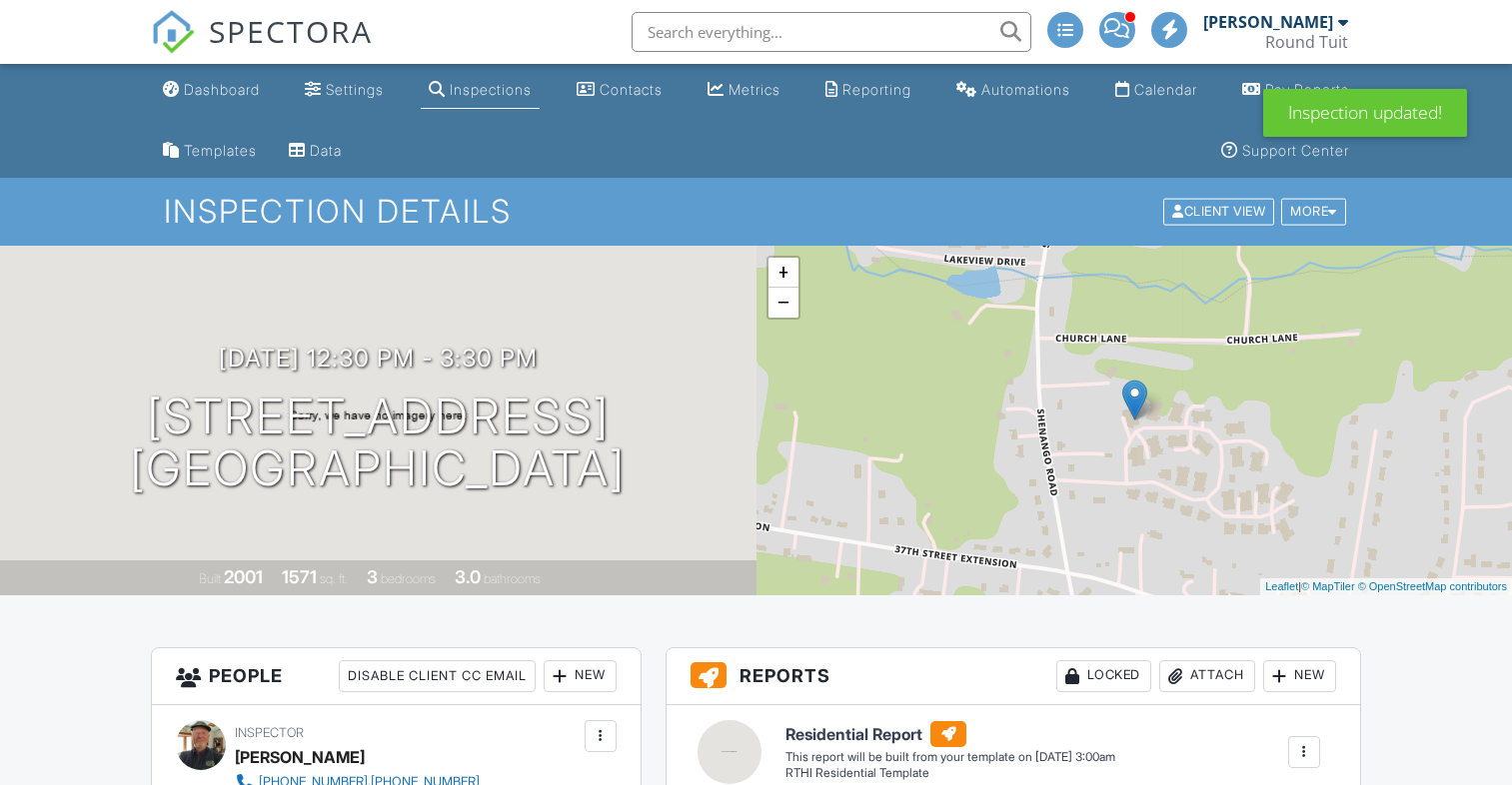 scroll, scrollTop: 0, scrollLeft: 0, axis: both 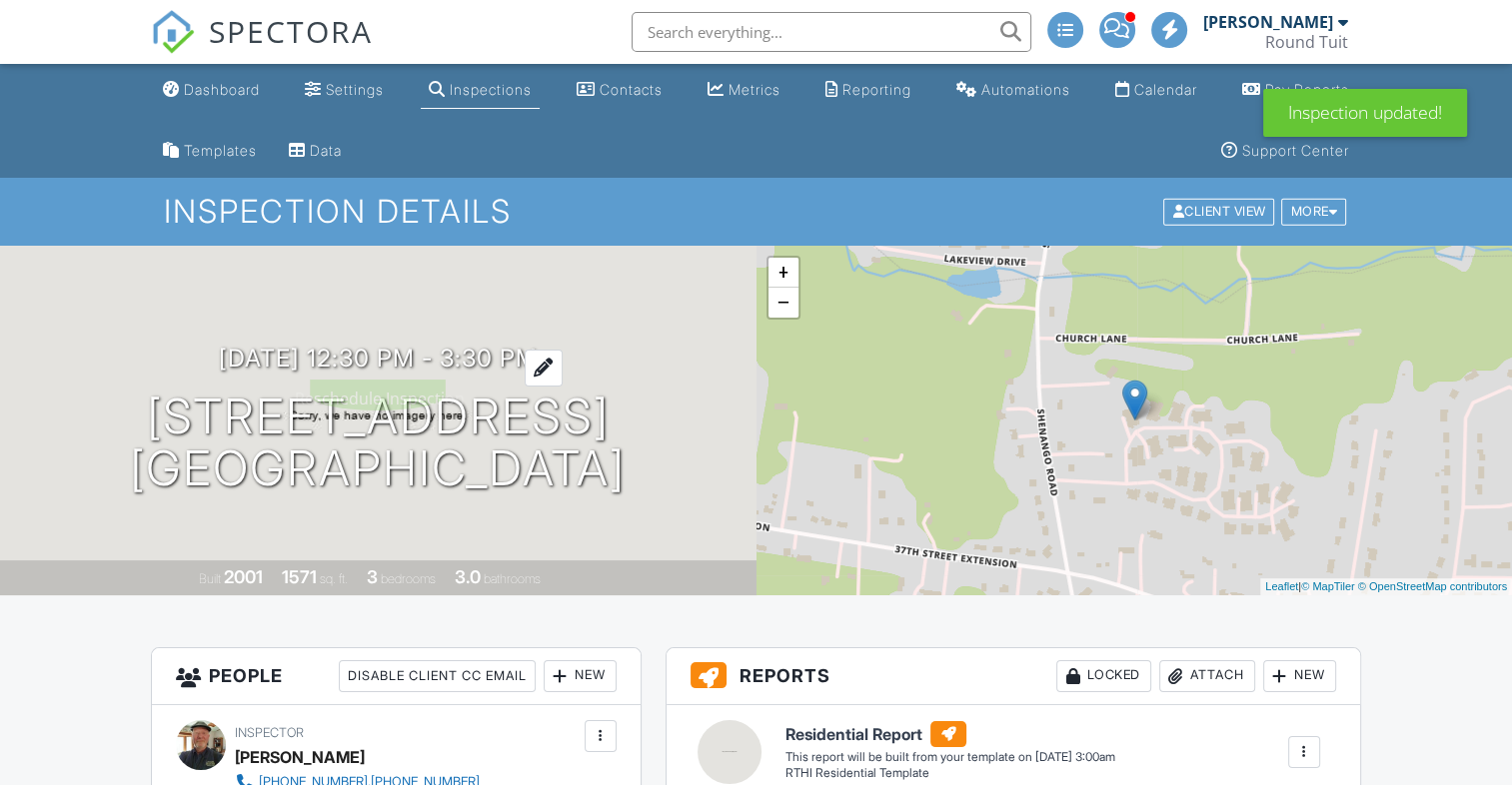 click on "07/23/2025 12:30 pm
- 3:30 pm" at bounding box center [378, 358] 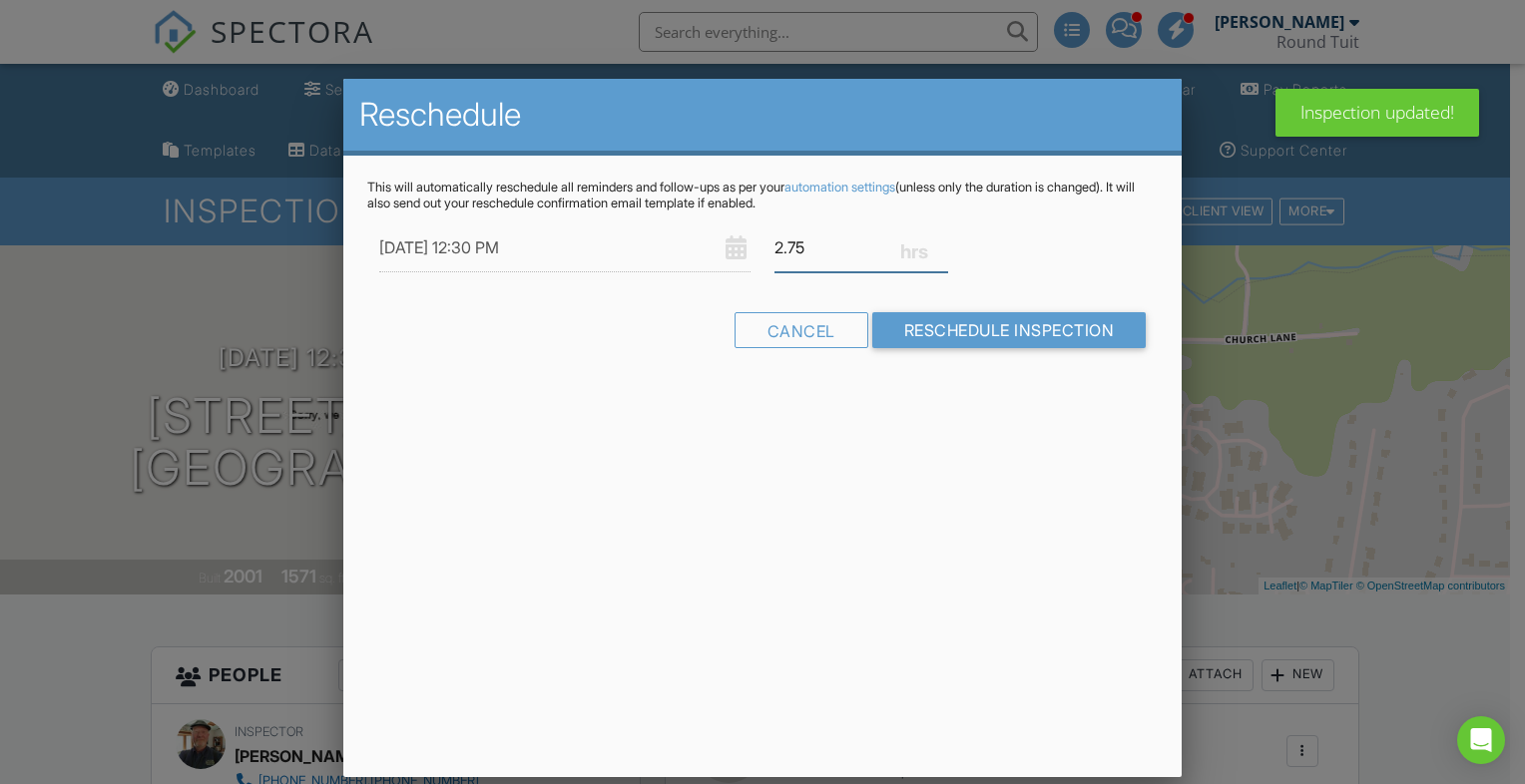 click on "2.75" at bounding box center [861, 247] 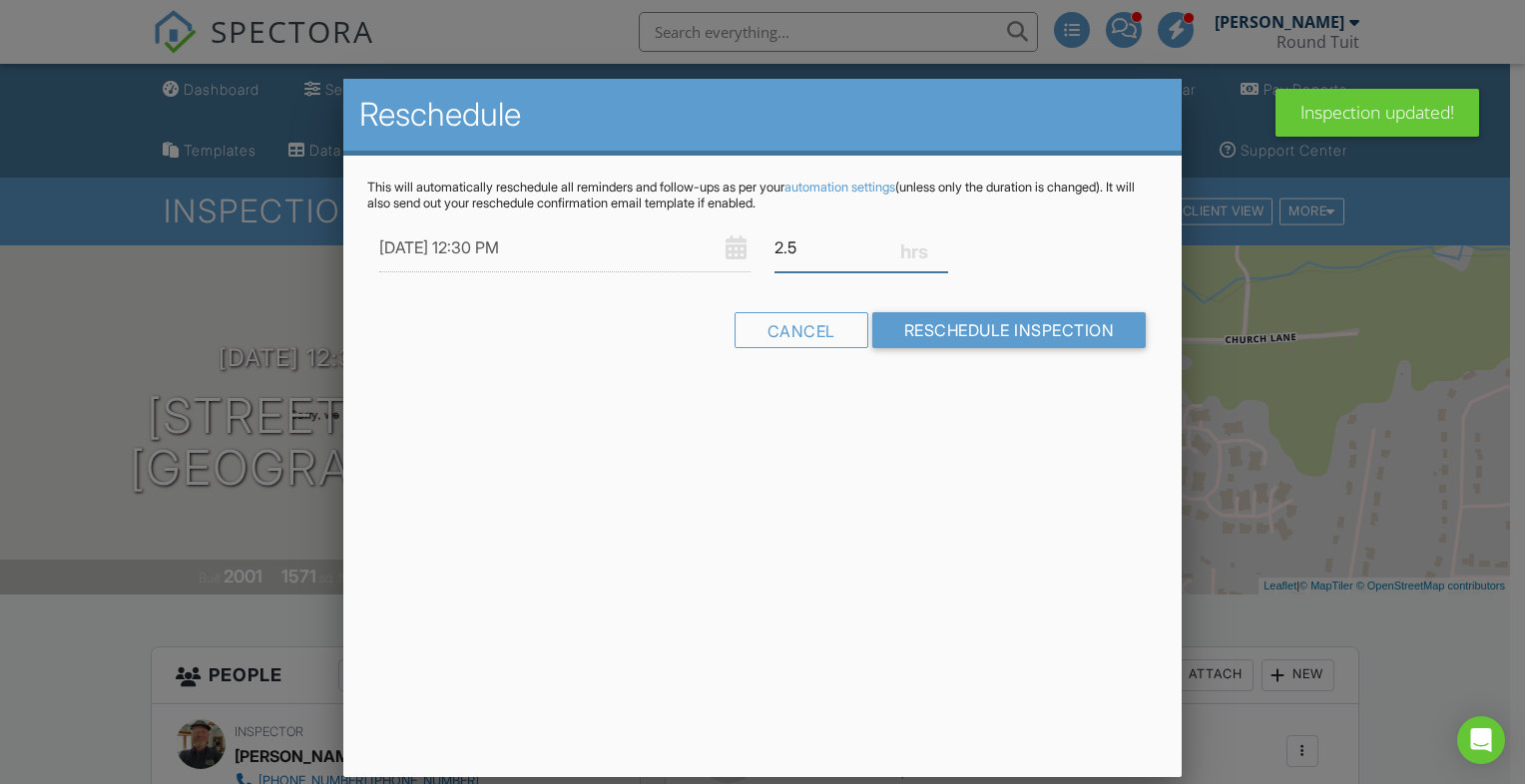 type on "2.5" 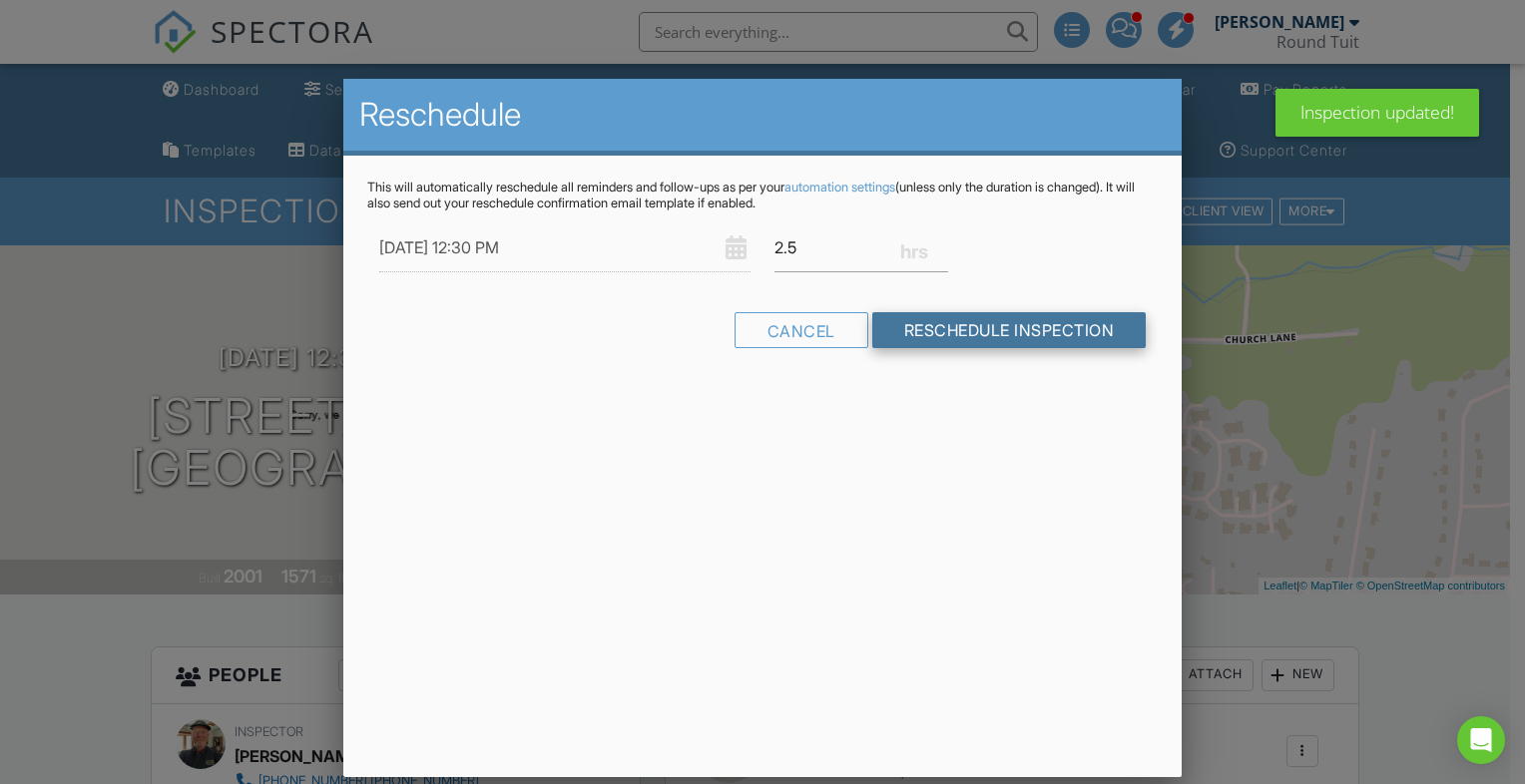 click on "Reschedule Inspection" at bounding box center (1009, 330) 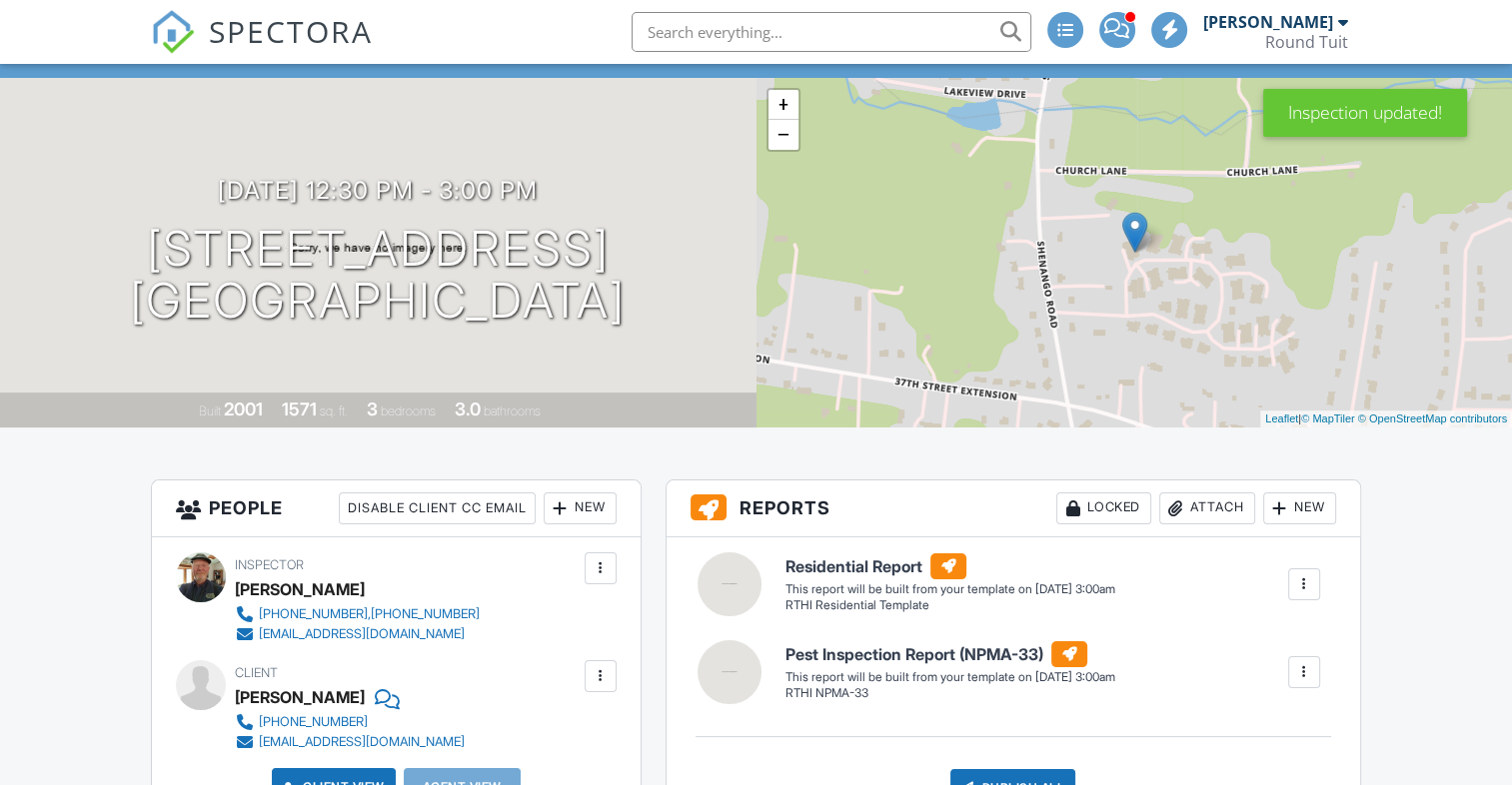 scroll, scrollTop: 2261, scrollLeft: 0, axis: vertical 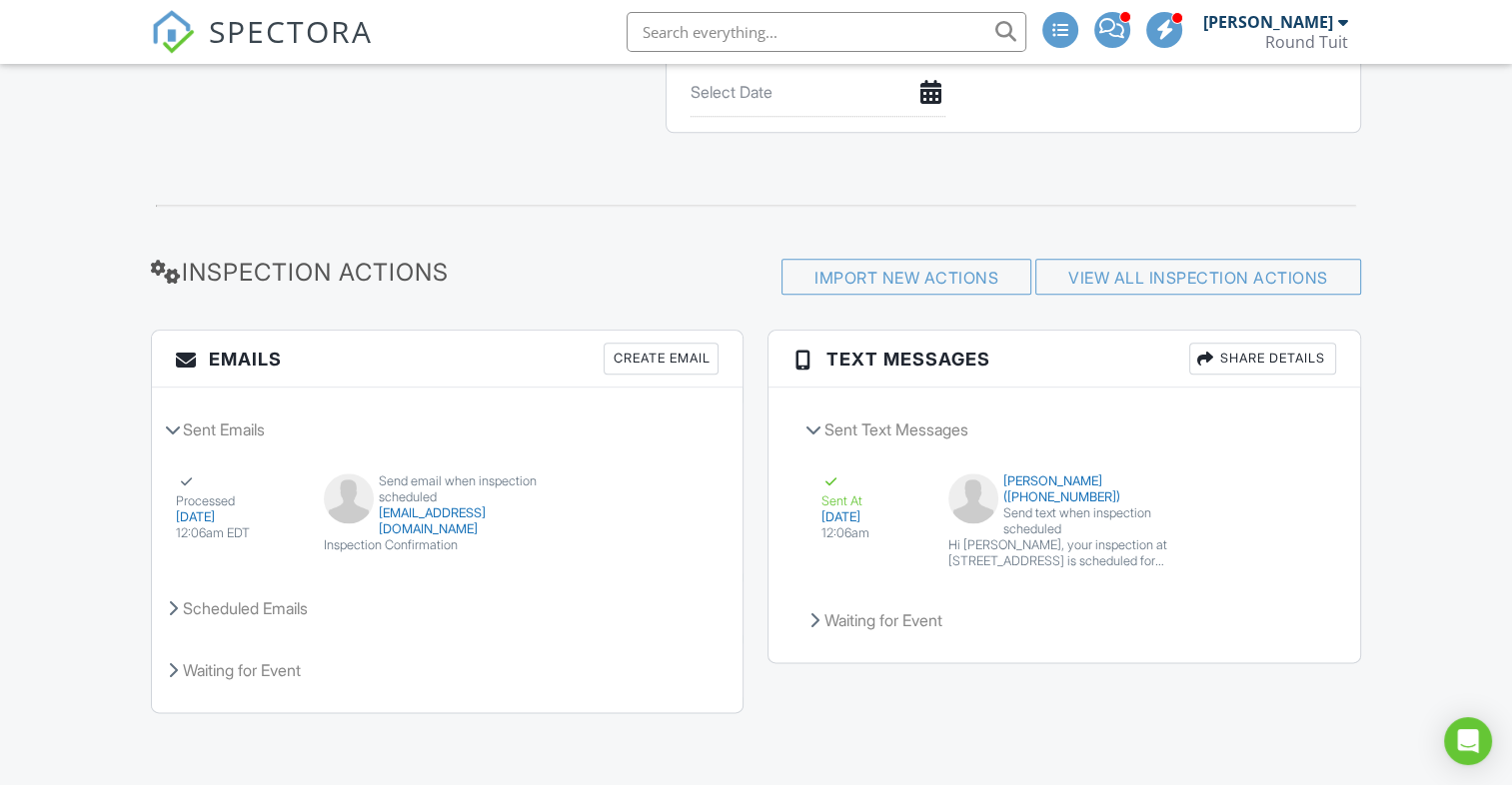 click on "Create Email" at bounding box center [661, 359] 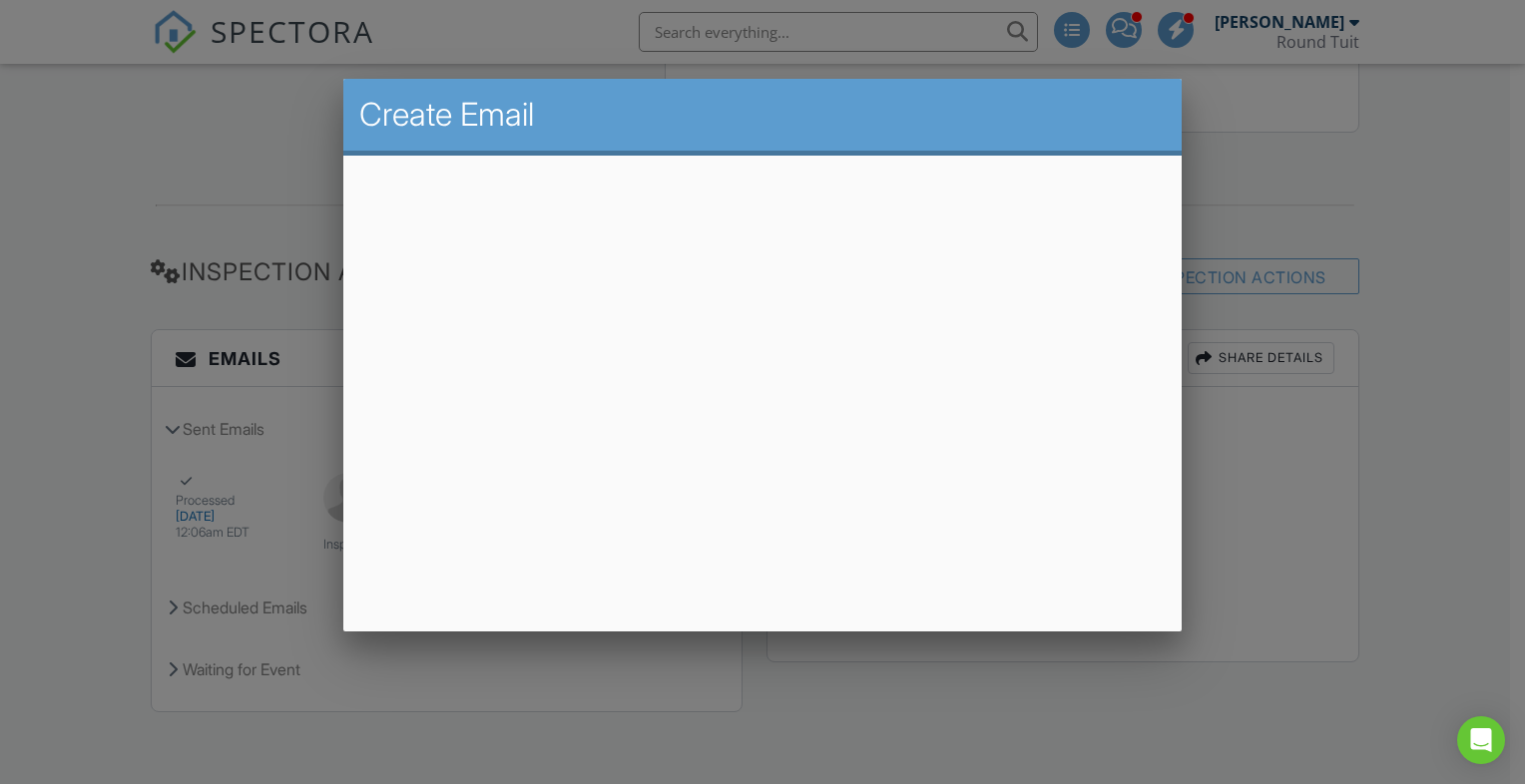 click at bounding box center [762, 390] 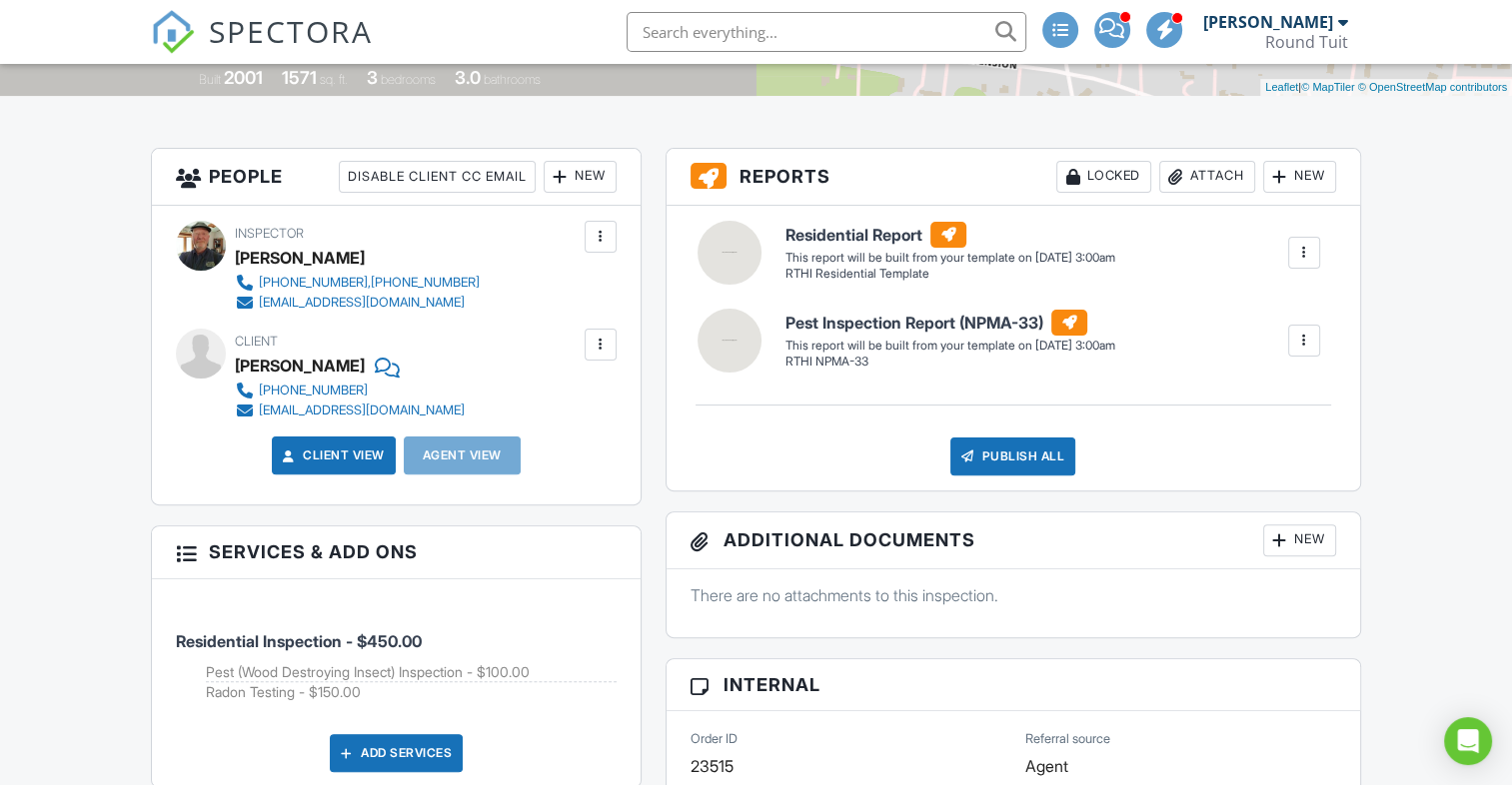 scroll, scrollTop: 0, scrollLeft: 0, axis: both 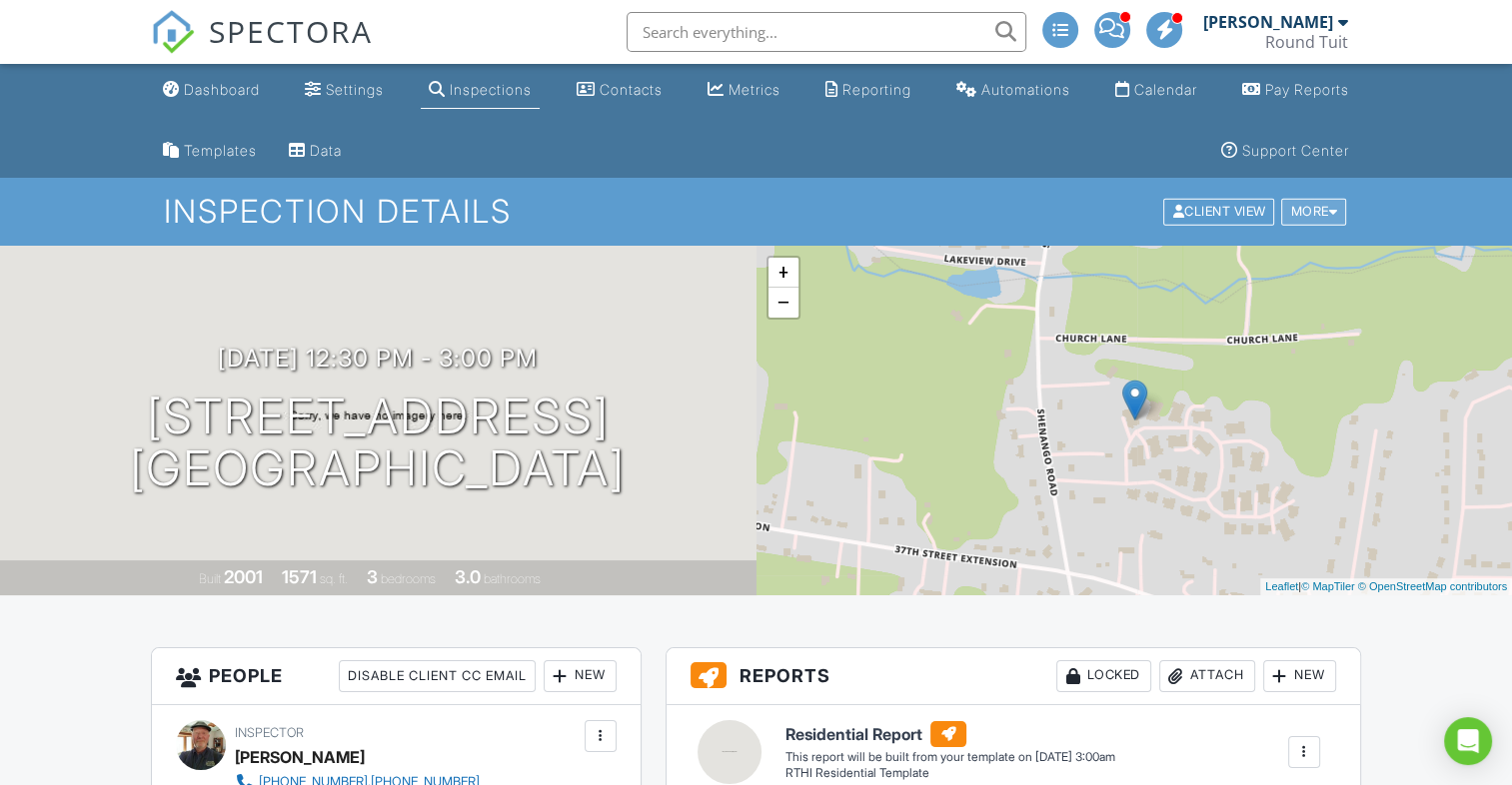 click on "More" at bounding box center (1313, 212) 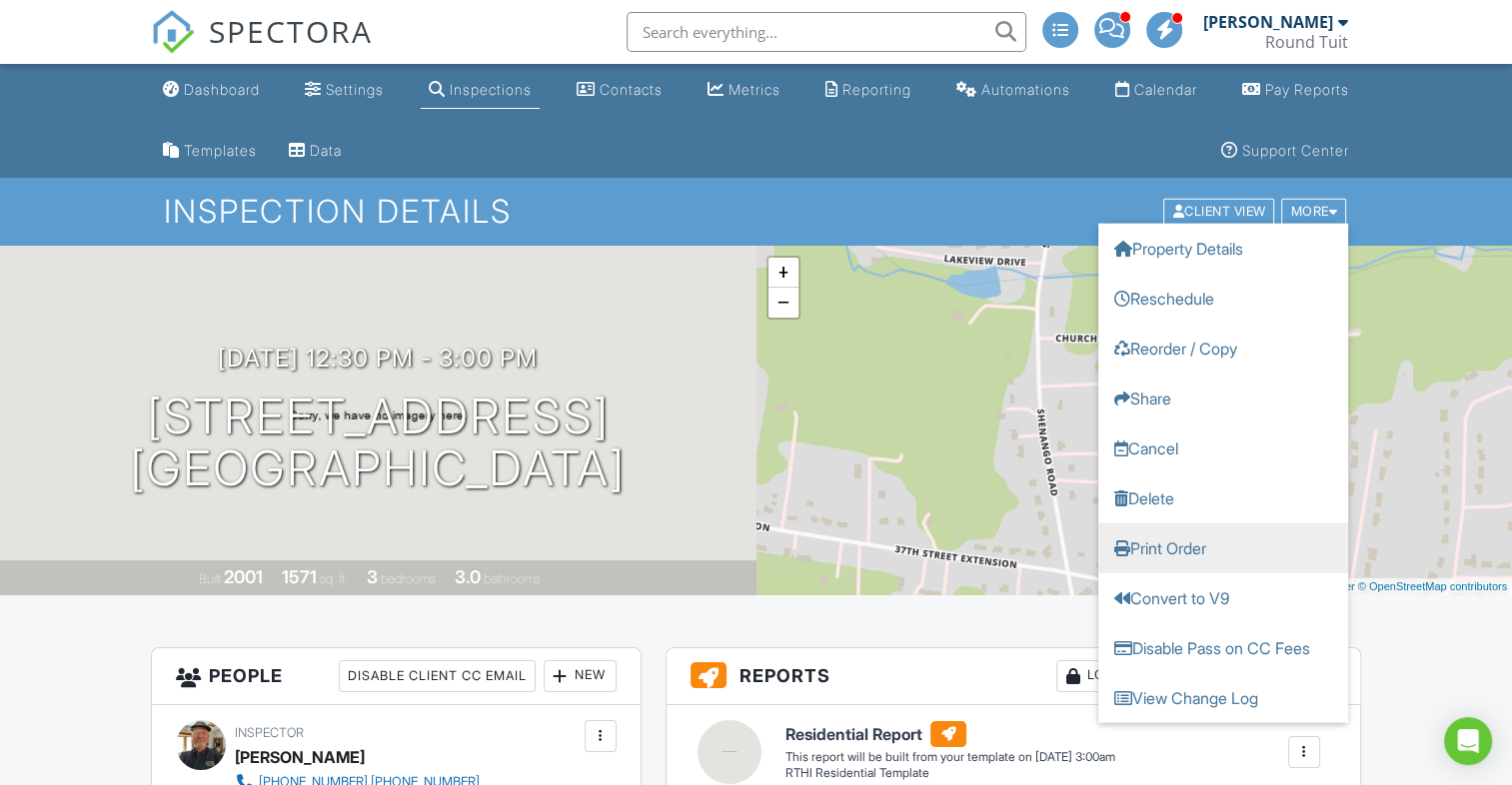 click on "Print Order" at bounding box center (1223, 548) 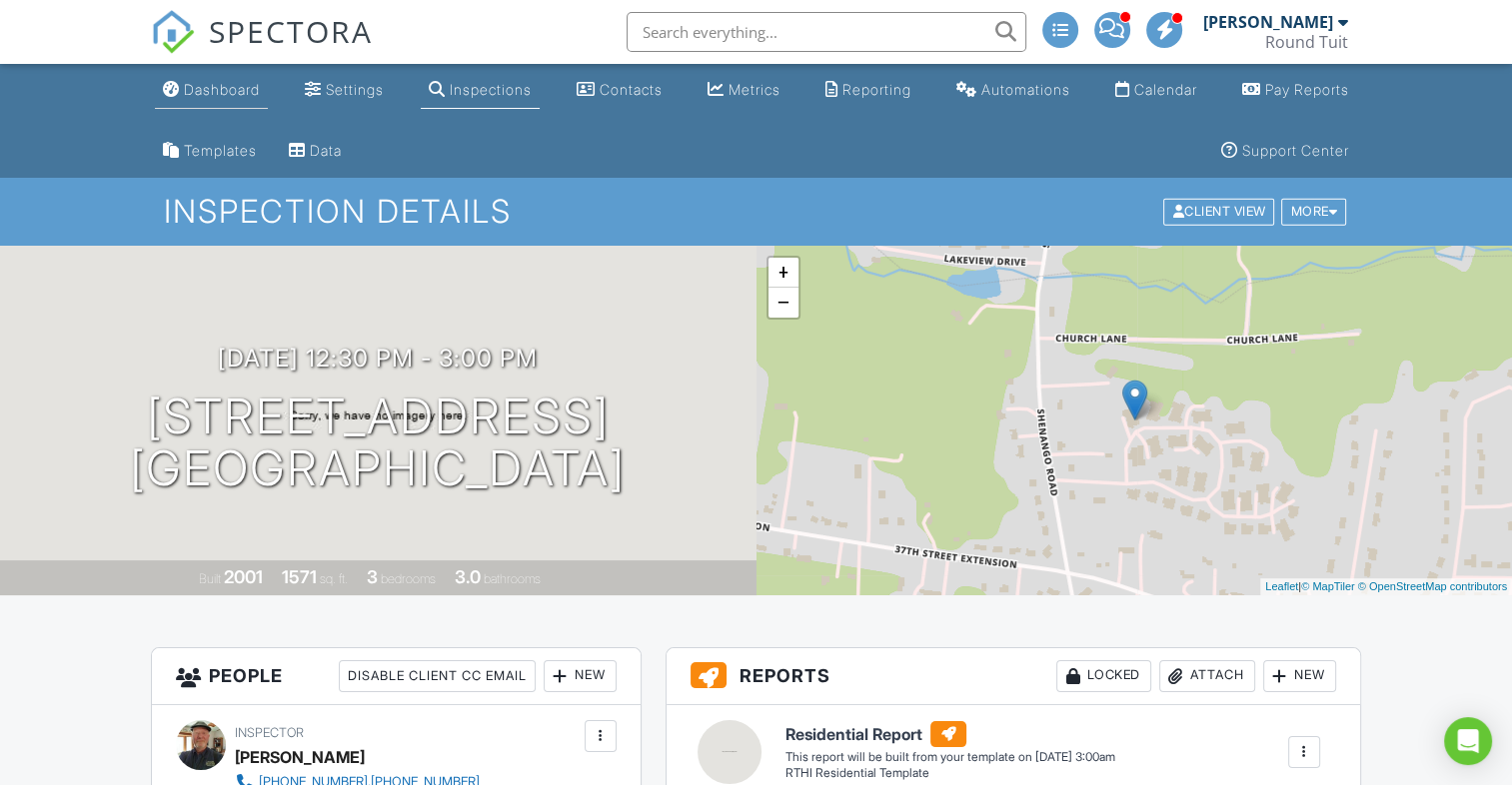 click on "Dashboard" at bounding box center [222, 89] 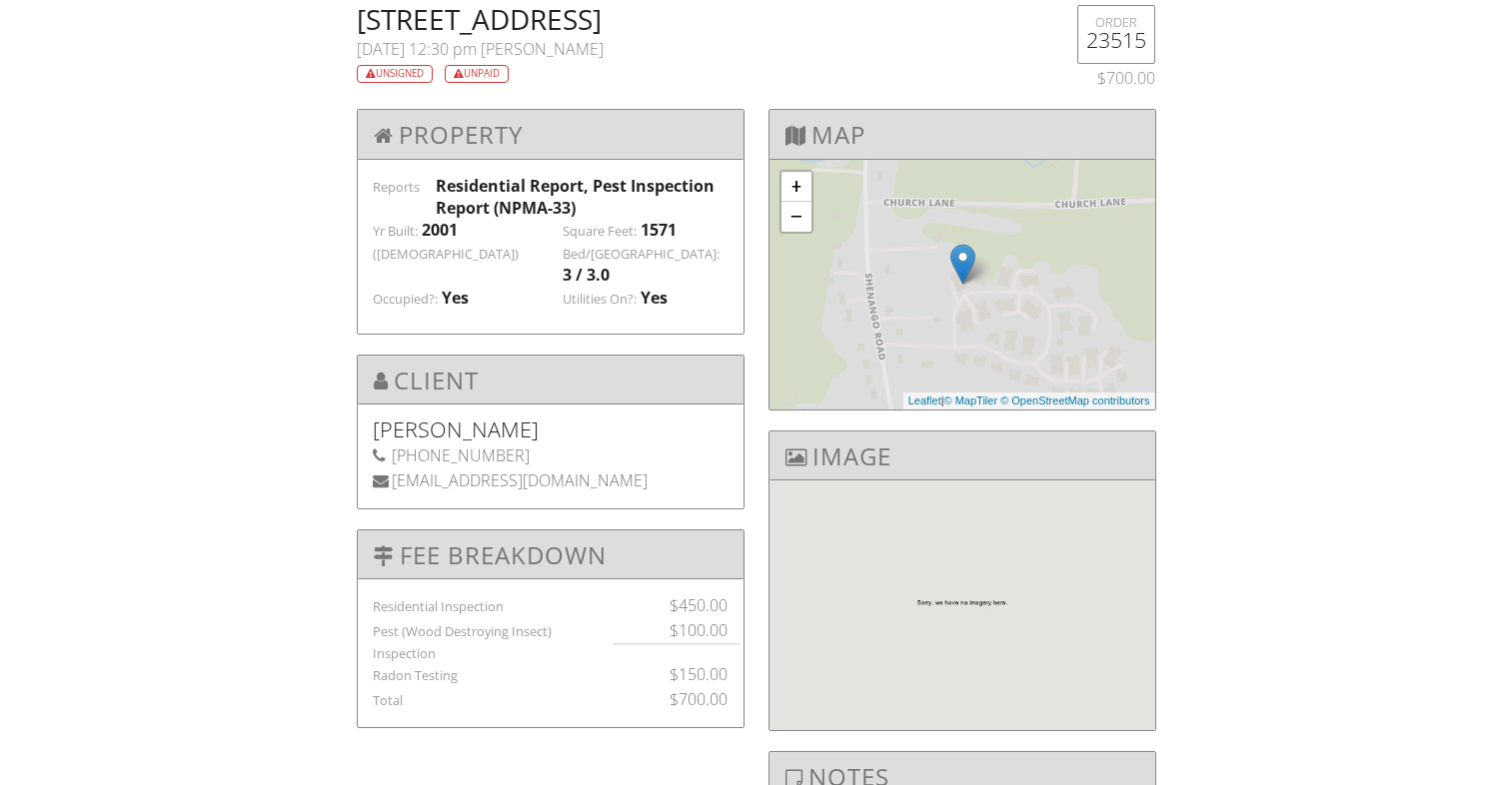 scroll, scrollTop: 0, scrollLeft: 0, axis: both 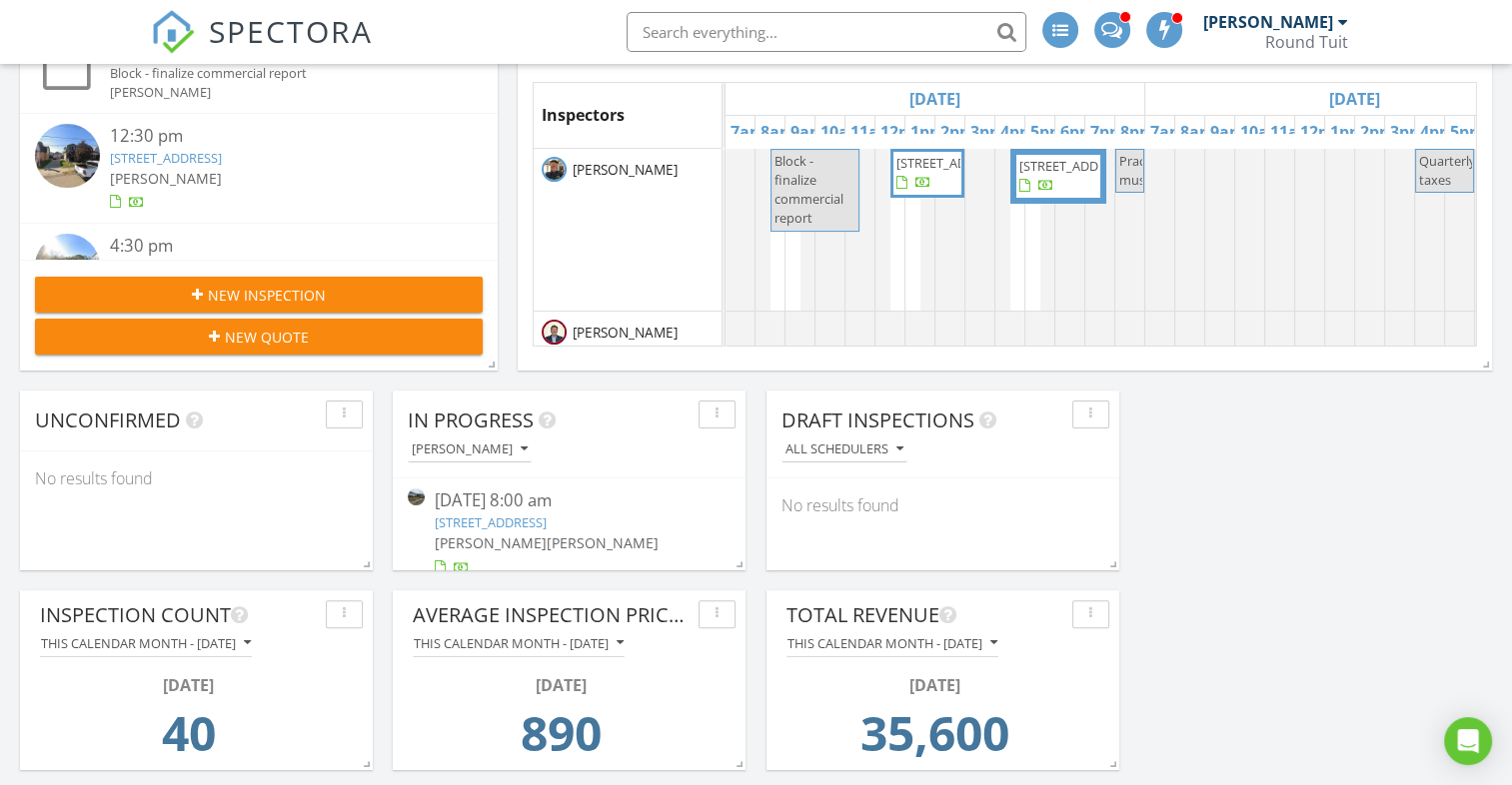 click at bounding box center [416, 496] 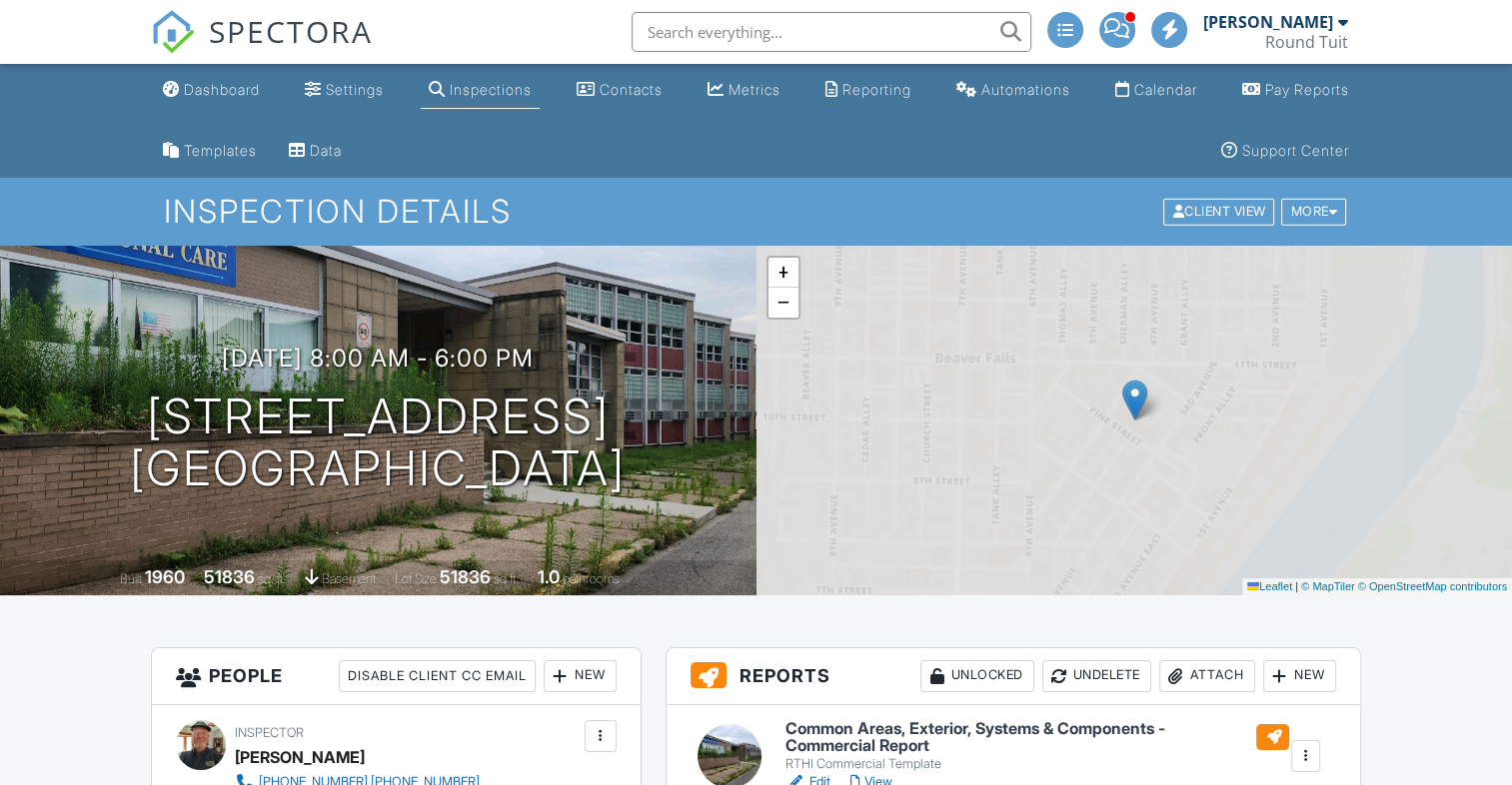 scroll, scrollTop: 352, scrollLeft: 0, axis: vertical 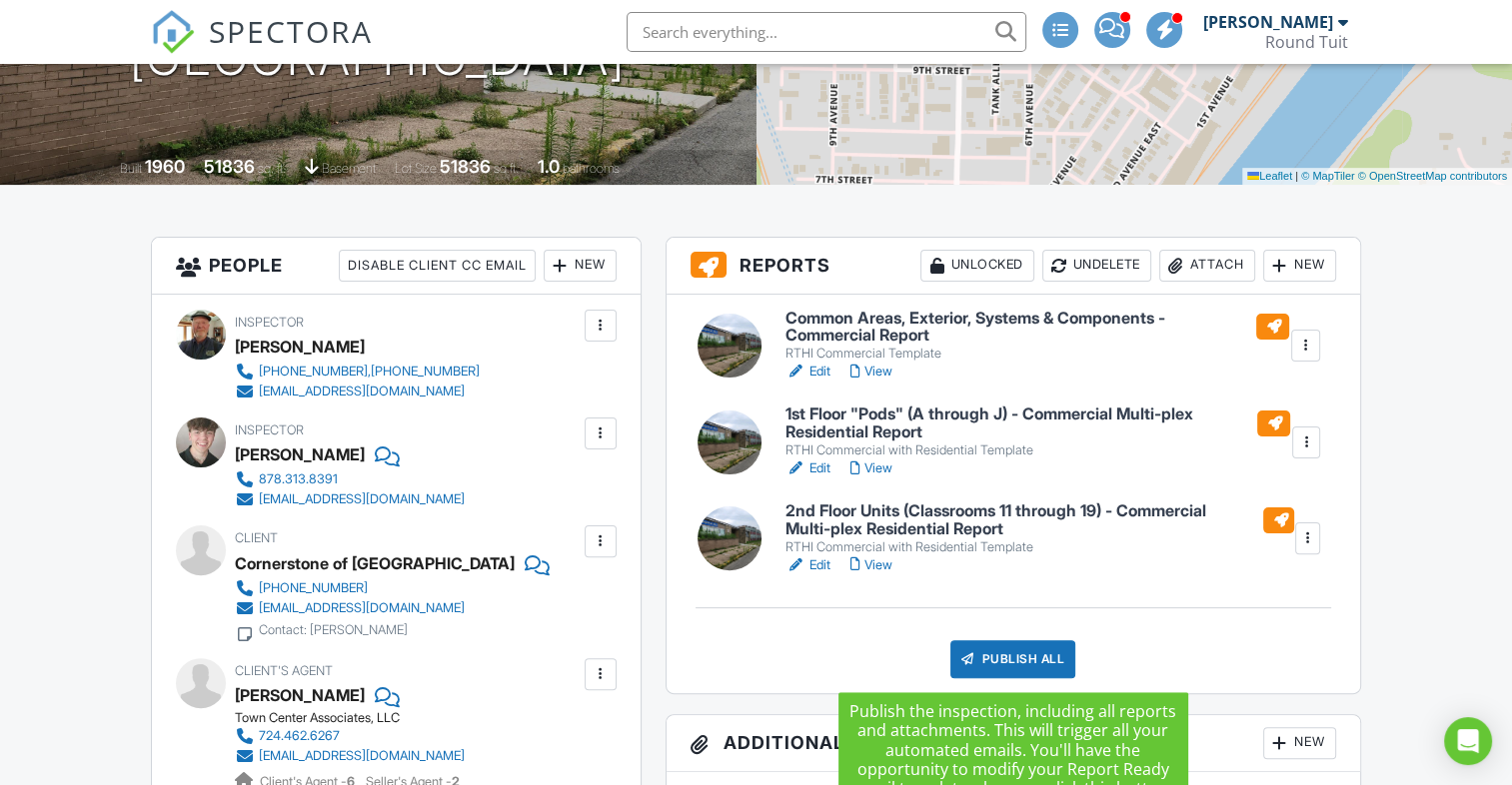 click on "Publish All" at bounding box center (1012, 659) 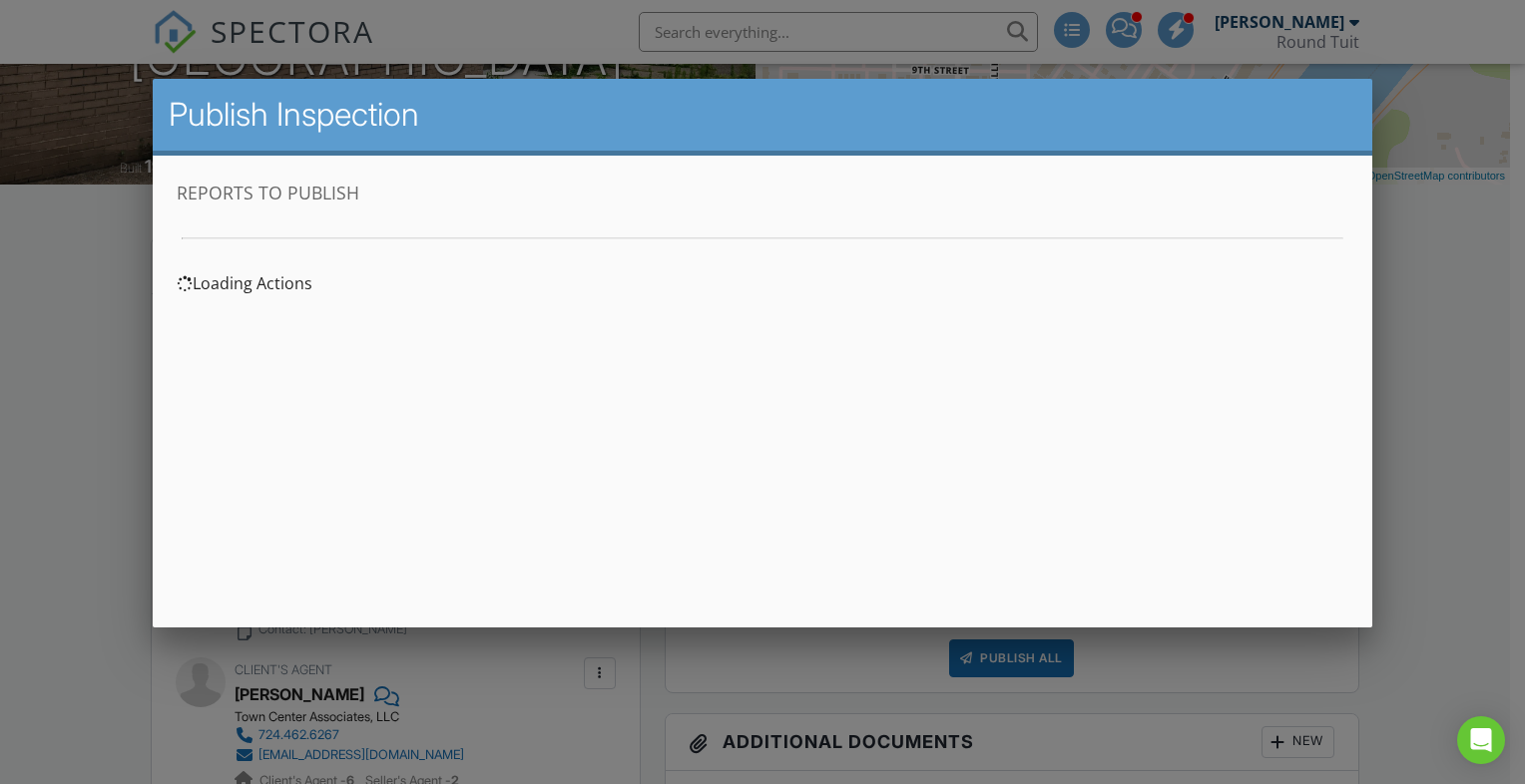 scroll, scrollTop: 0, scrollLeft: 0, axis: both 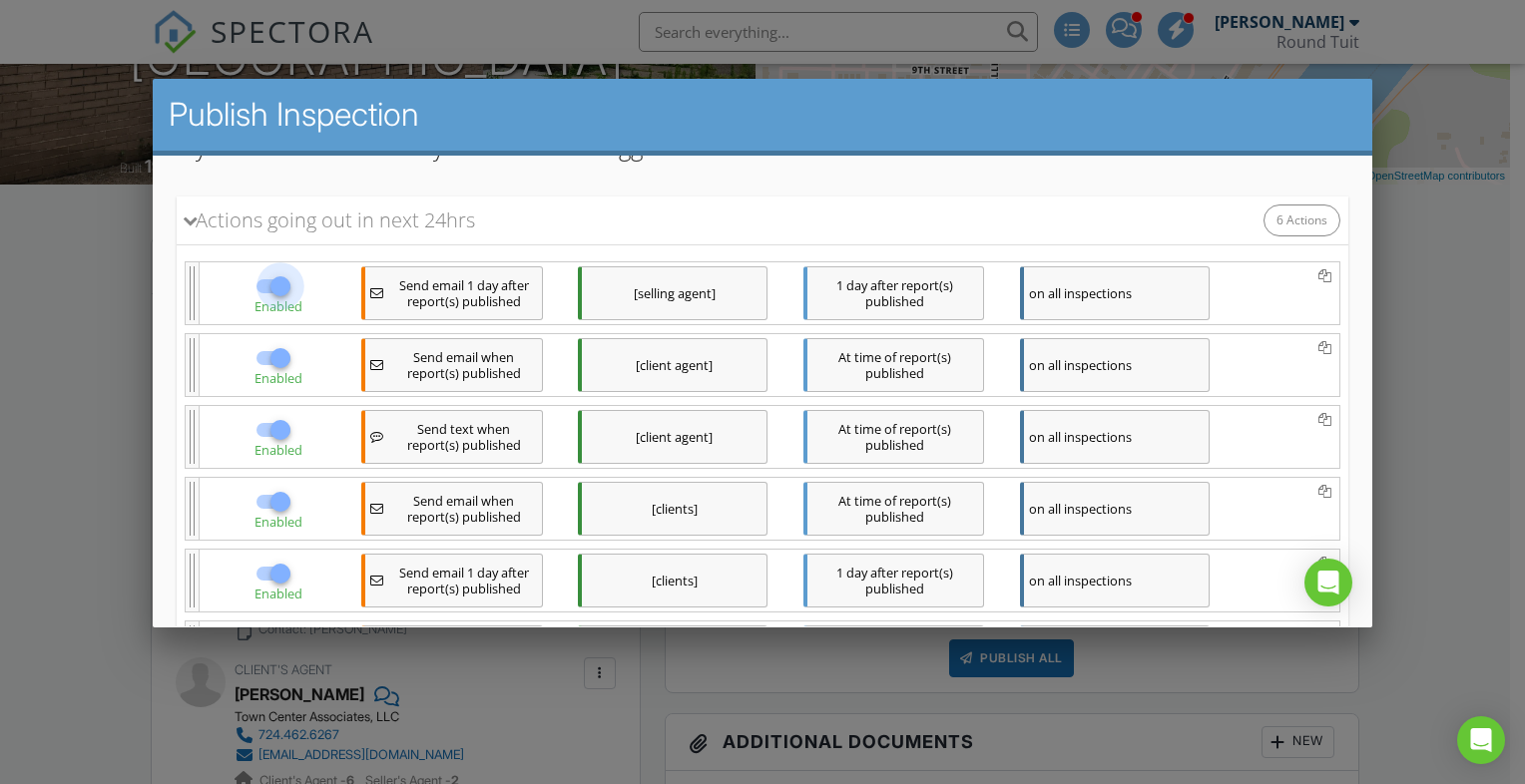 click at bounding box center (279, 285) 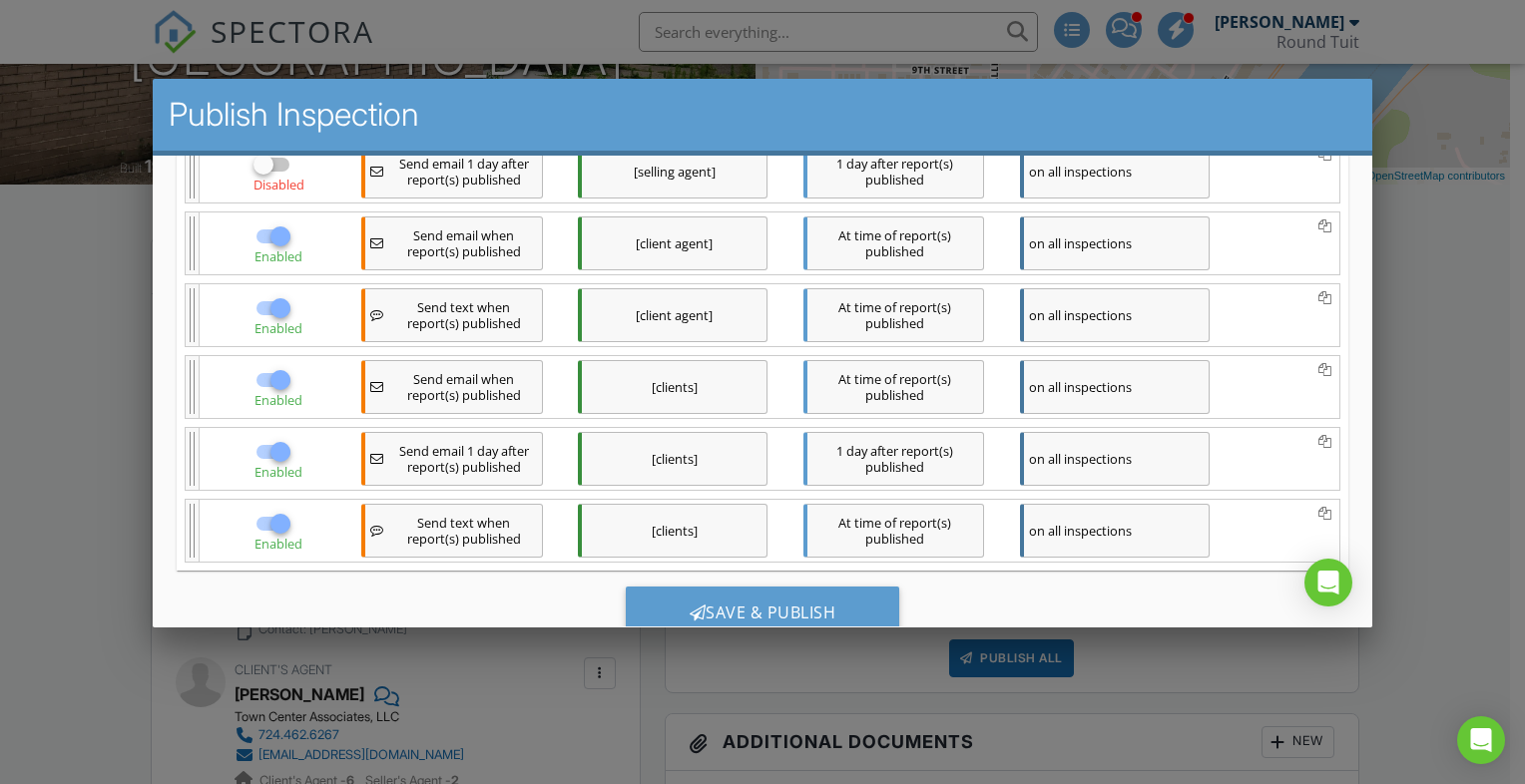 scroll, scrollTop: 419, scrollLeft: 0, axis: vertical 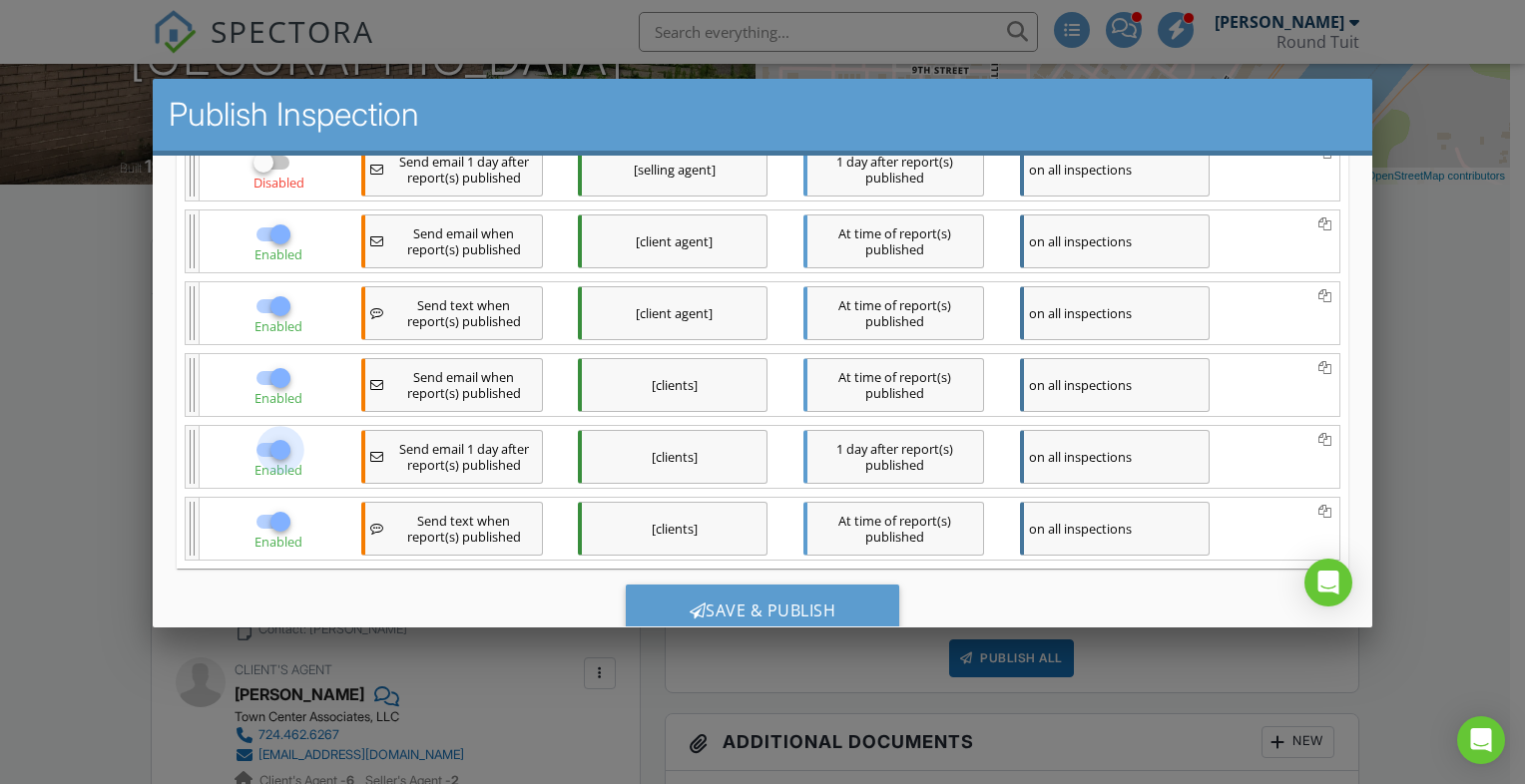 click at bounding box center (279, 449) 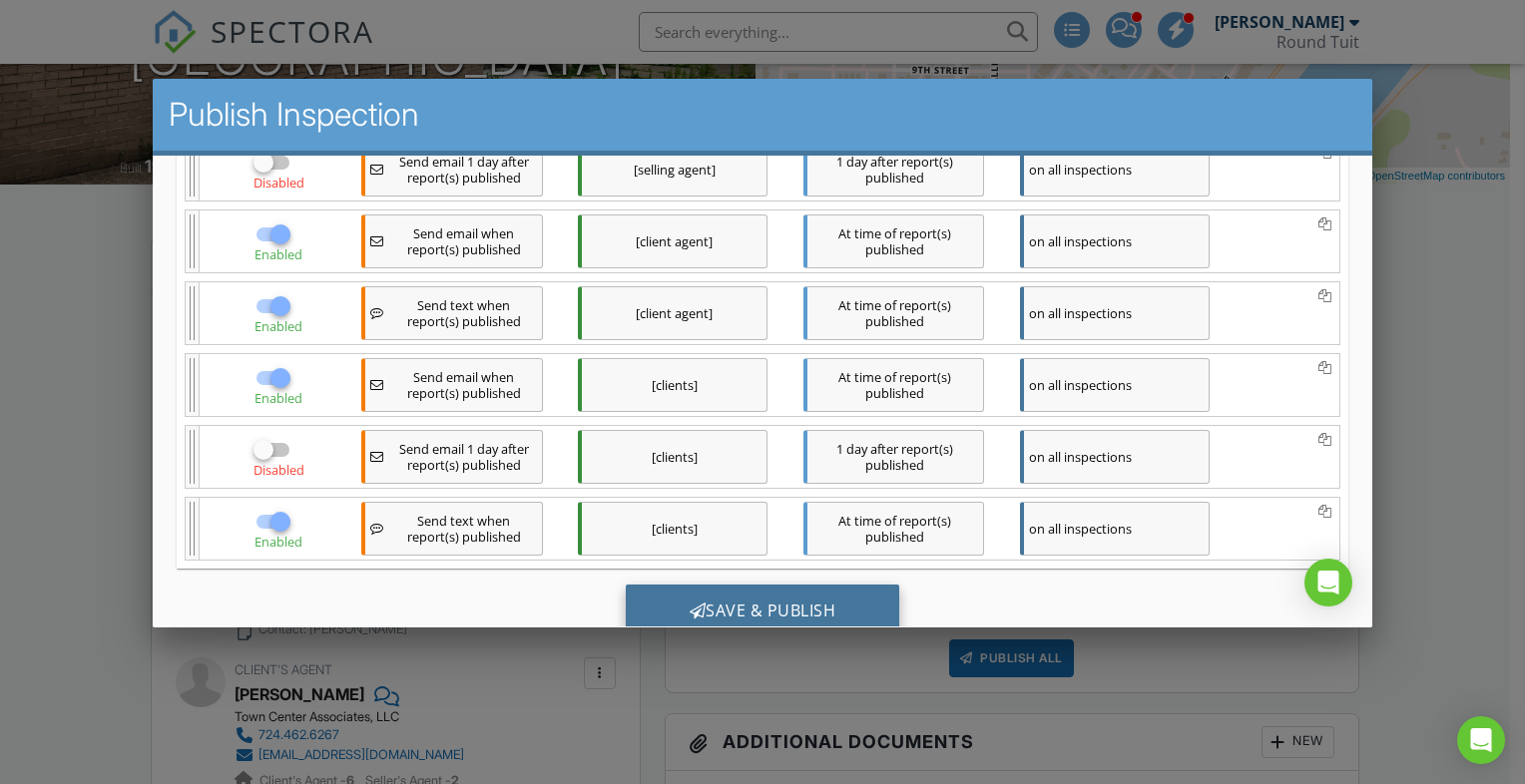 click on "Save & Publish" at bounding box center [762, 610] 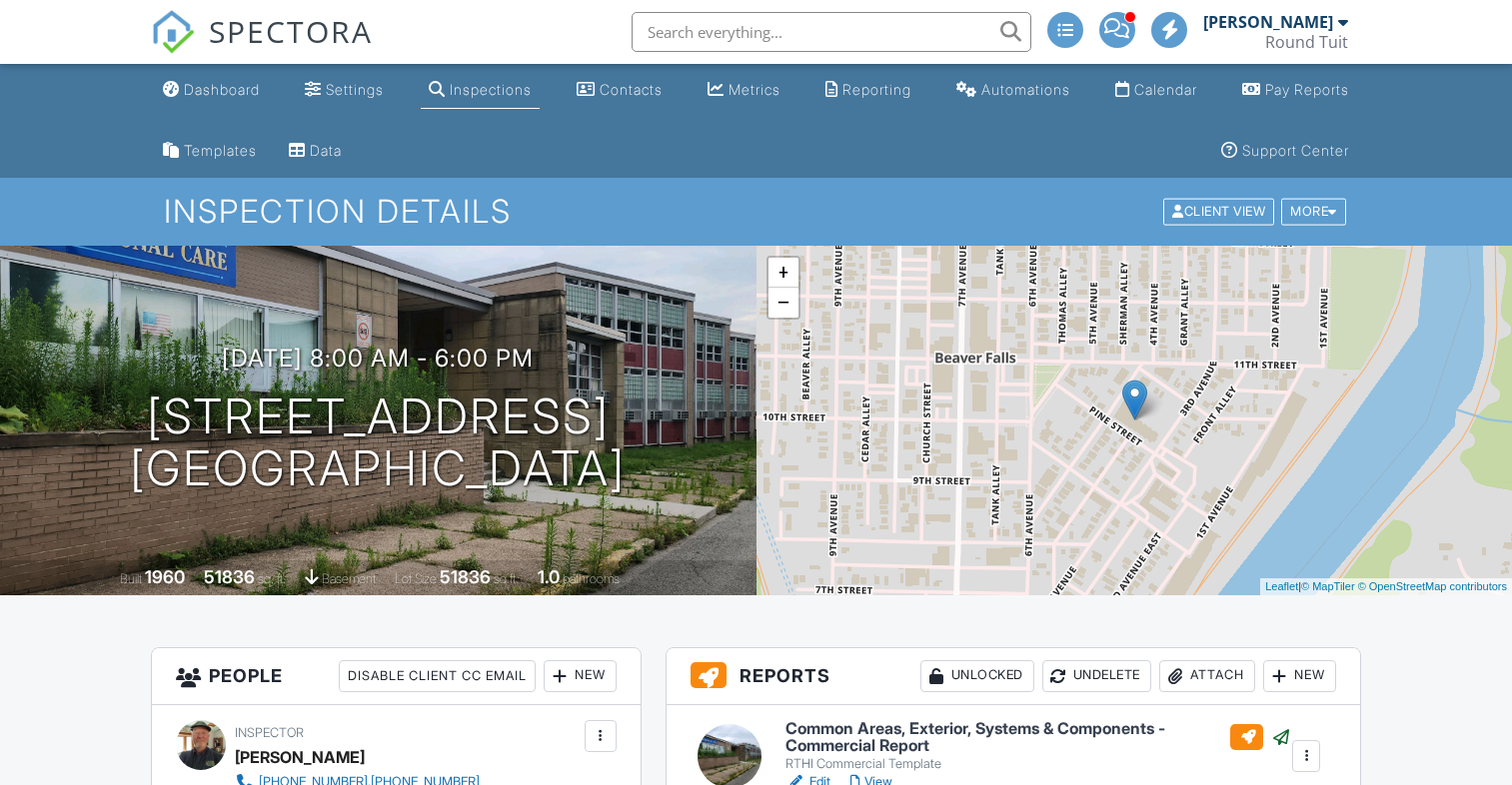 scroll, scrollTop: 0, scrollLeft: 0, axis: both 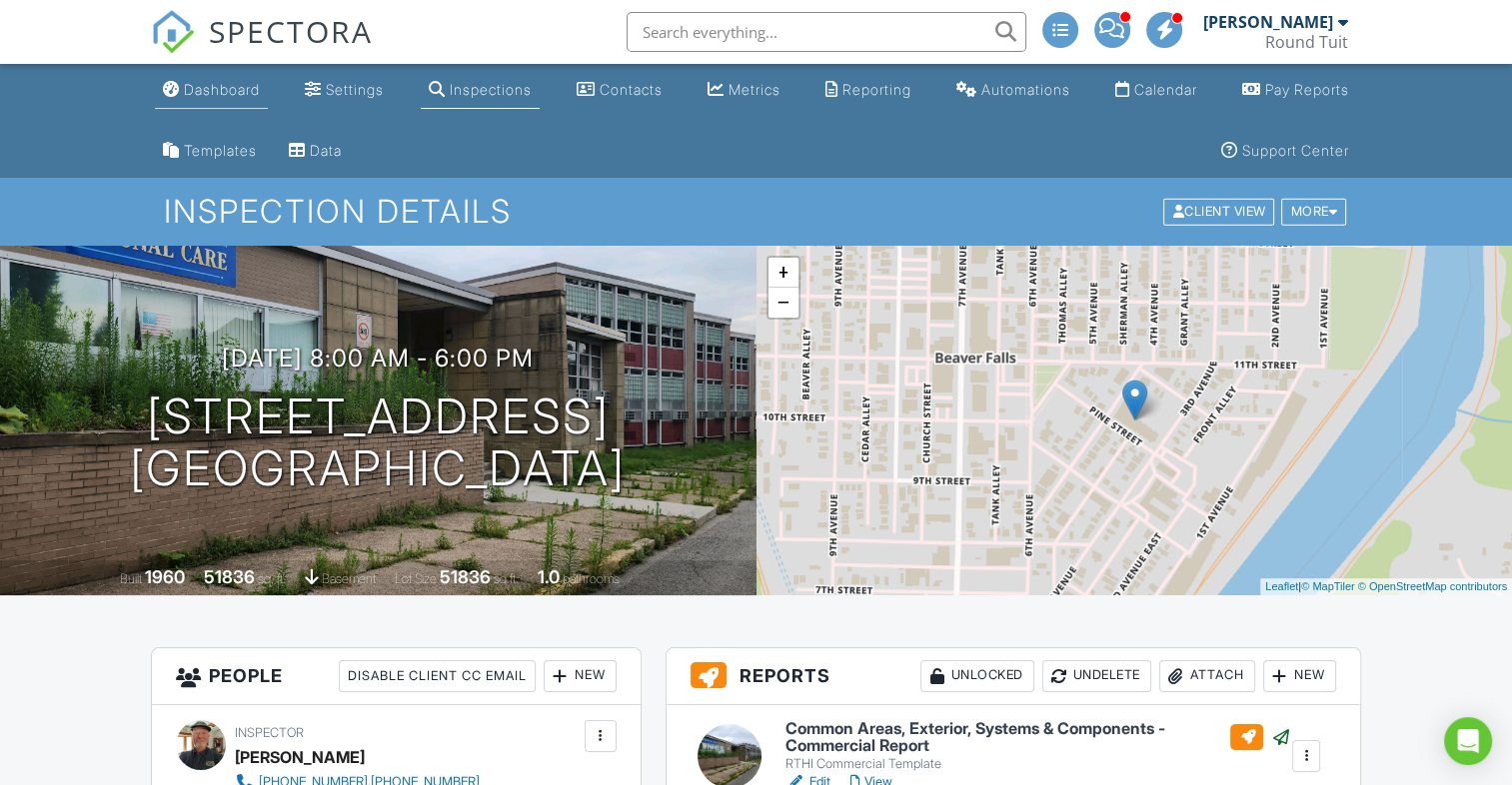 click on "Dashboard" at bounding box center [222, 89] 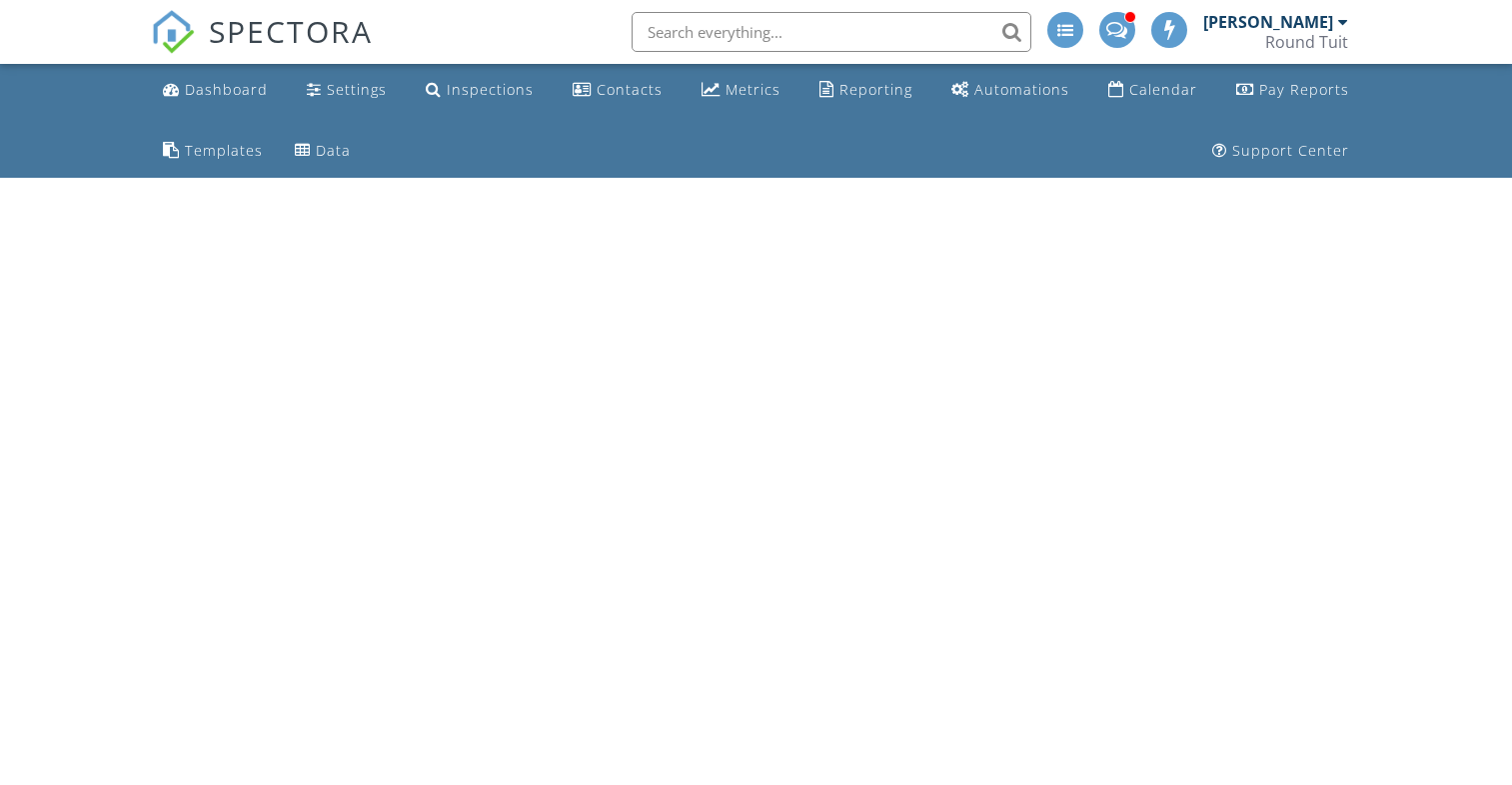 scroll, scrollTop: 0, scrollLeft: 0, axis: both 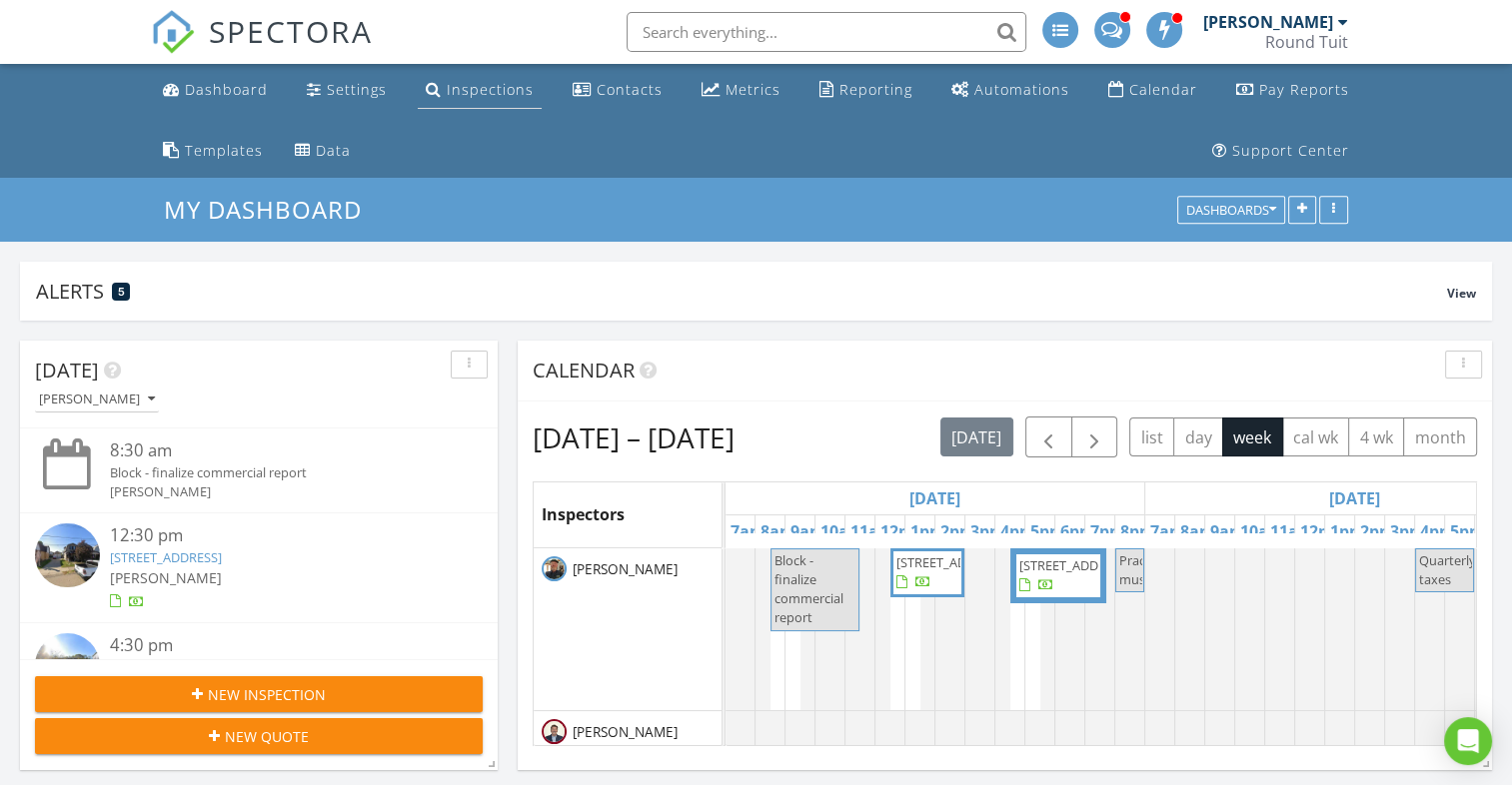 click on "Inspections" at bounding box center (490, 89) 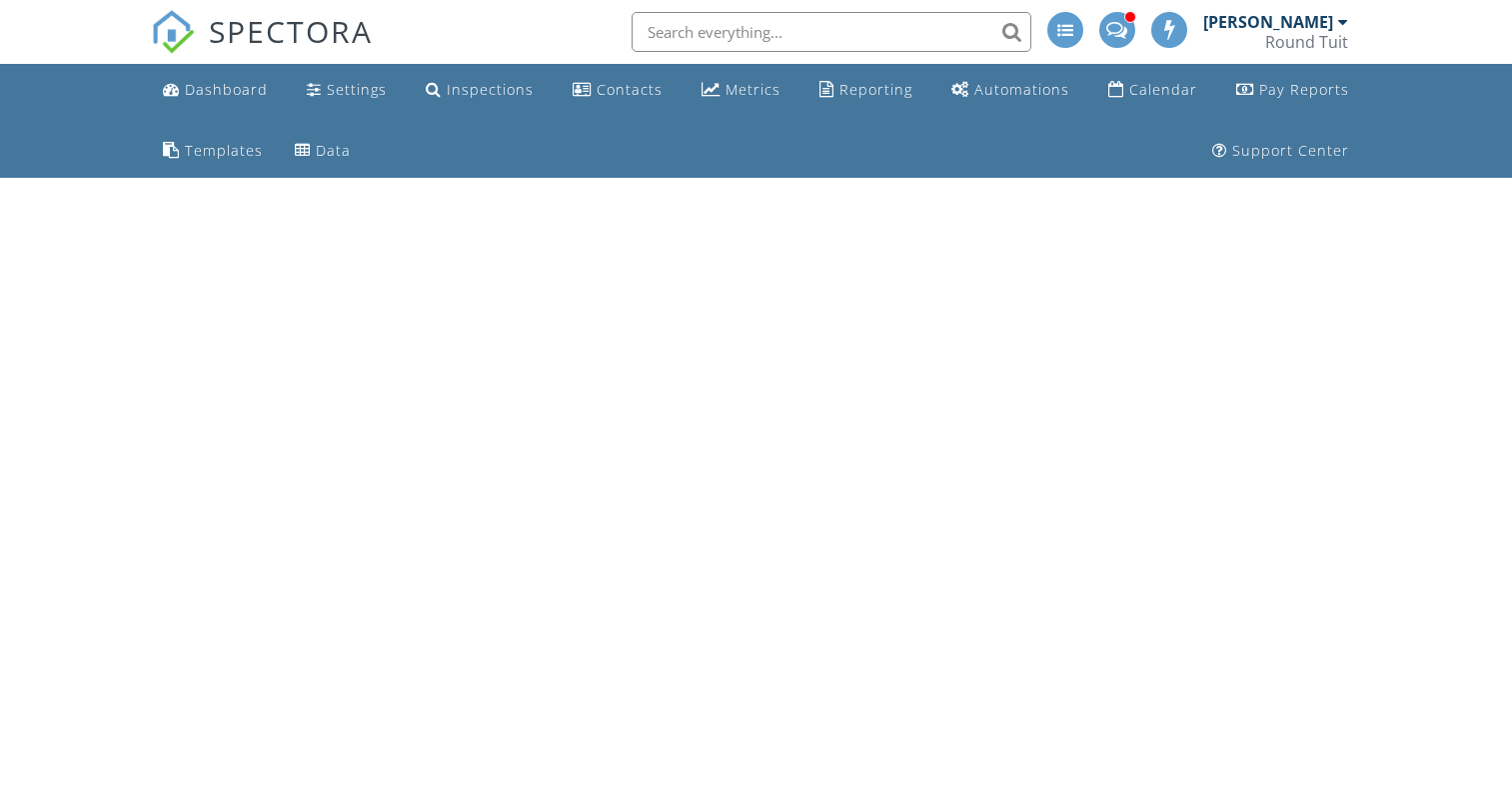 scroll, scrollTop: 0, scrollLeft: 0, axis: both 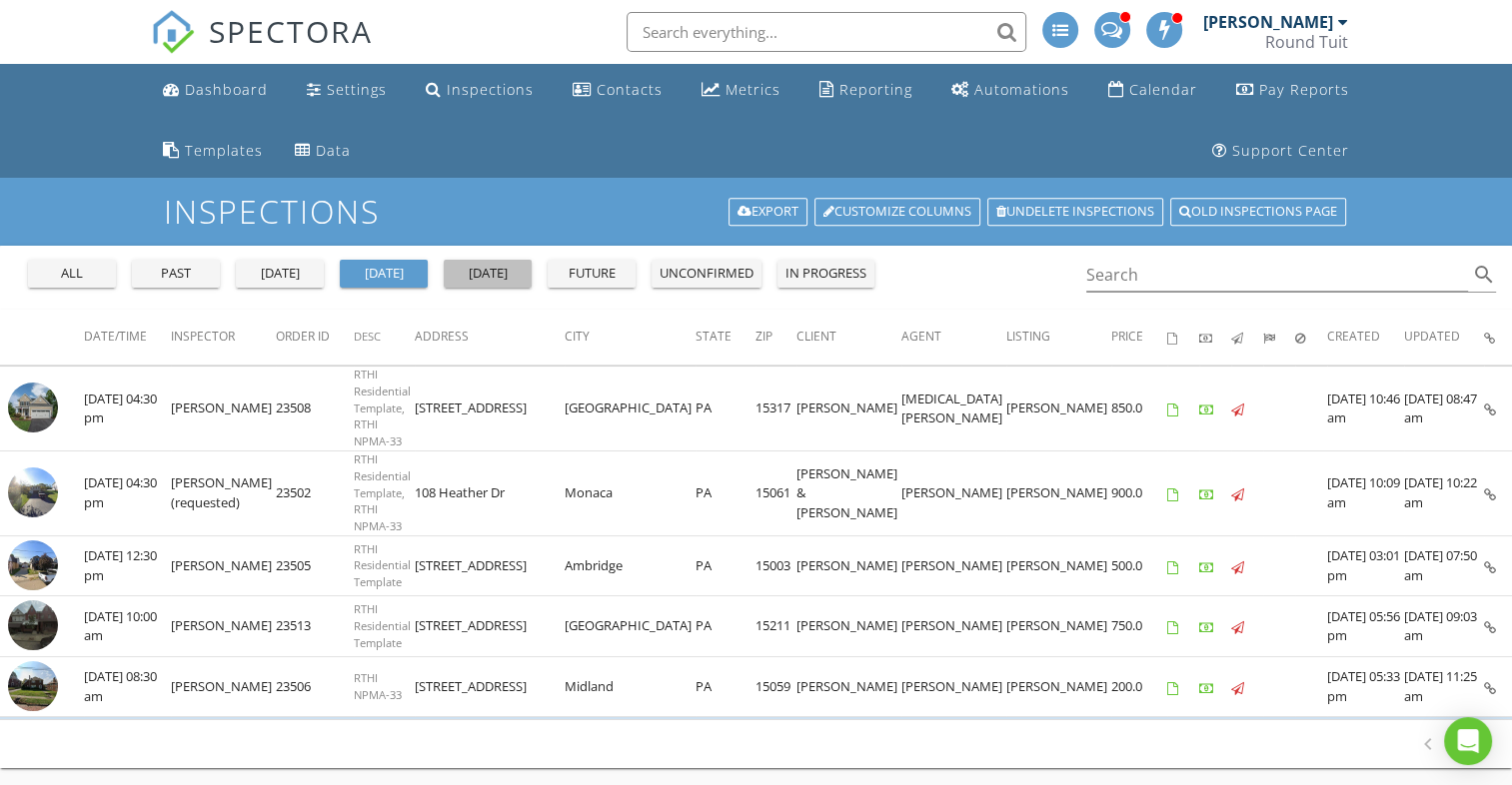 click on "[DATE]" at bounding box center (488, 274) 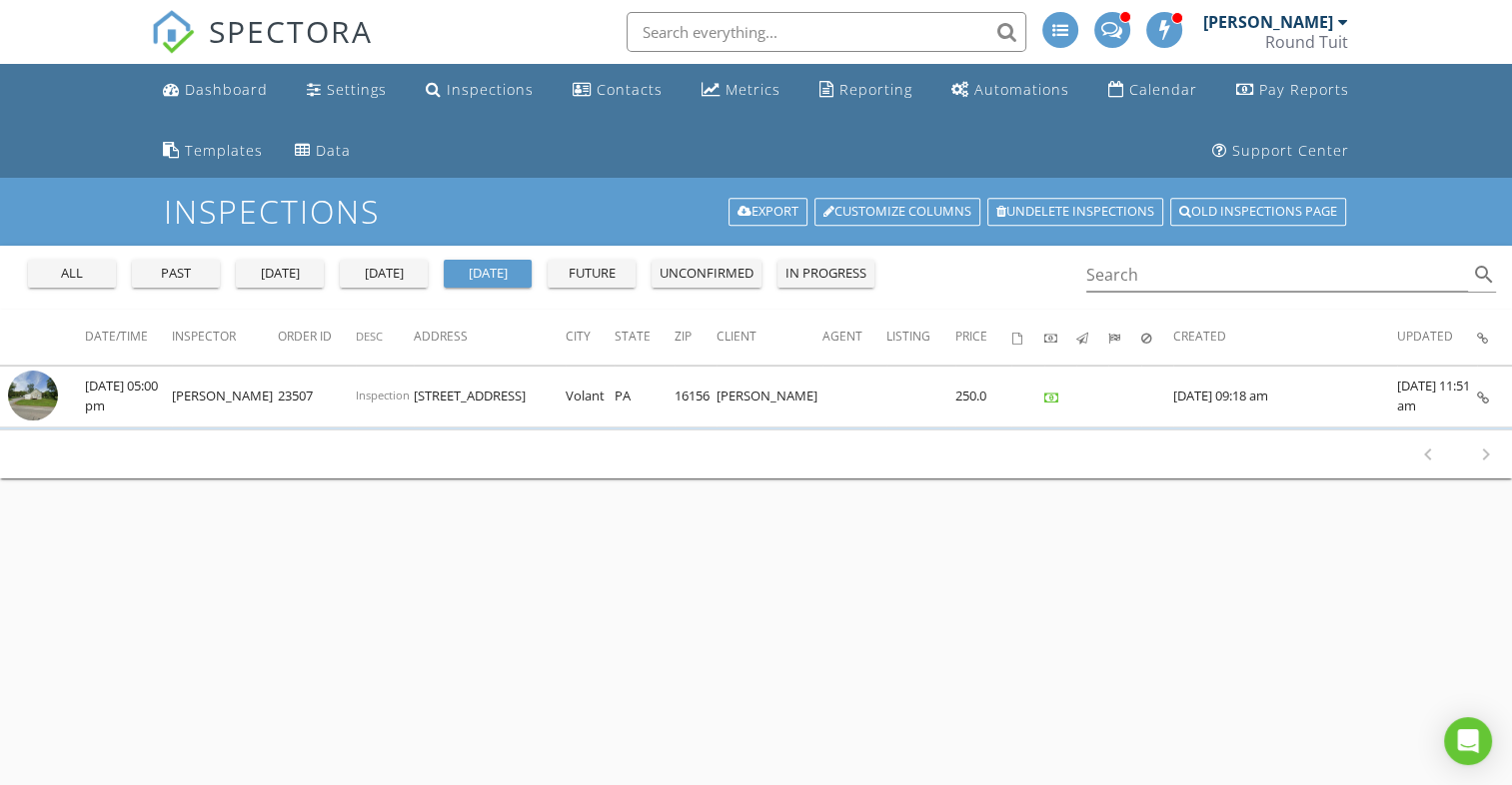 click on "today" at bounding box center [384, 274] 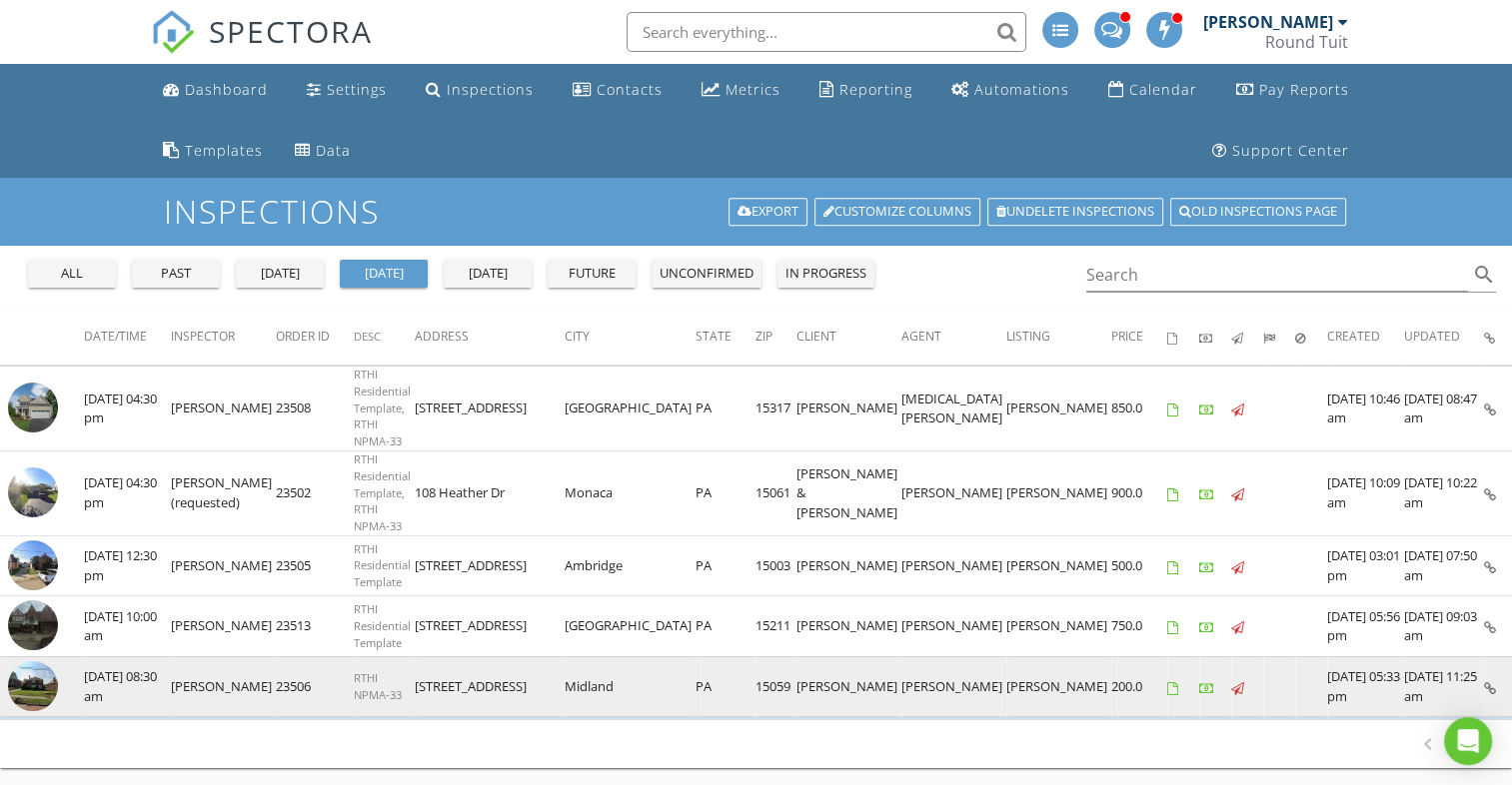 click at bounding box center (33, 686) 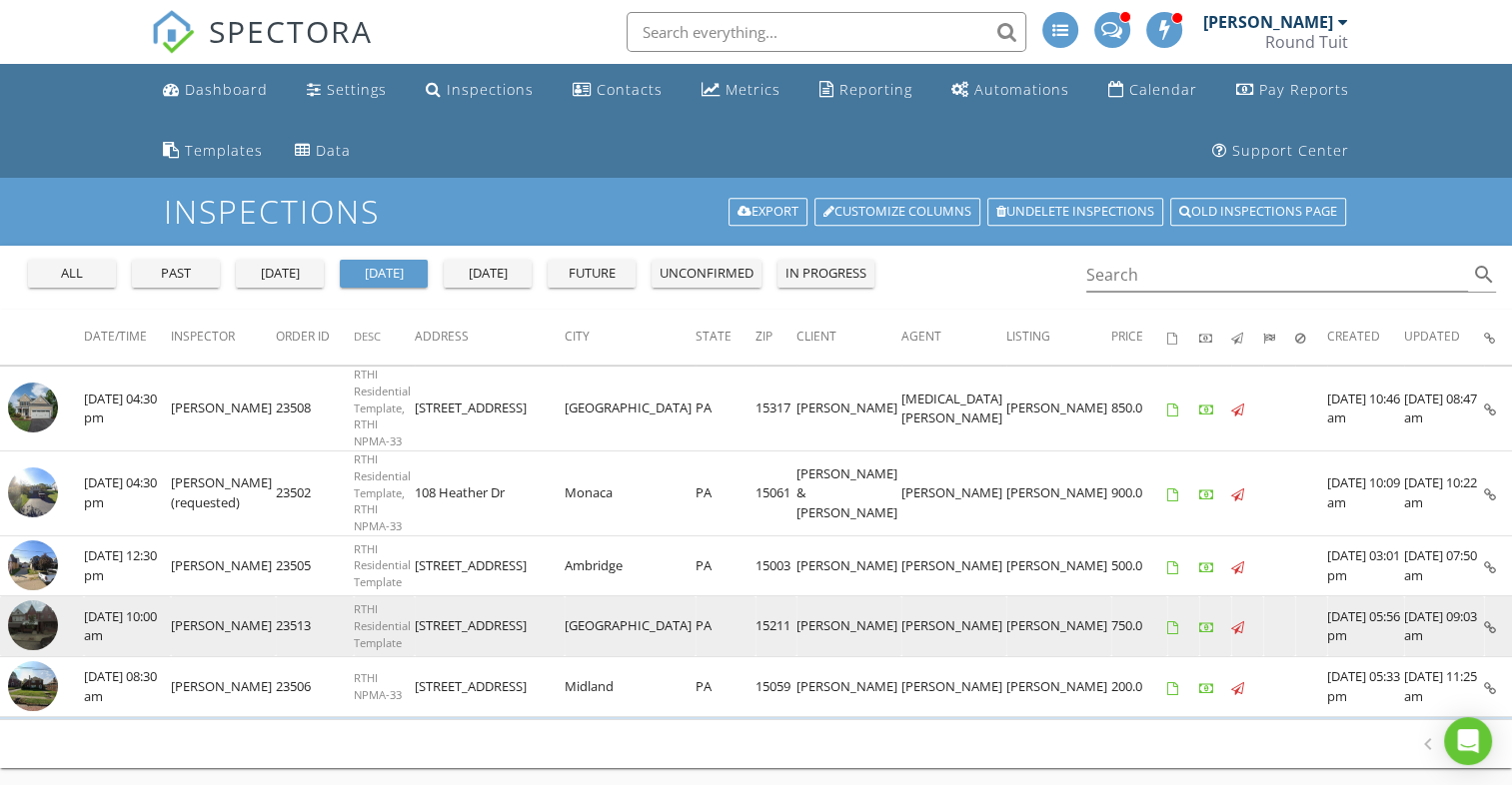 click at bounding box center (33, 625) 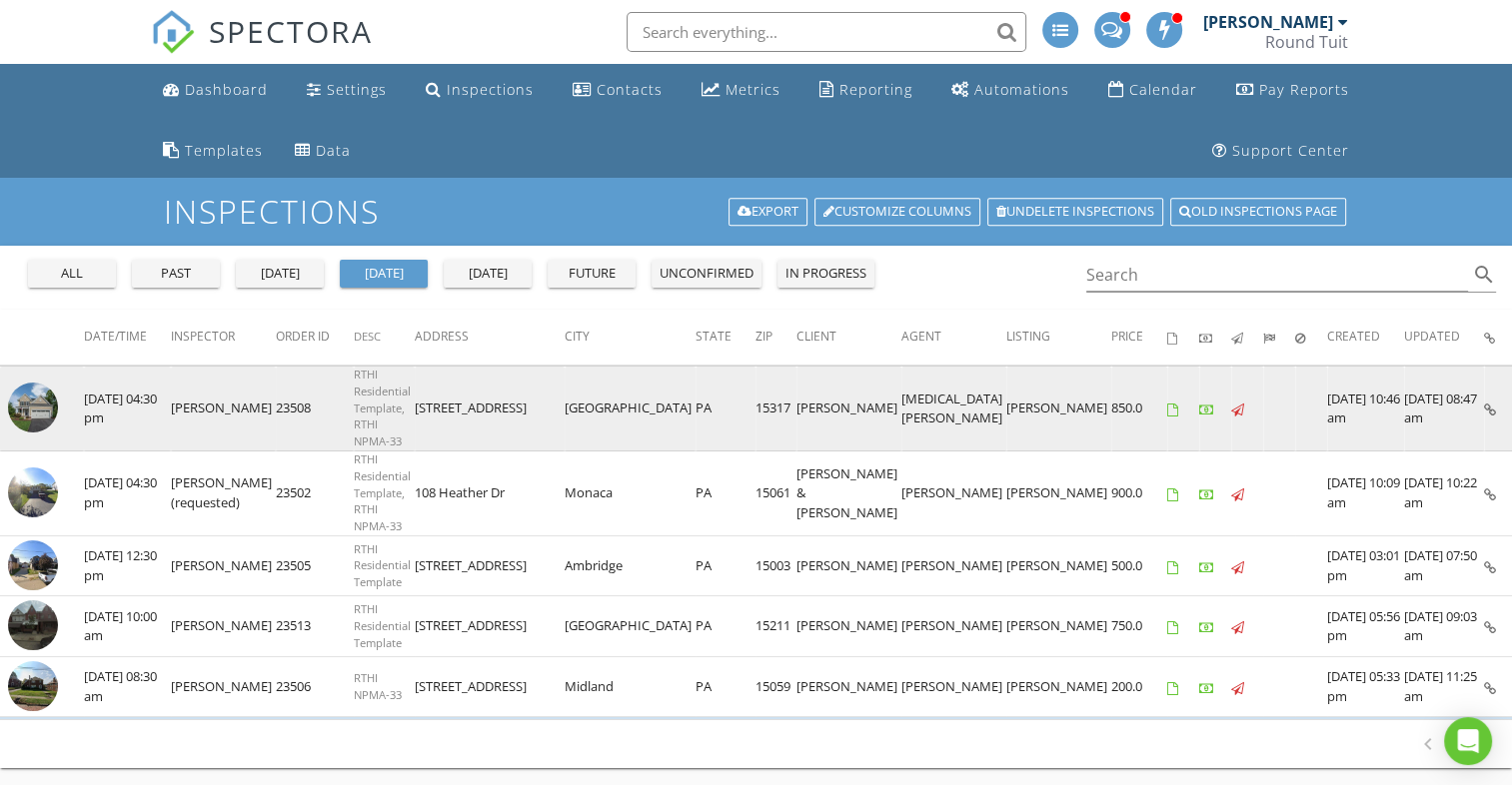 click at bounding box center [33, 407] 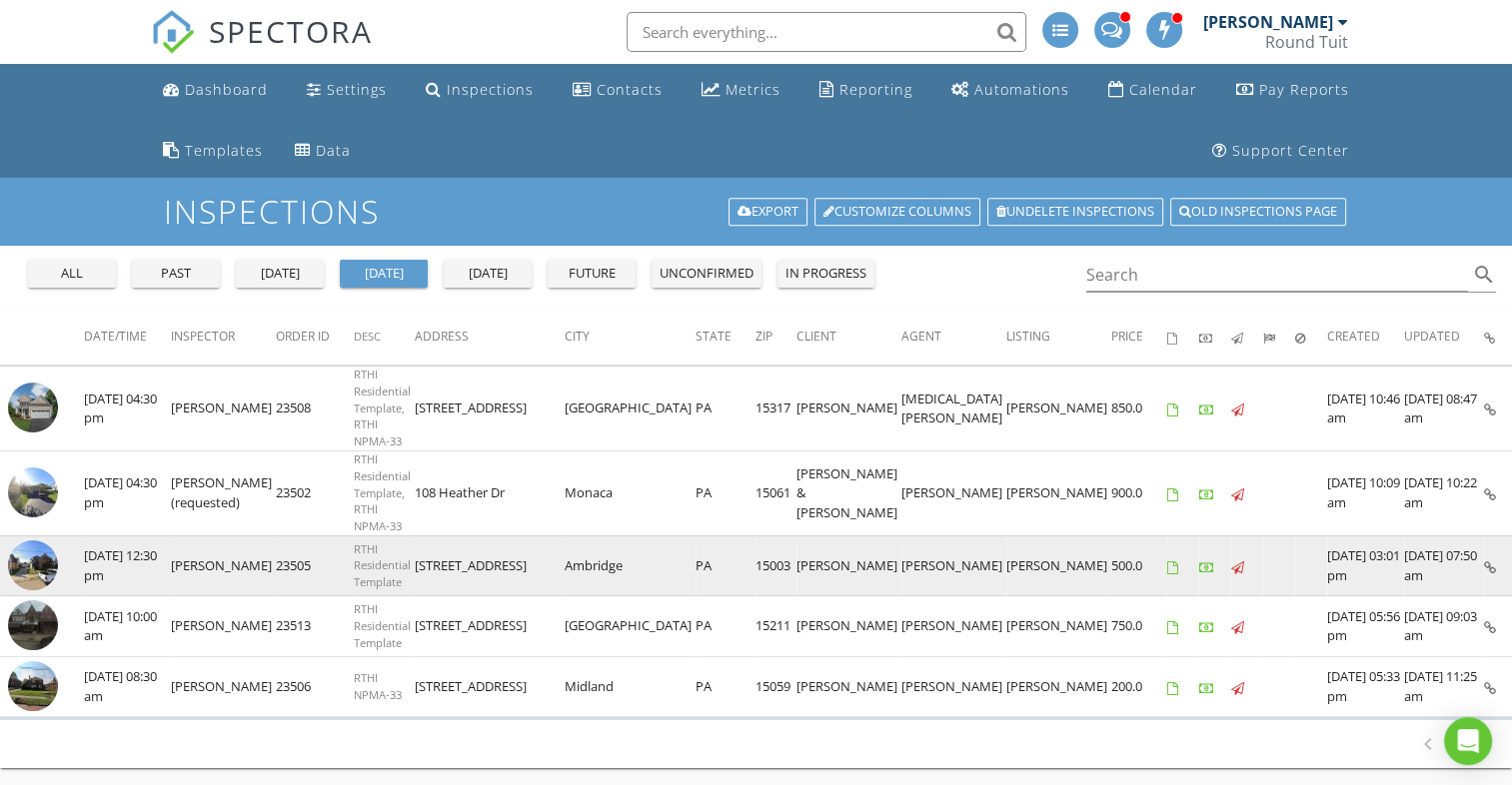 click at bounding box center [33, 565] 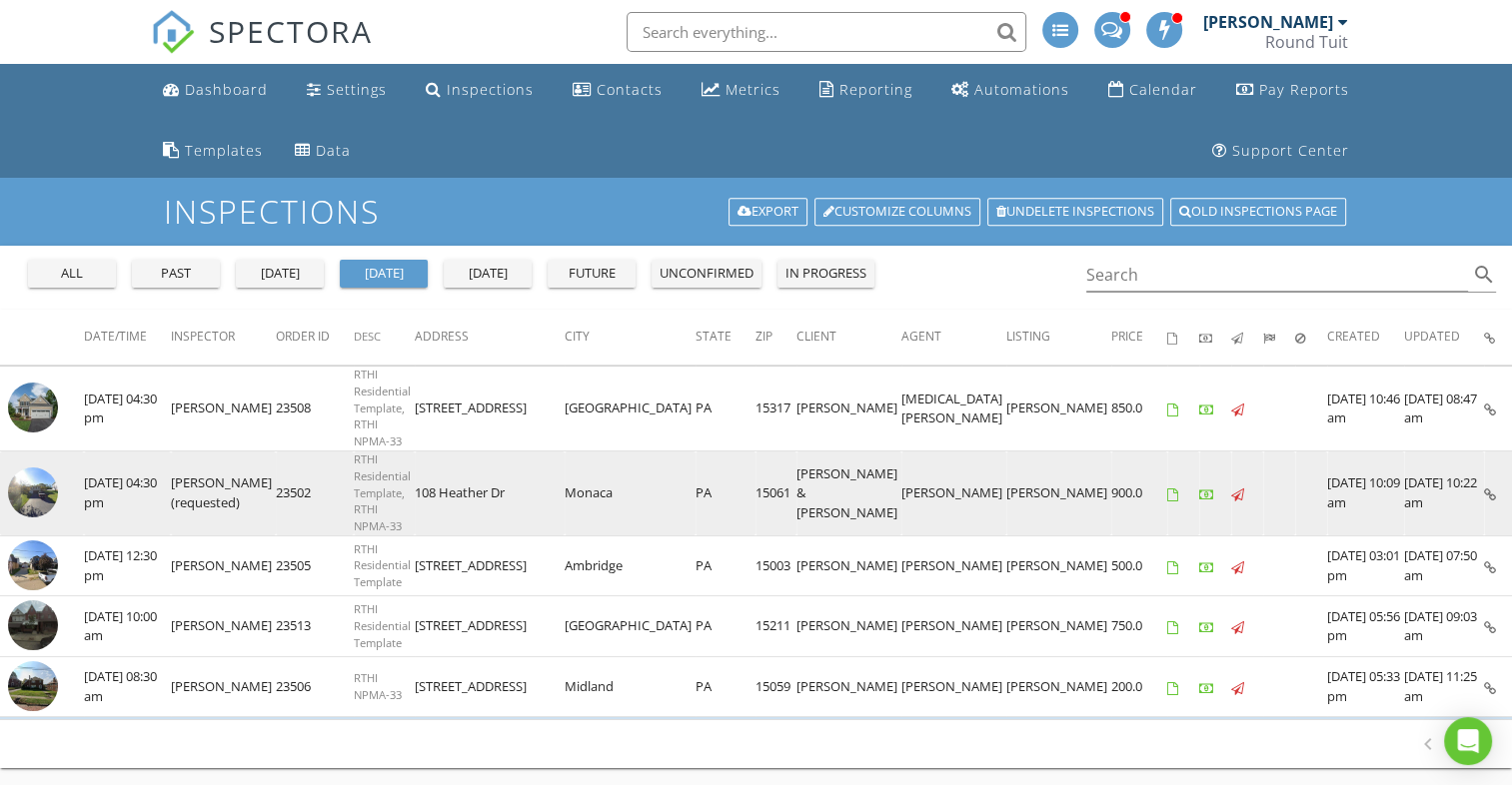 click at bounding box center [33, 492] 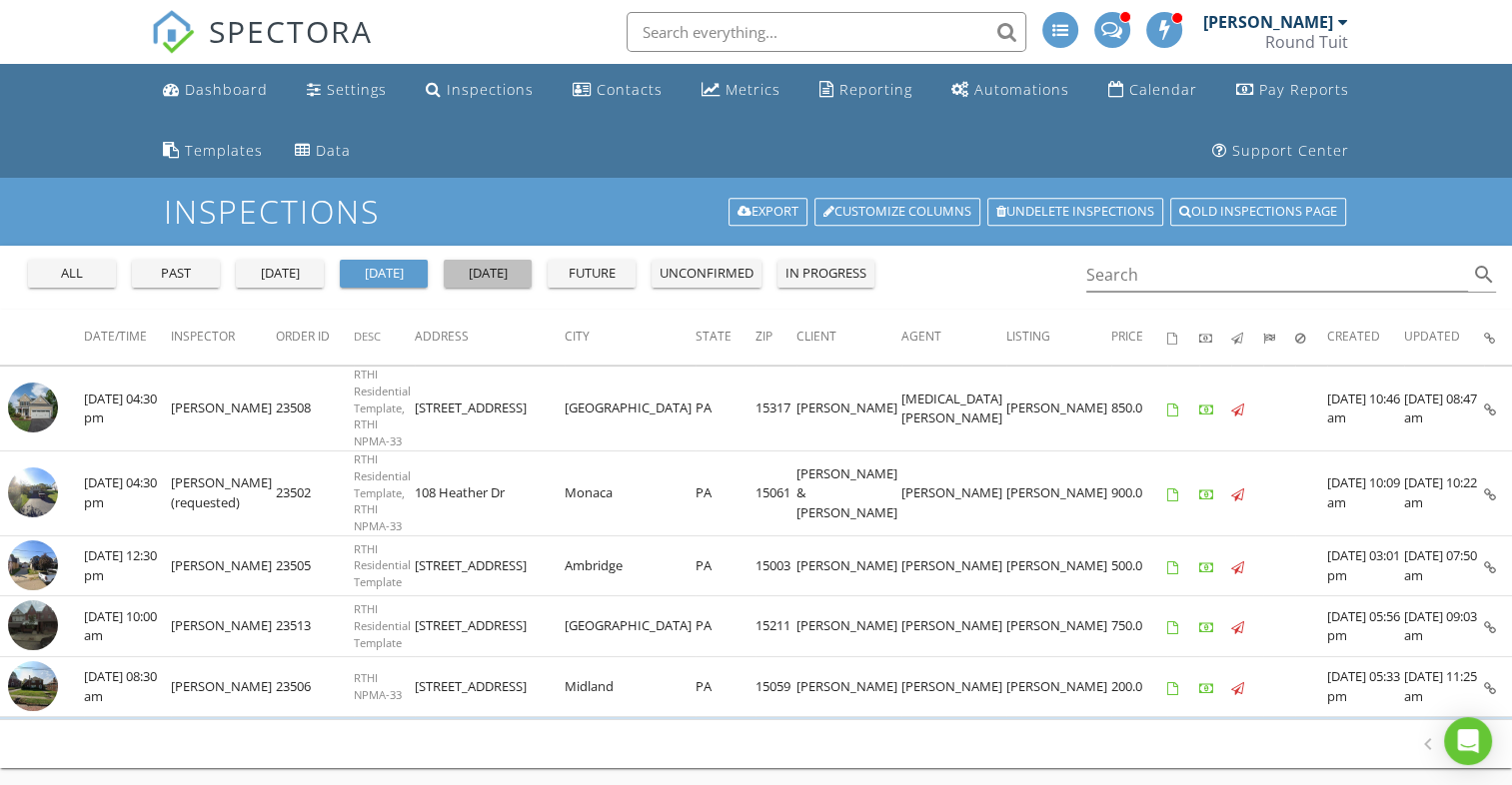 click on "tomorrow" at bounding box center (488, 274) 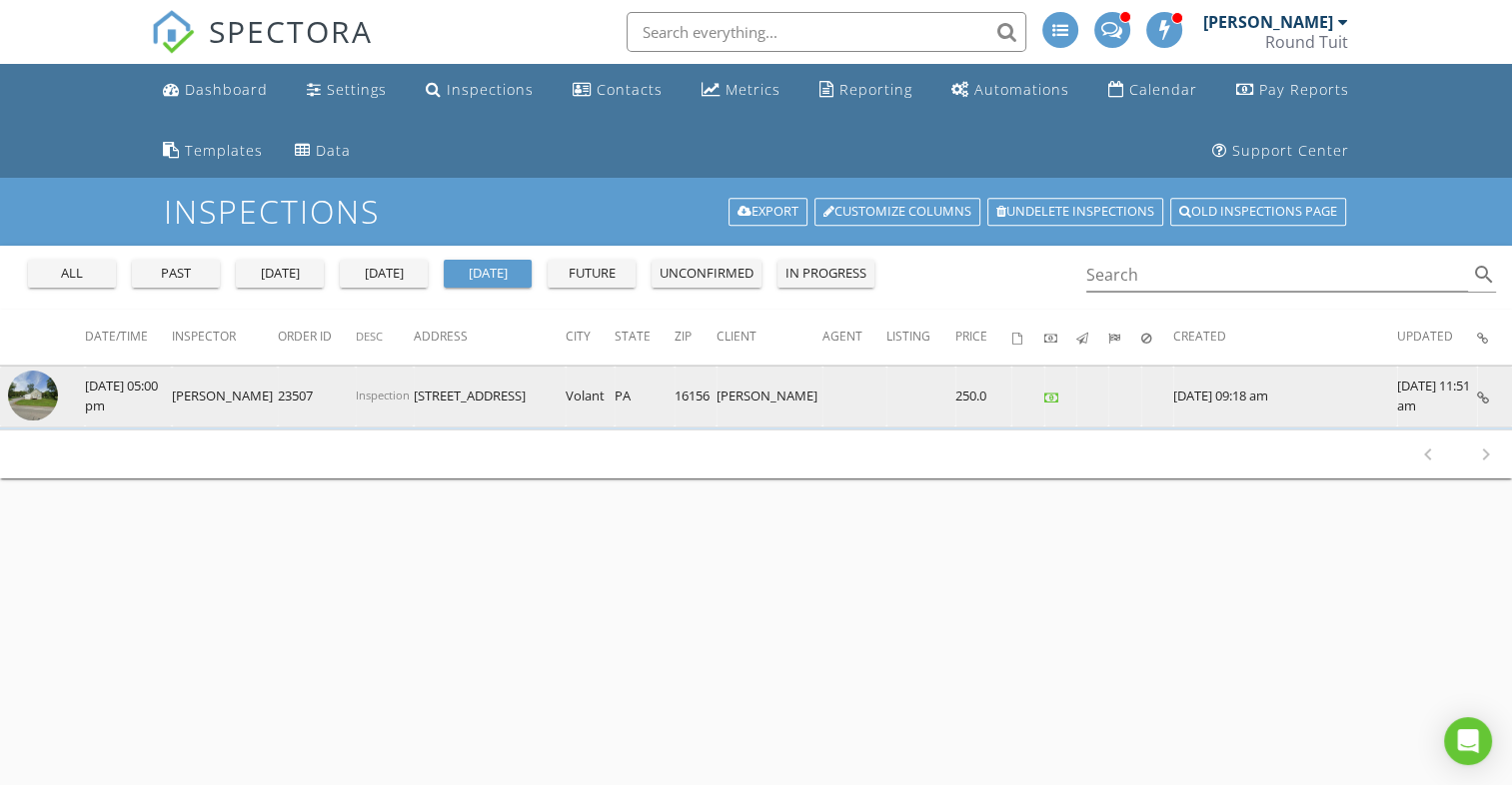 click at bounding box center [33, 395] 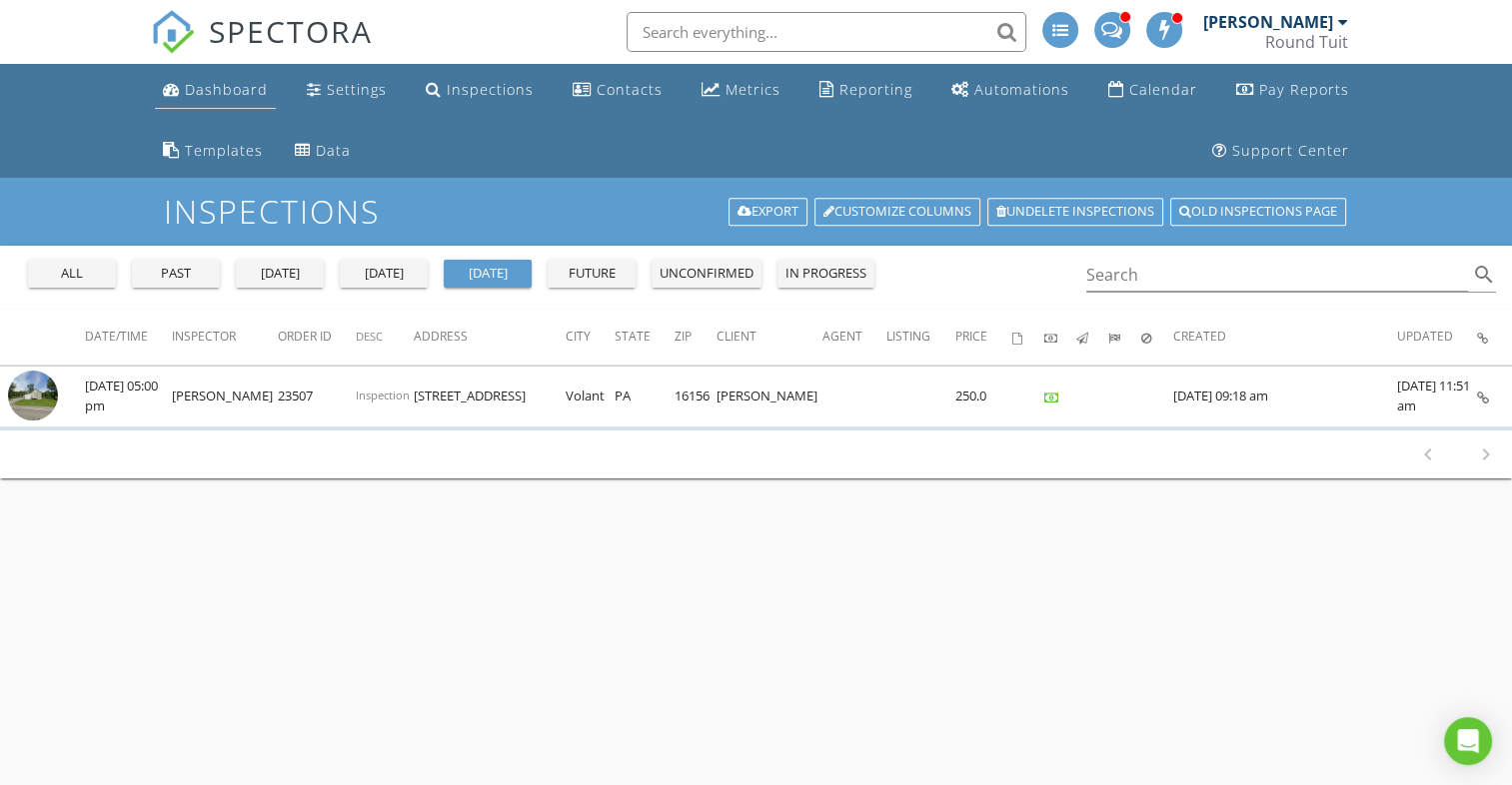 click on "Dashboard" at bounding box center (226, 89) 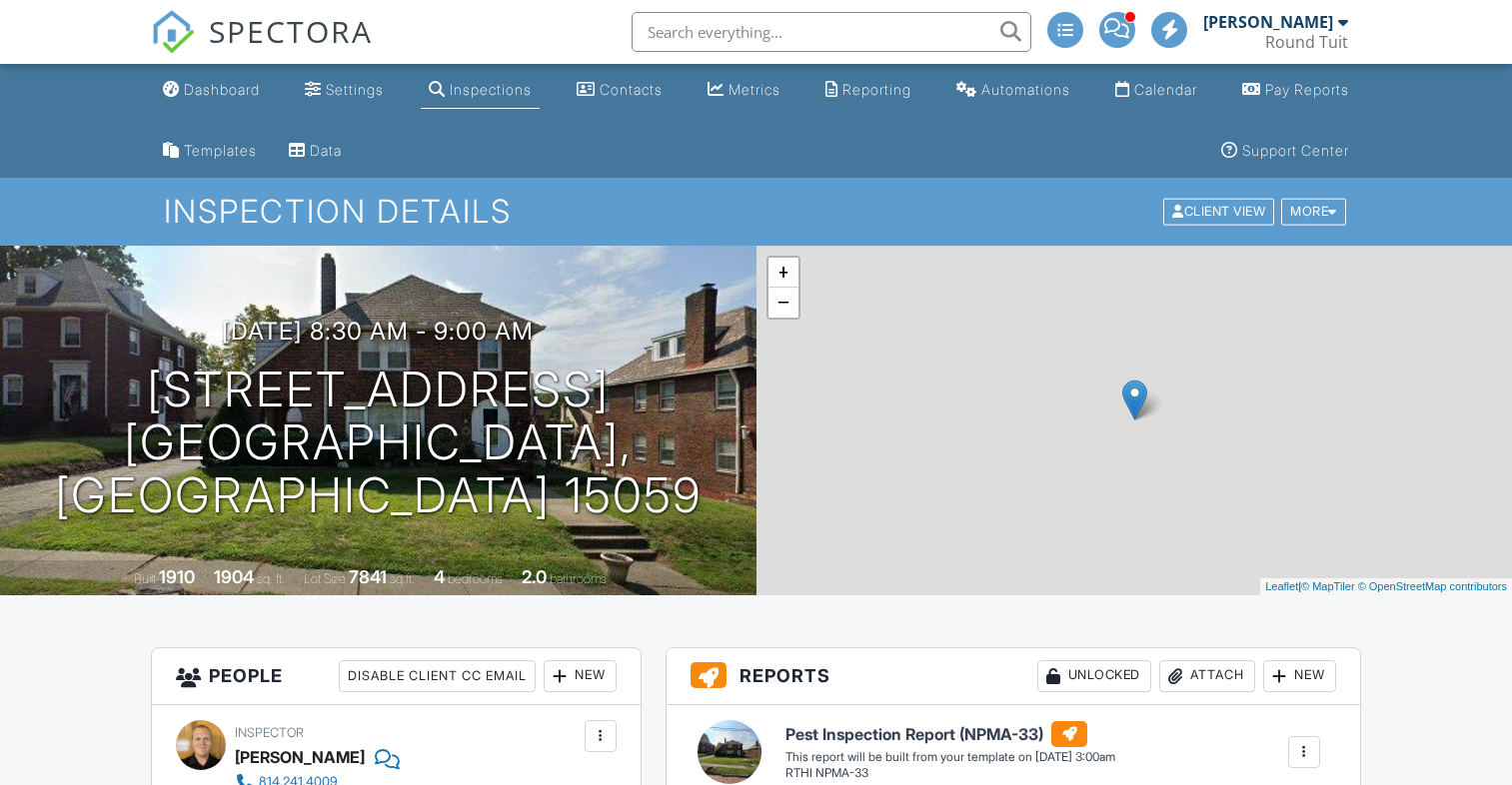 scroll, scrollTop: 0, scrollLeft: 0, axis: both 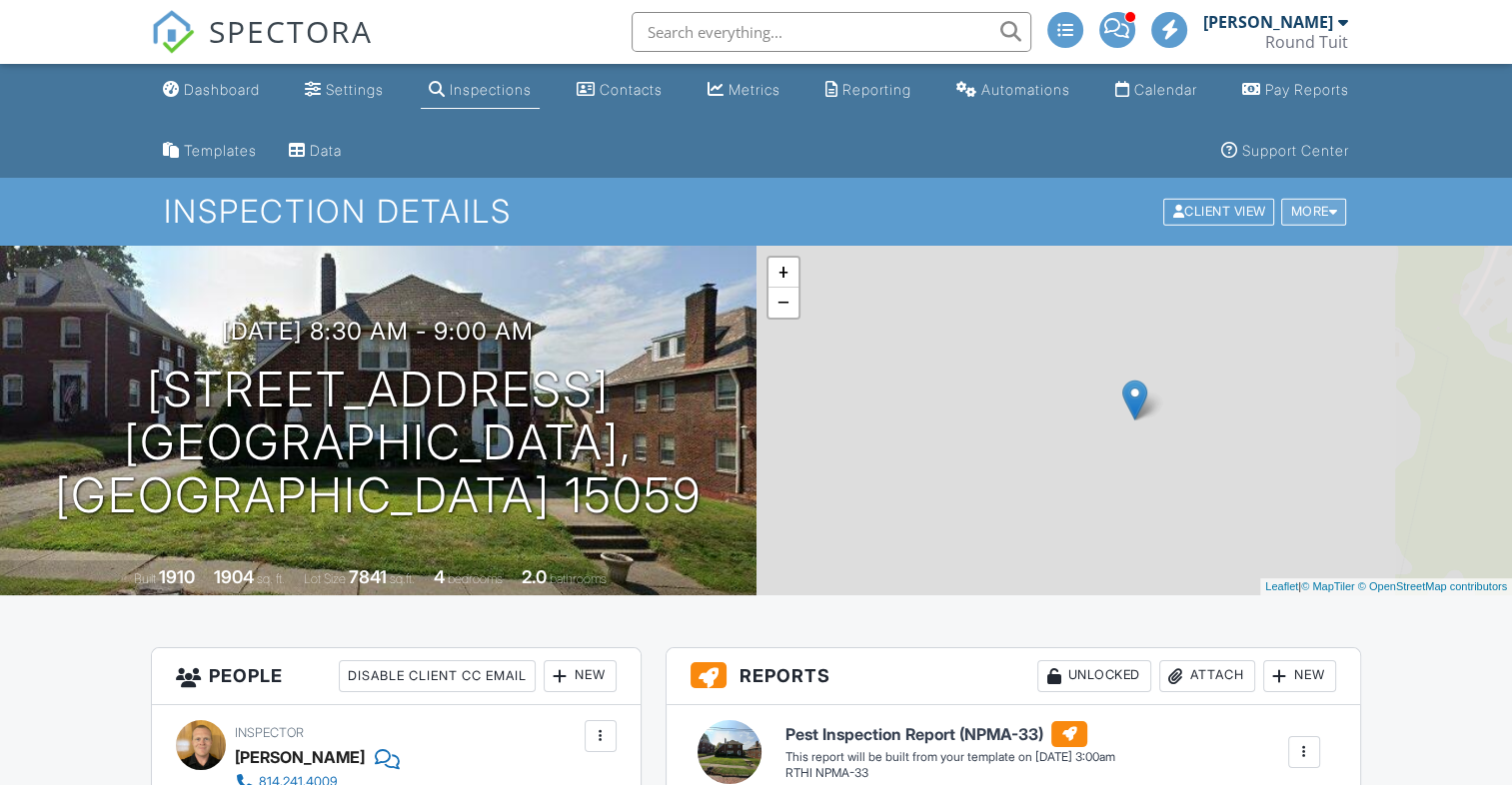 click on "More" at bounding box center (1313, 212) 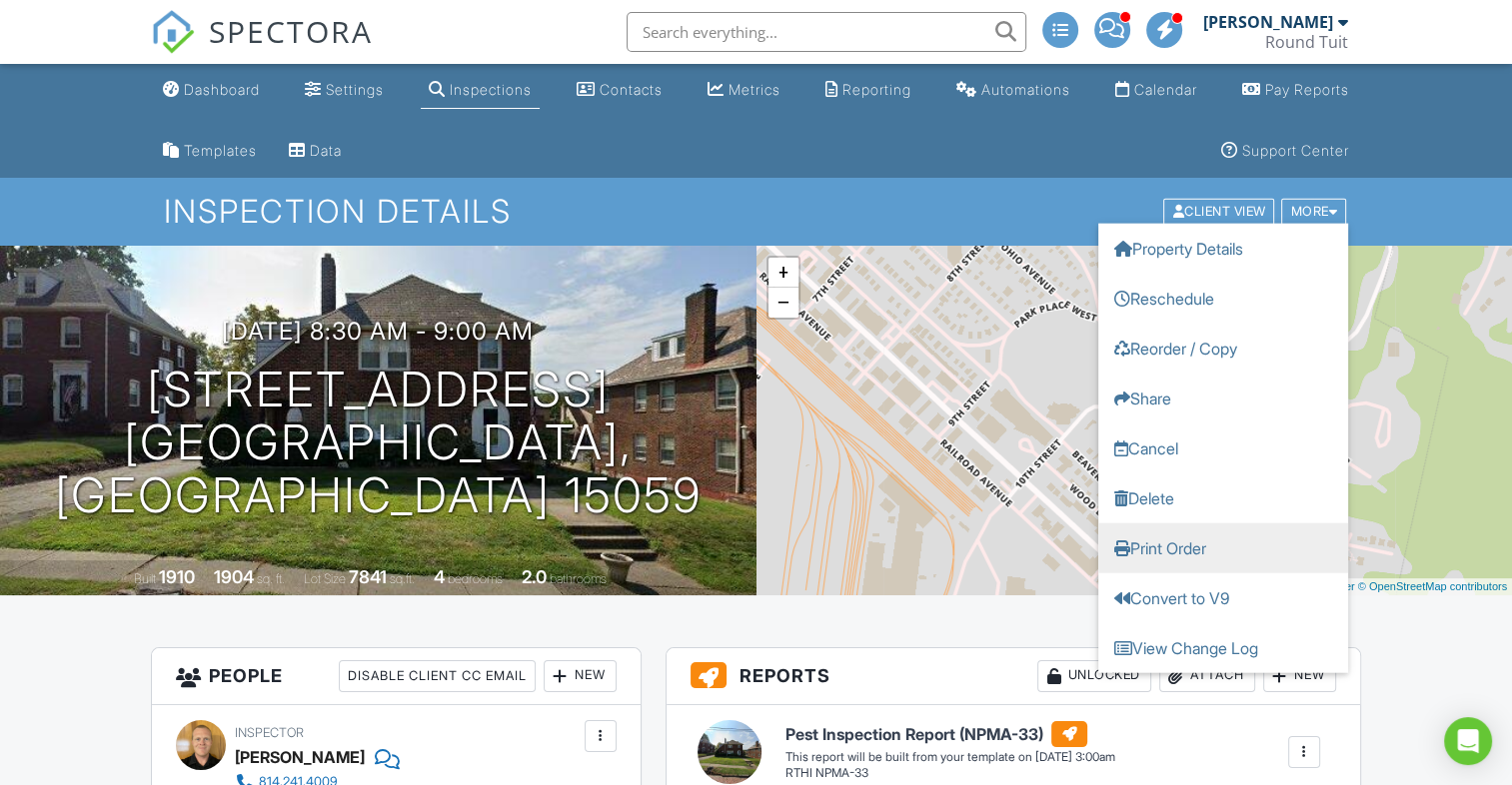 click on "Print Order" at bounding box center [1223, 548] 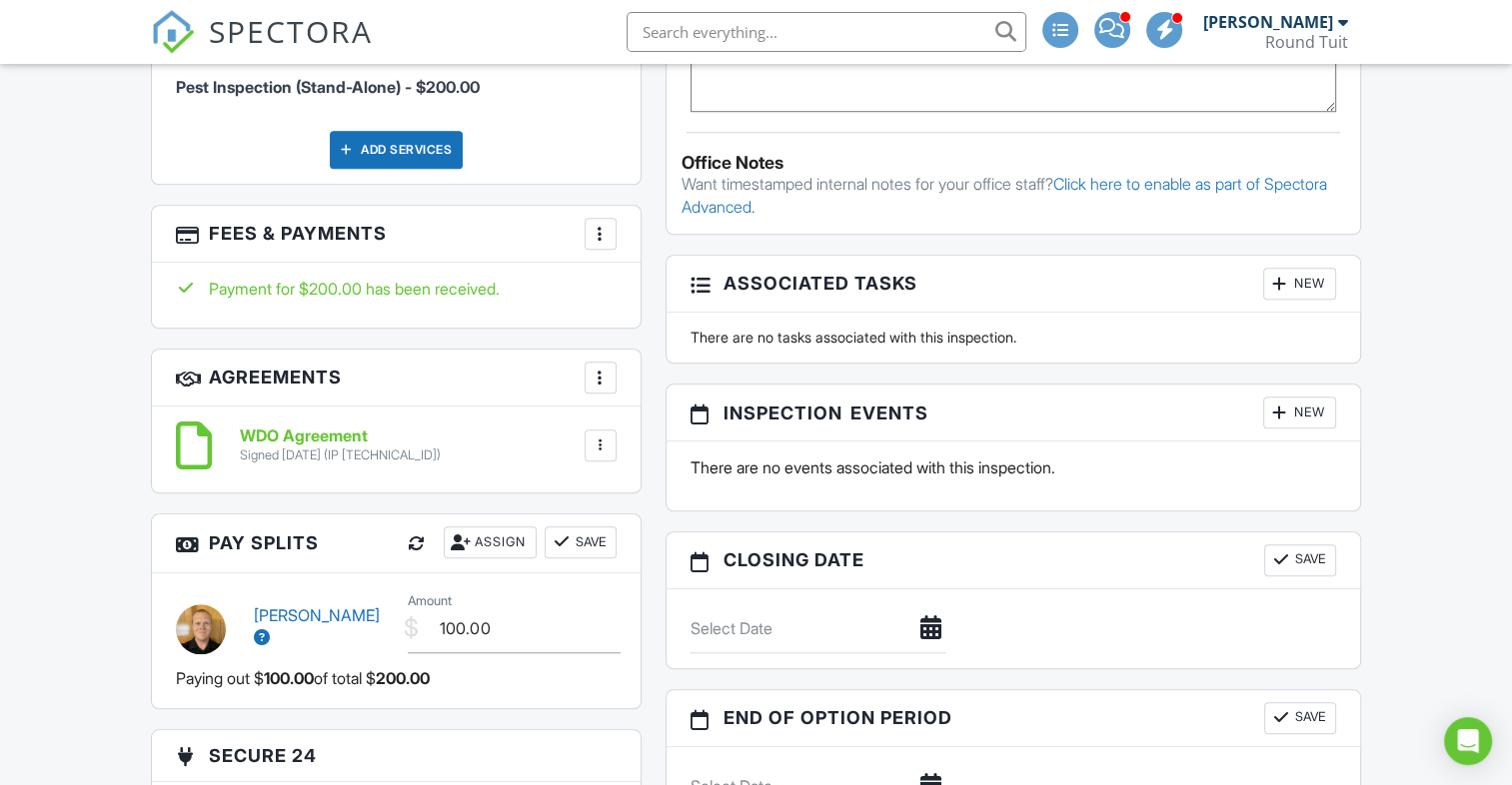 scroll, scrollTop: 1482, scrollLeft: 0, axis: vertical 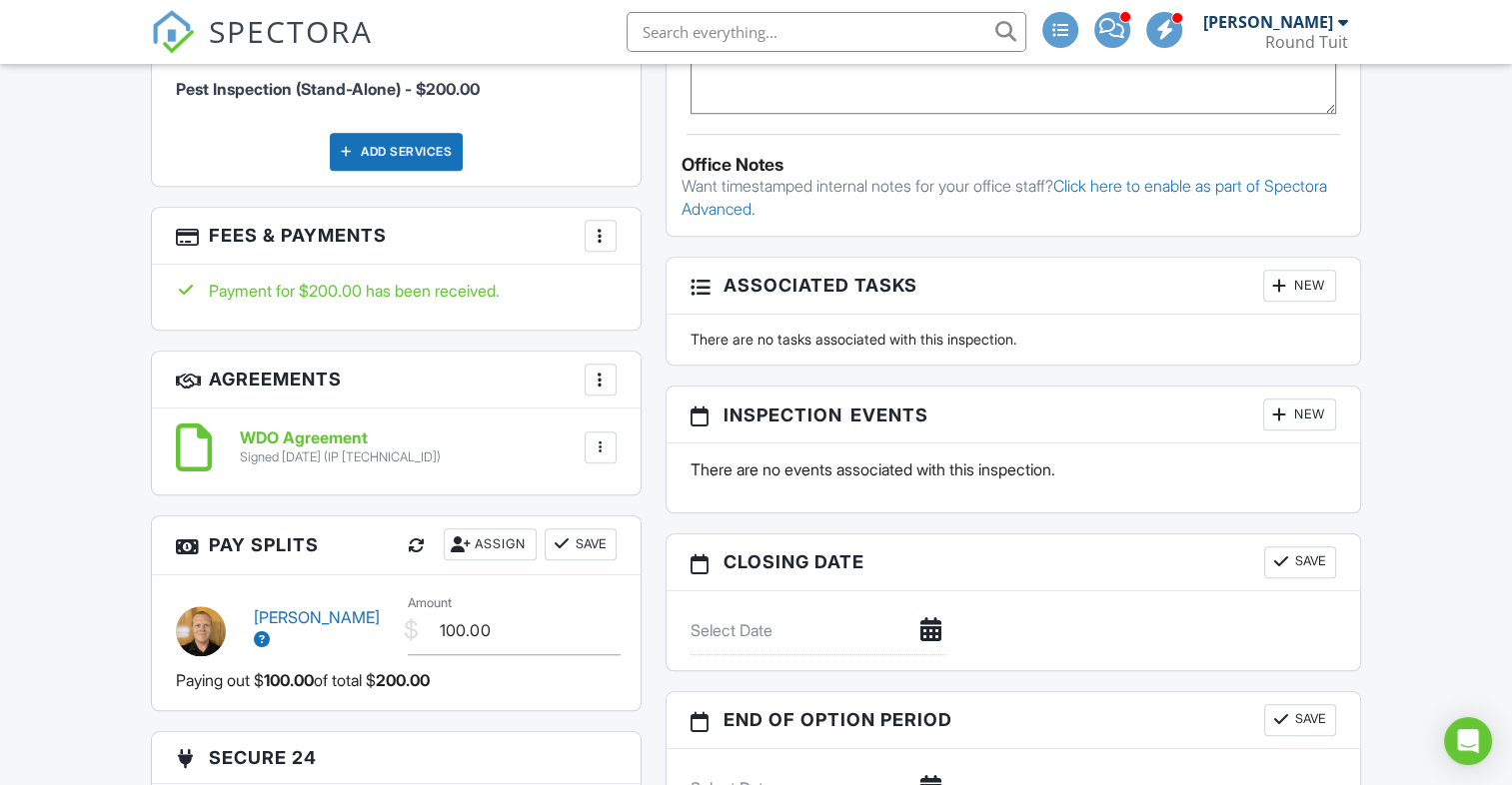 click at bounding box center (601, 236) 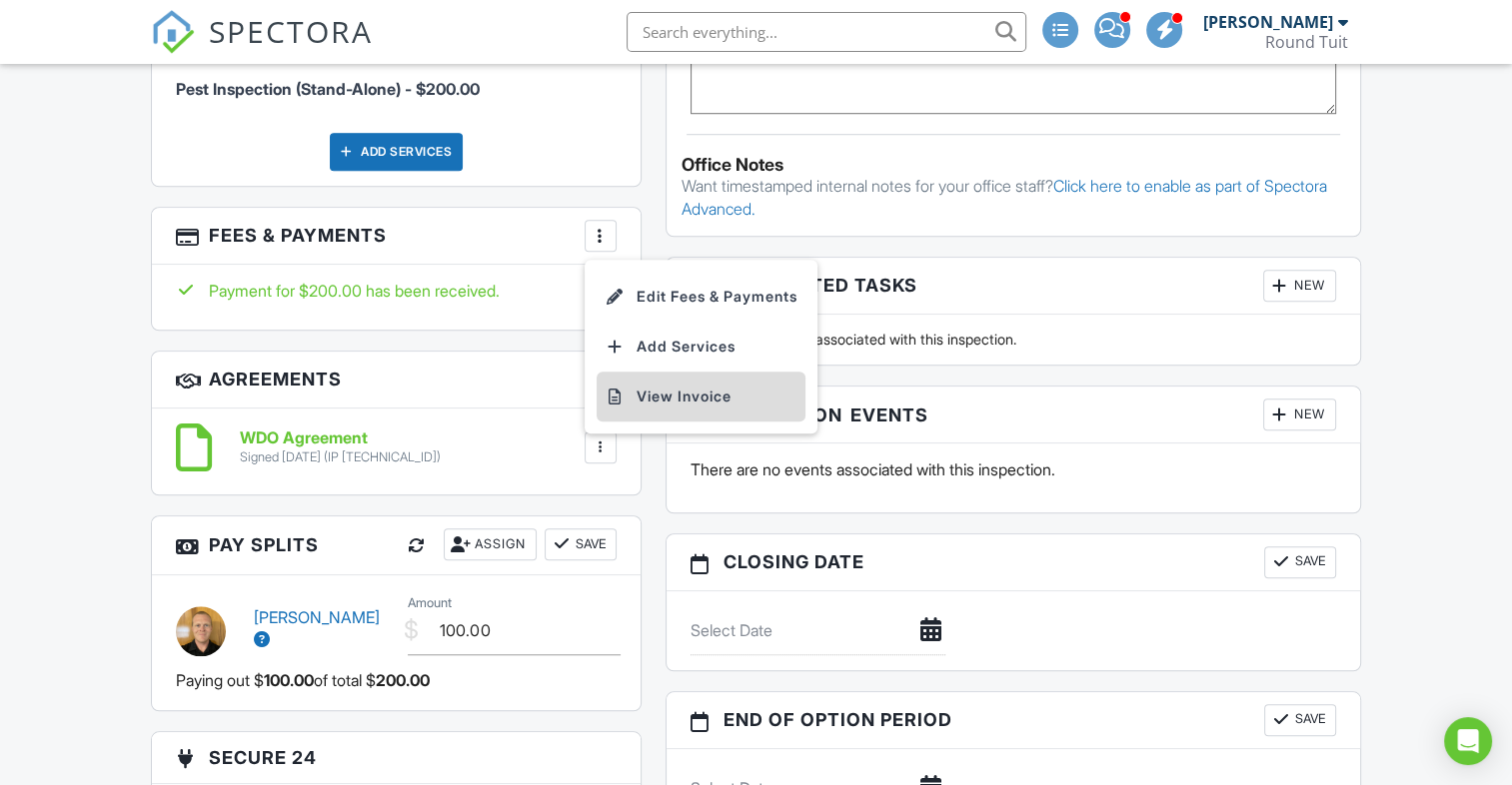 click on "View Invoice" at bounding box center [701, 396] 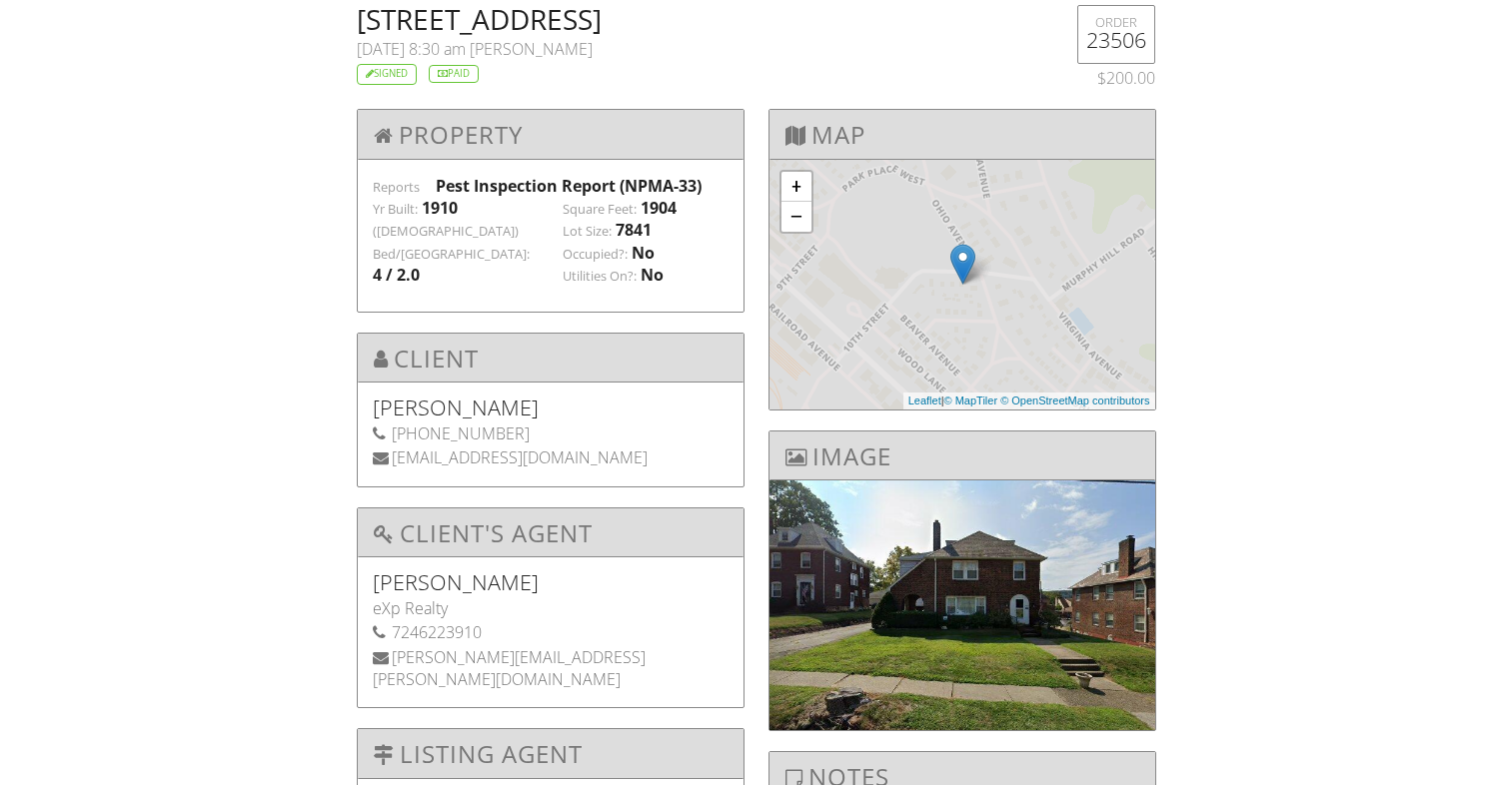 scroll, scrollTop: 0, scrollLeft: 0, axis: both 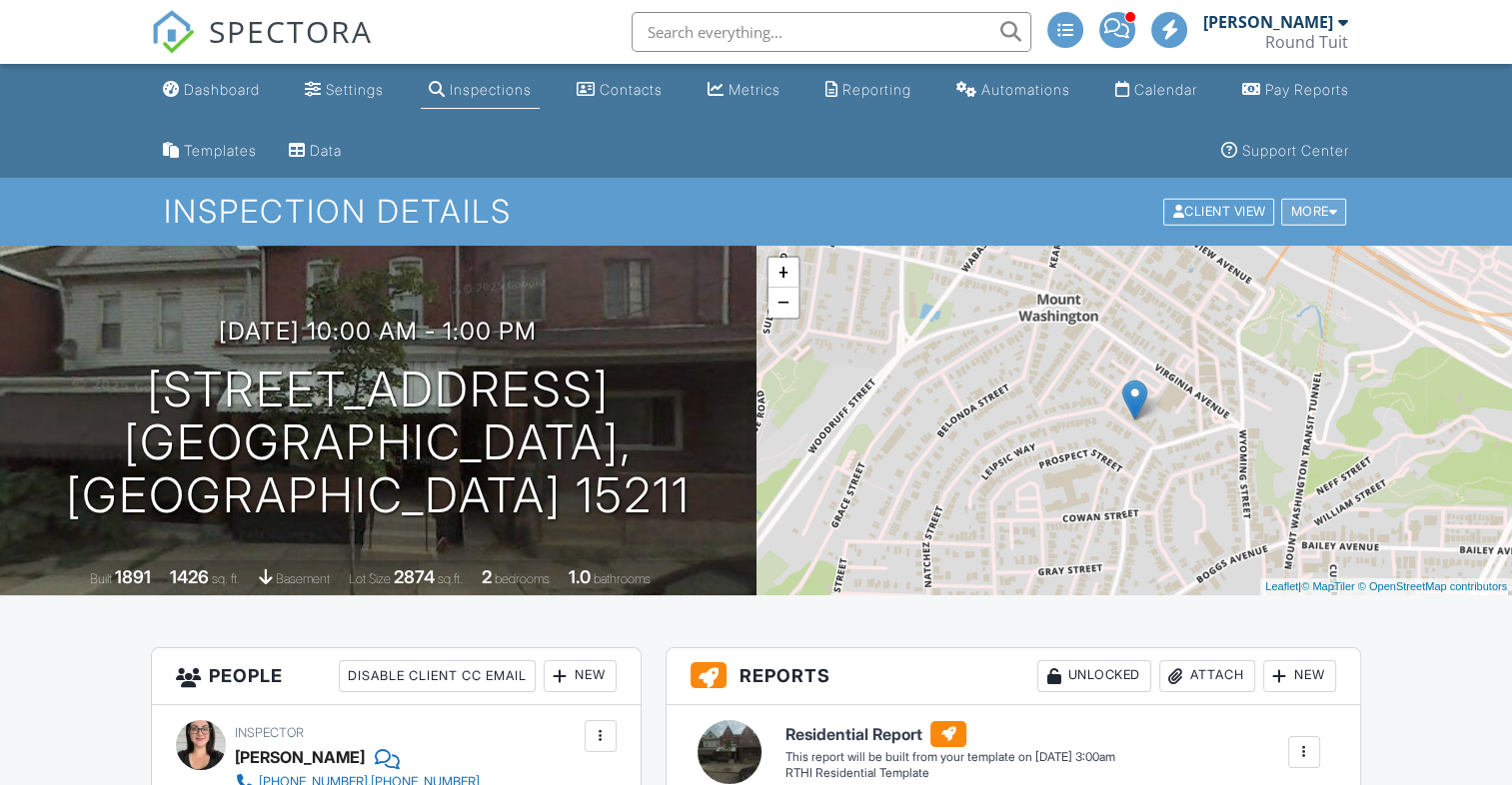 click on "More" at bounding box center (1313, 212) 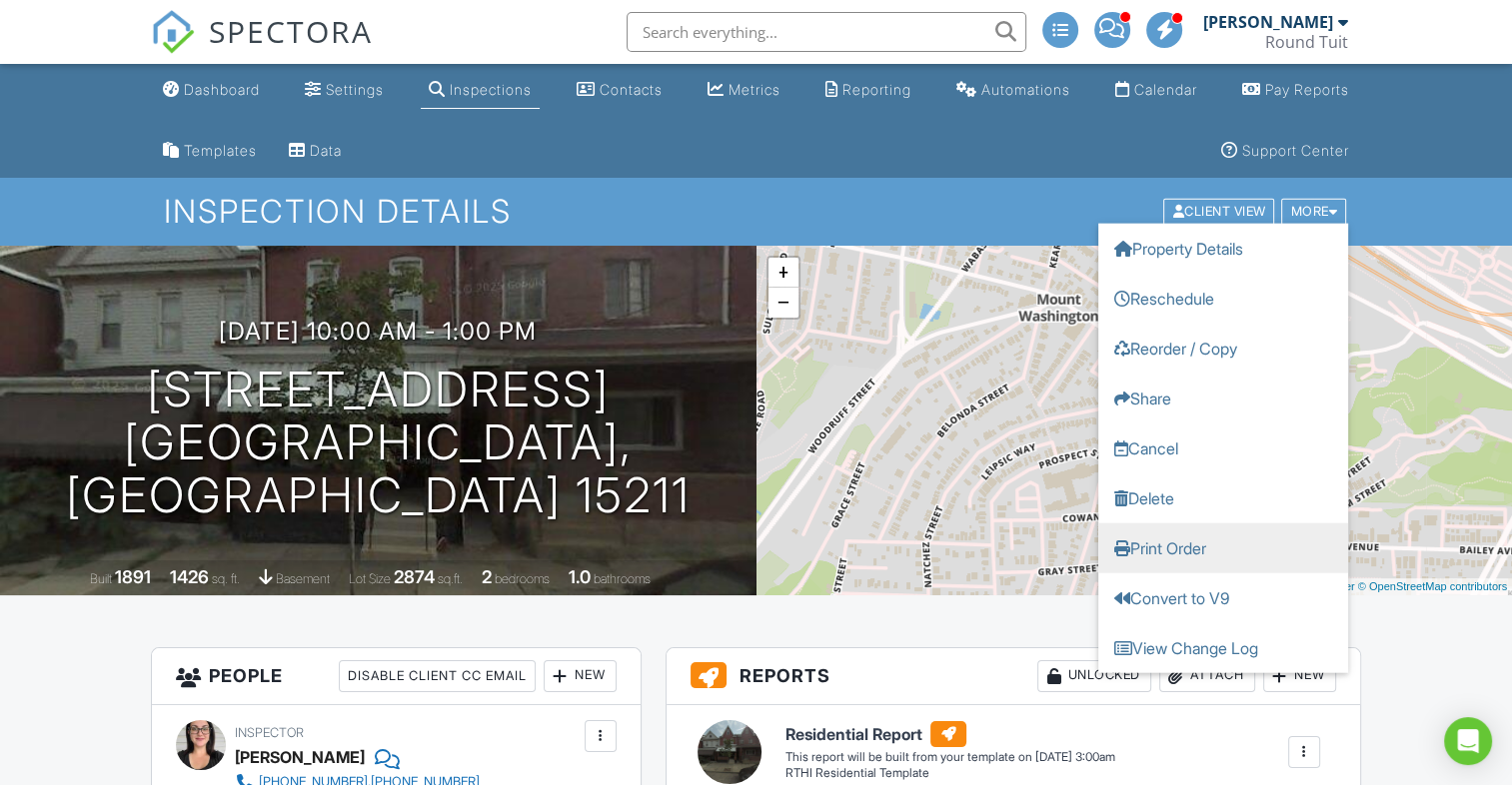 click on "Print Order" at bounding box center [1223, 548] 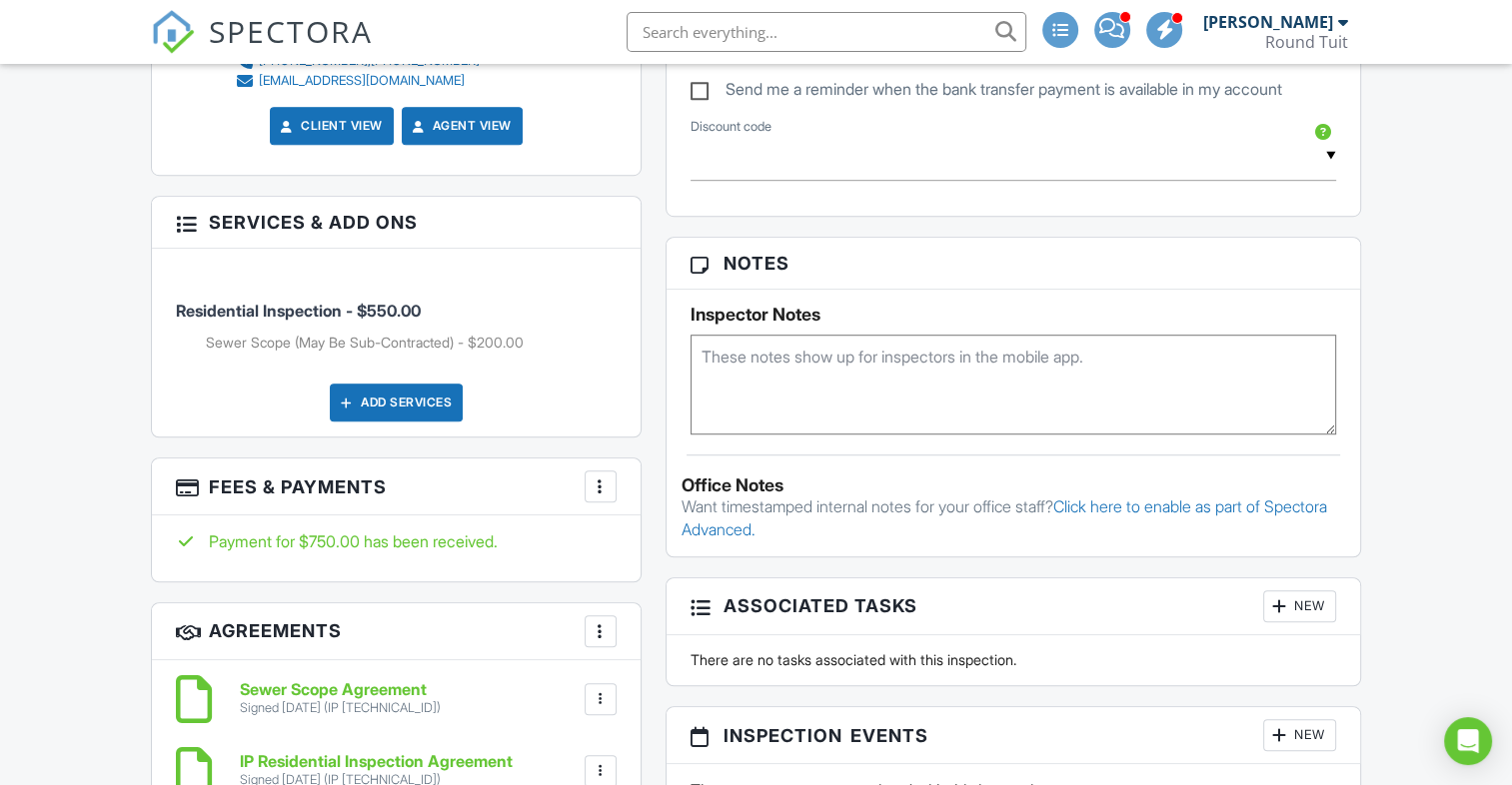 scroll, scrollTop: 1234, scrollLeft: 0, axis: vertical 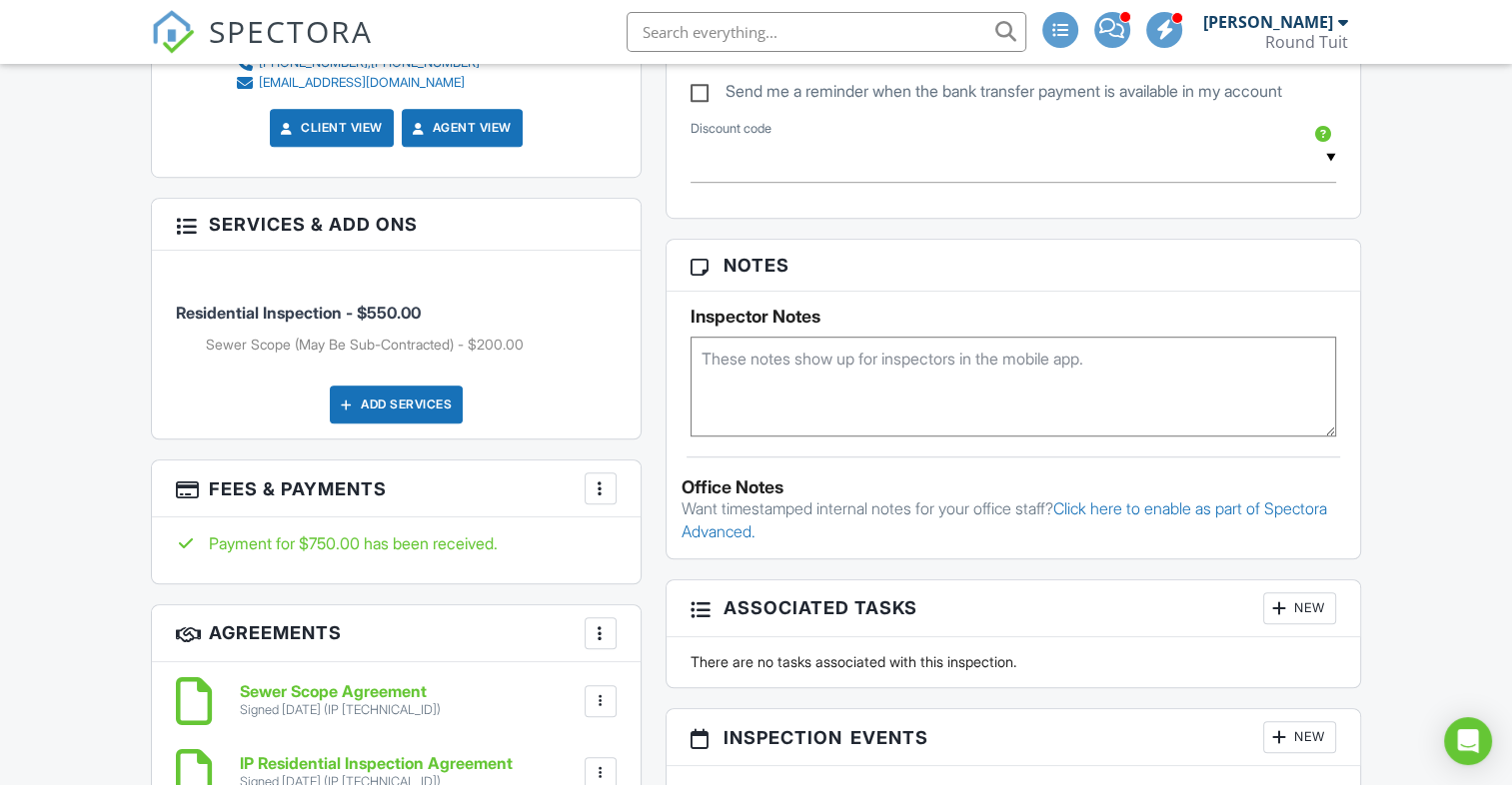 click at bounding box center [601, 488] 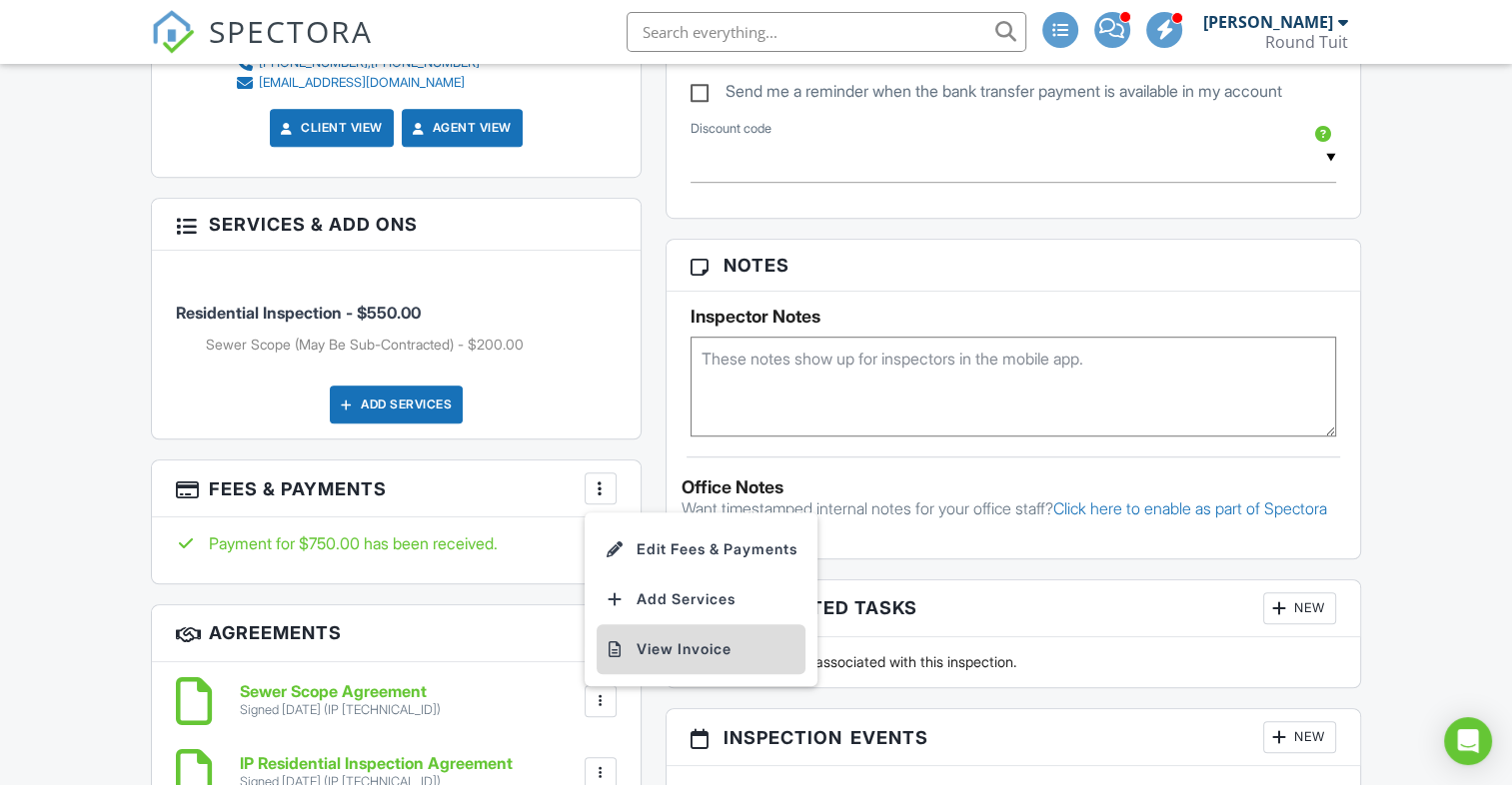click on "View Invoice" at bounding box center (701, 649) 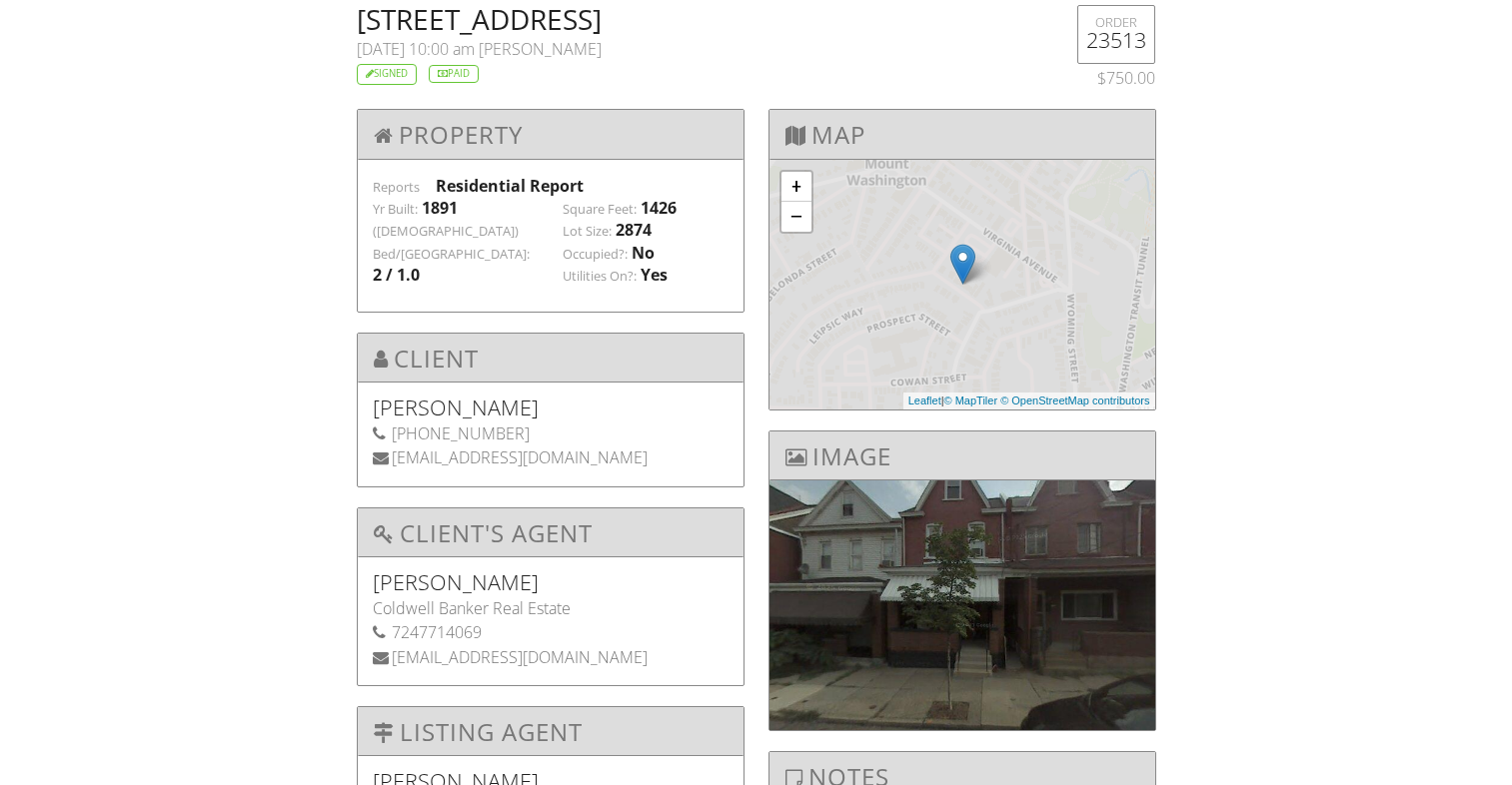 scroll, scrollTop: 0, scrollLeft: 0, axis: both 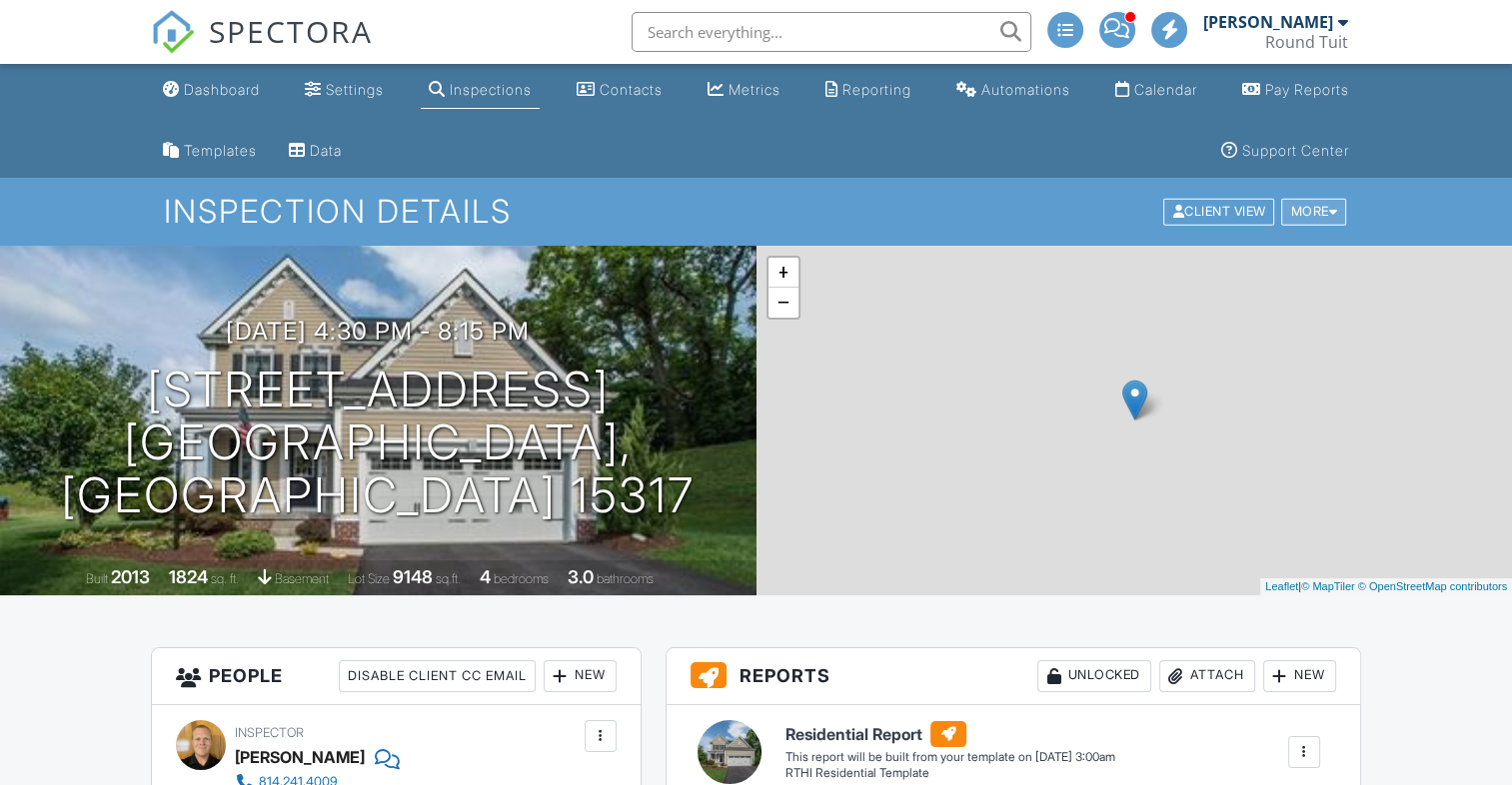 click at bounding box center [1332, 212] 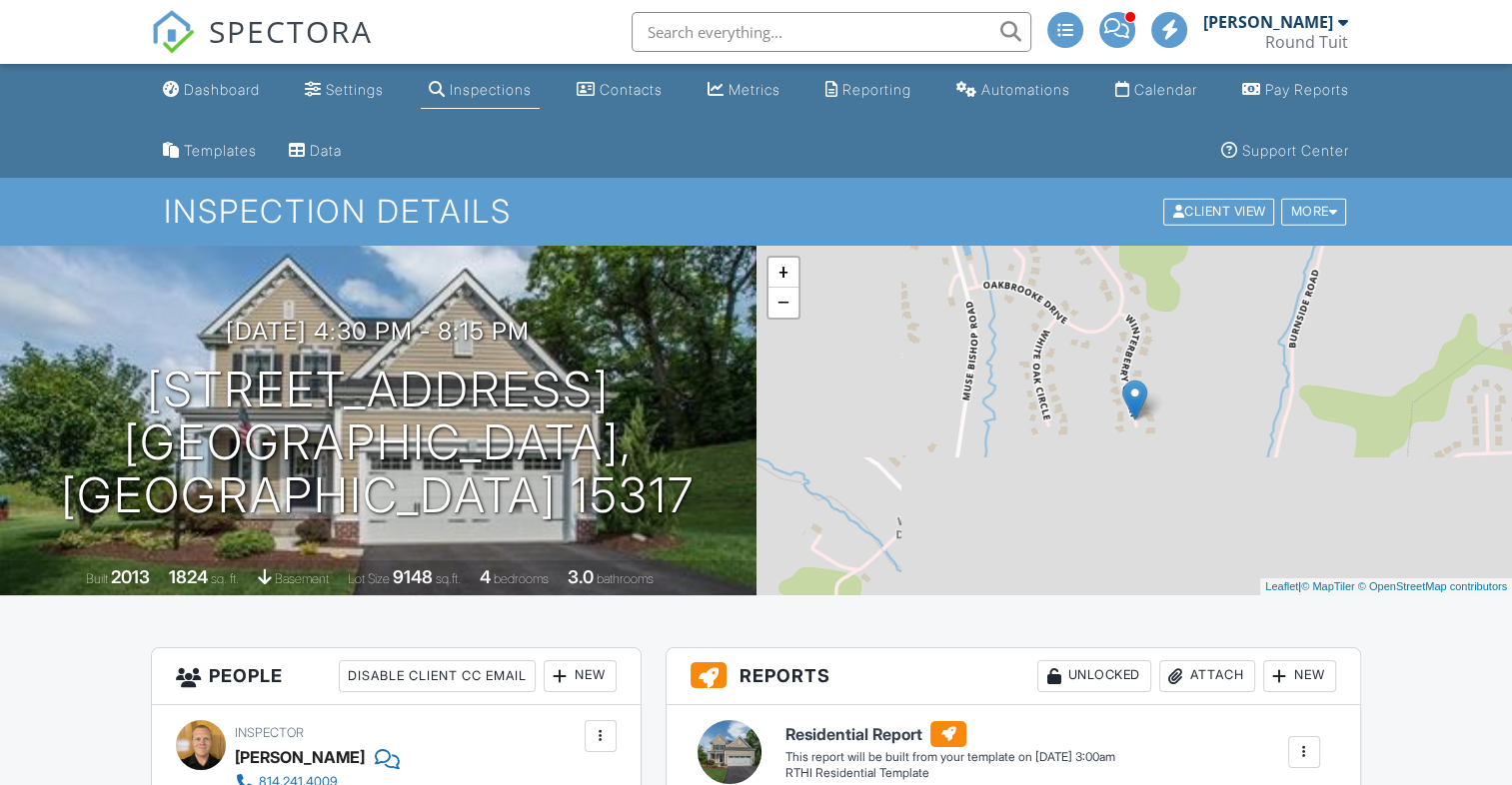 scroll, scrollTop: 0, scrollLeft: 0, axis: both 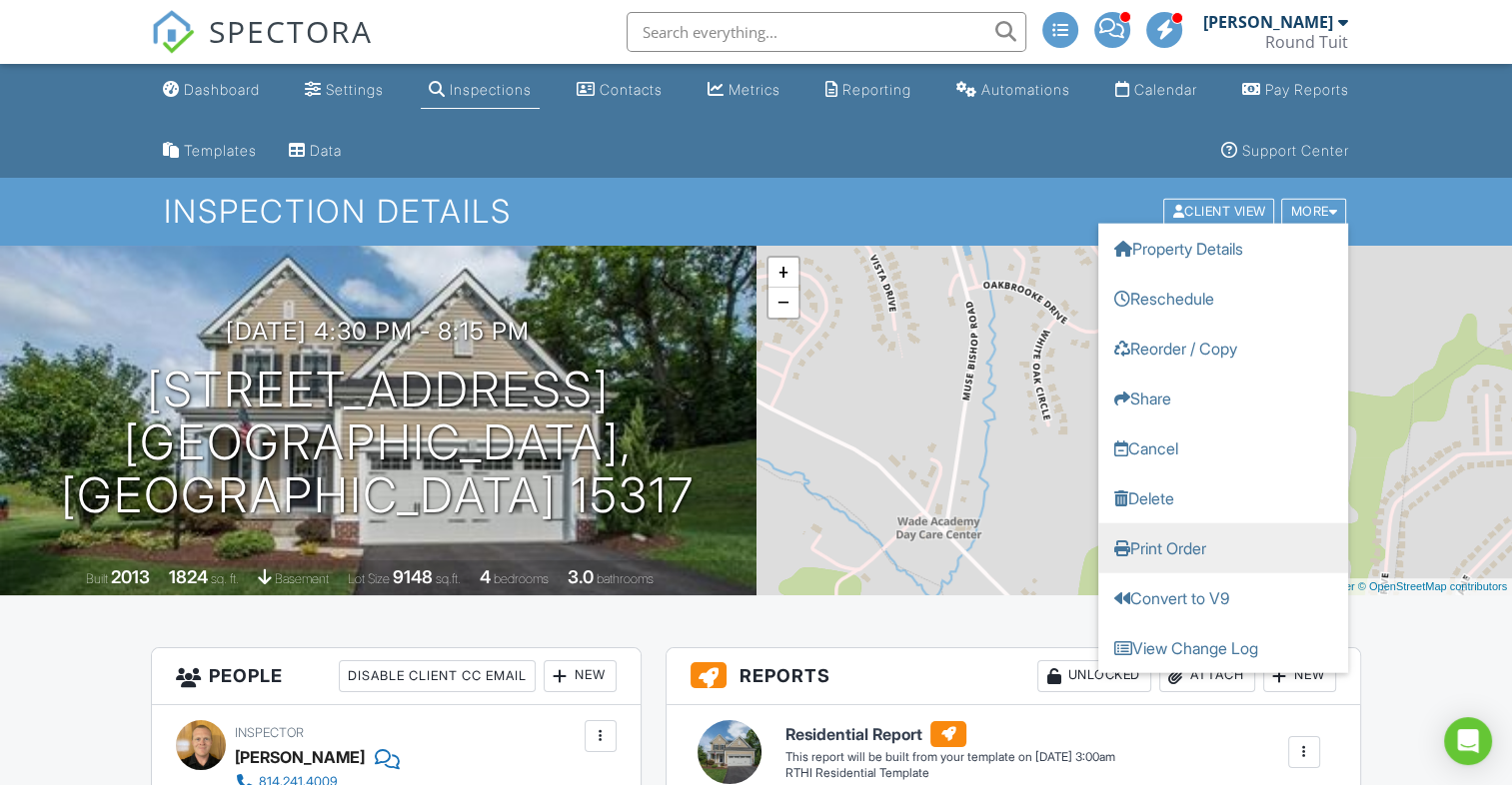 click on "Print Order" at bounding box center (1223, 548) 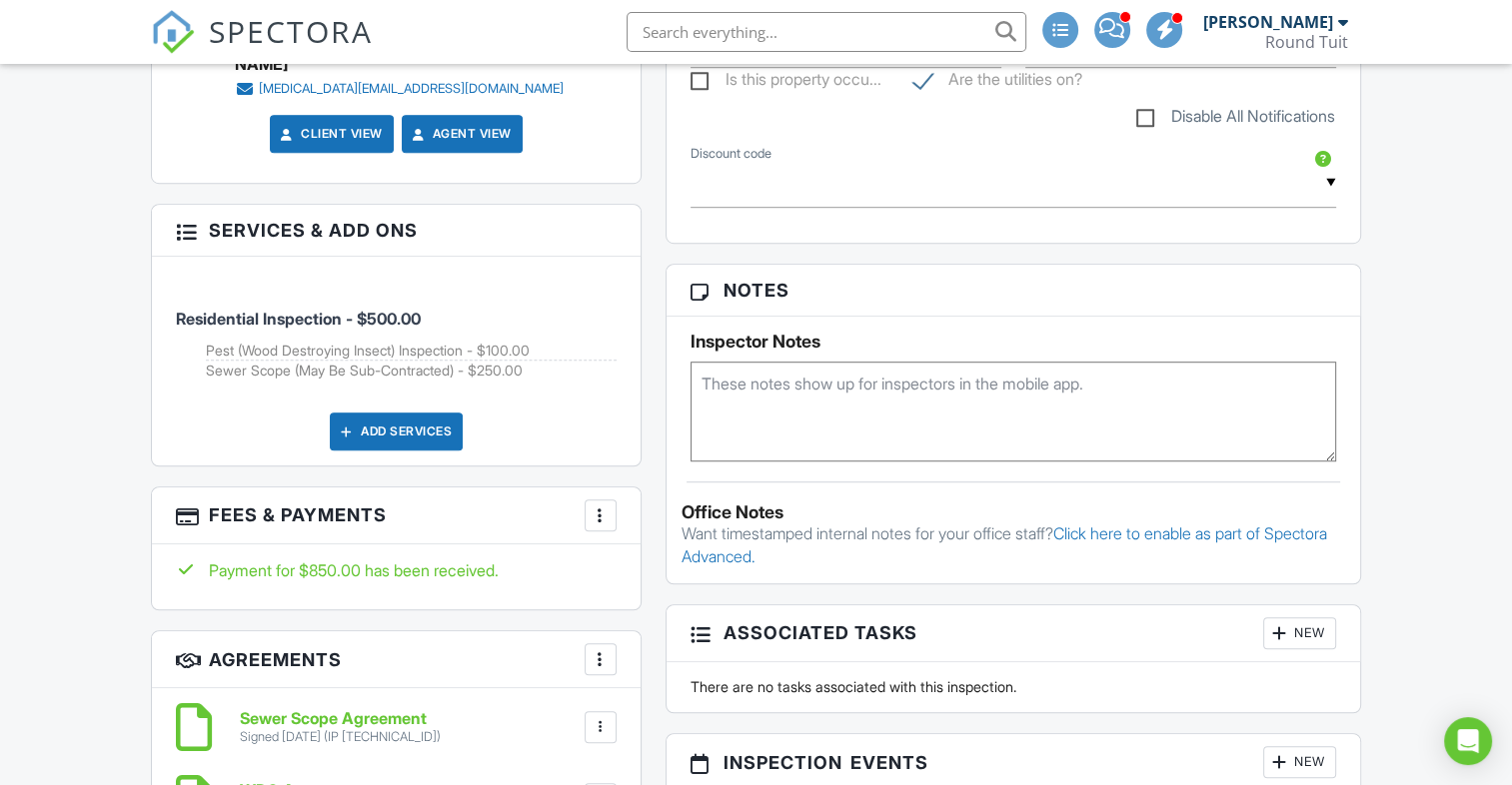 scroll, scrollTop: 1230, scrollLeft: 0, axis: vertical 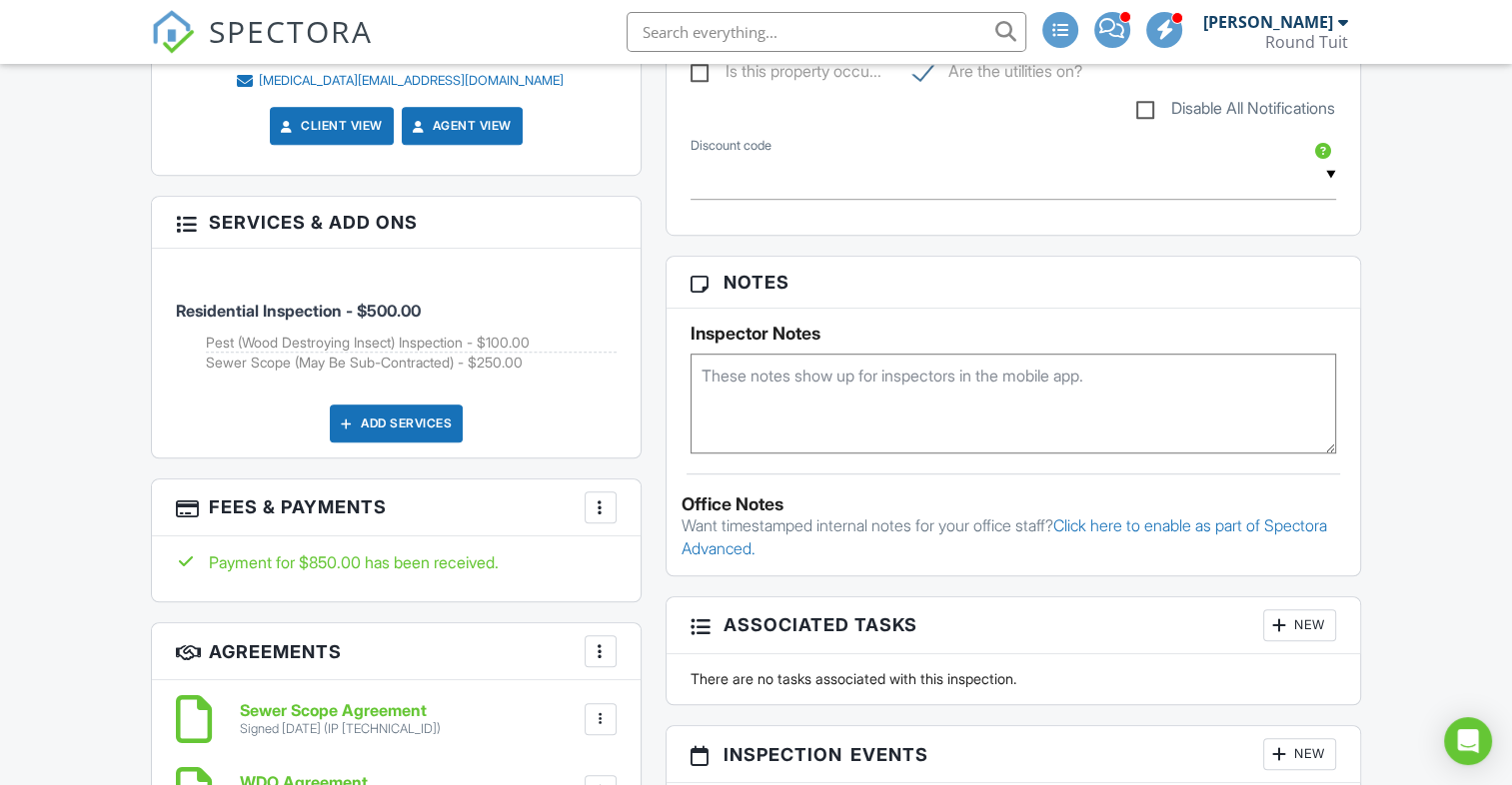 click at bounding box center [601, 507] 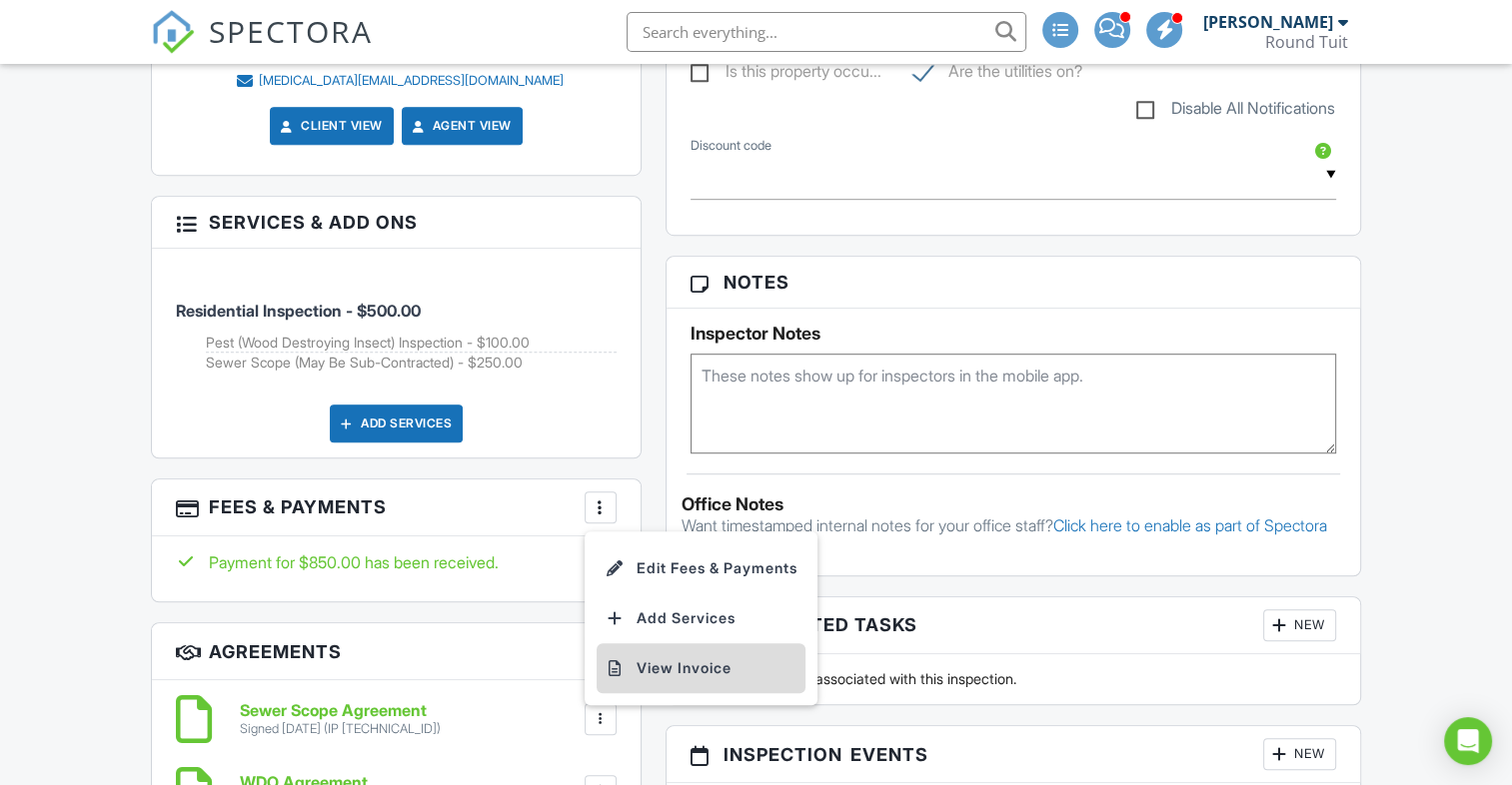 click on "View Invoice" at bounding box center [701, 668] 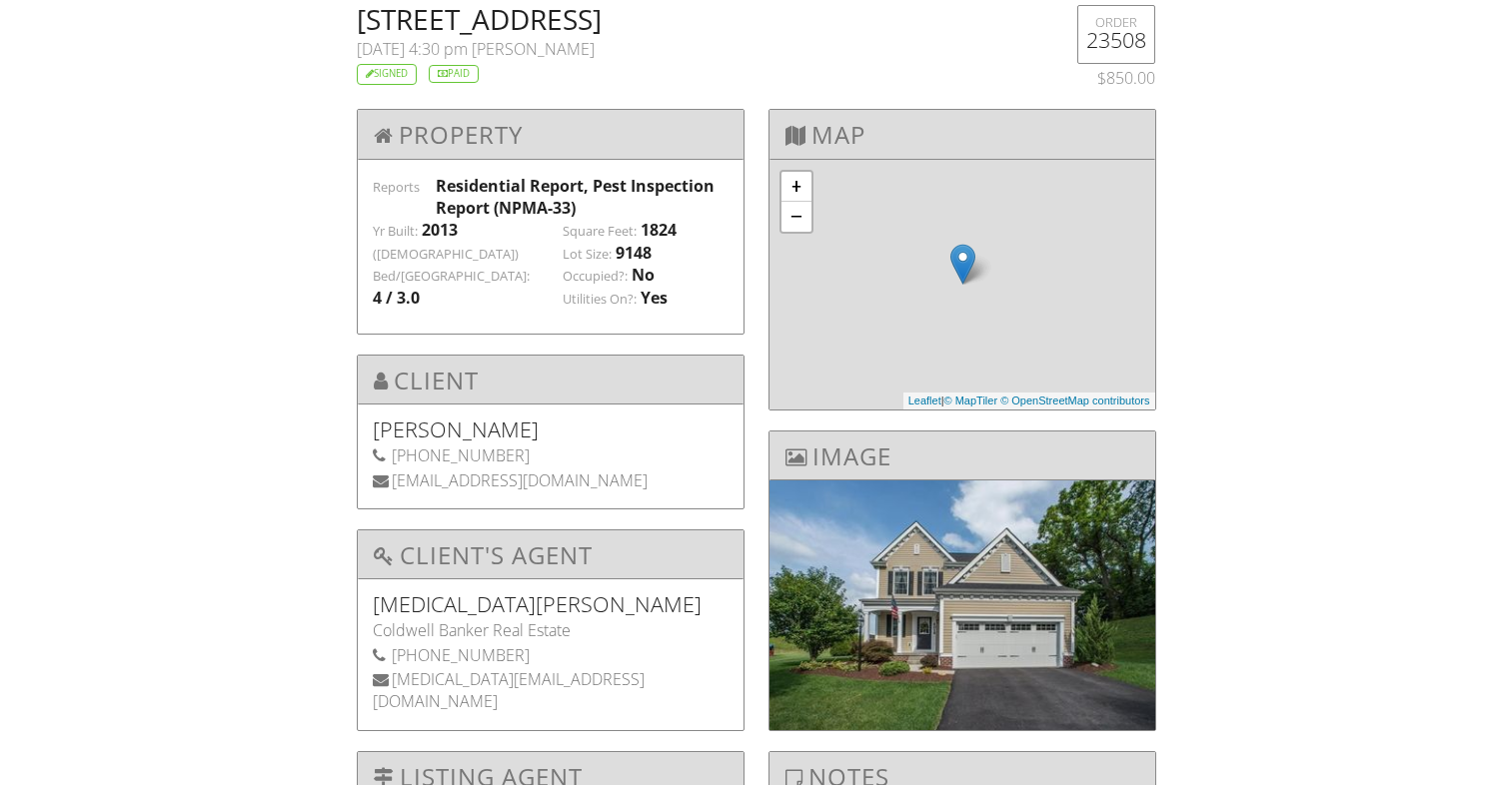 scroll, scrollTop: 0, scrollLeft: 0, axis: both 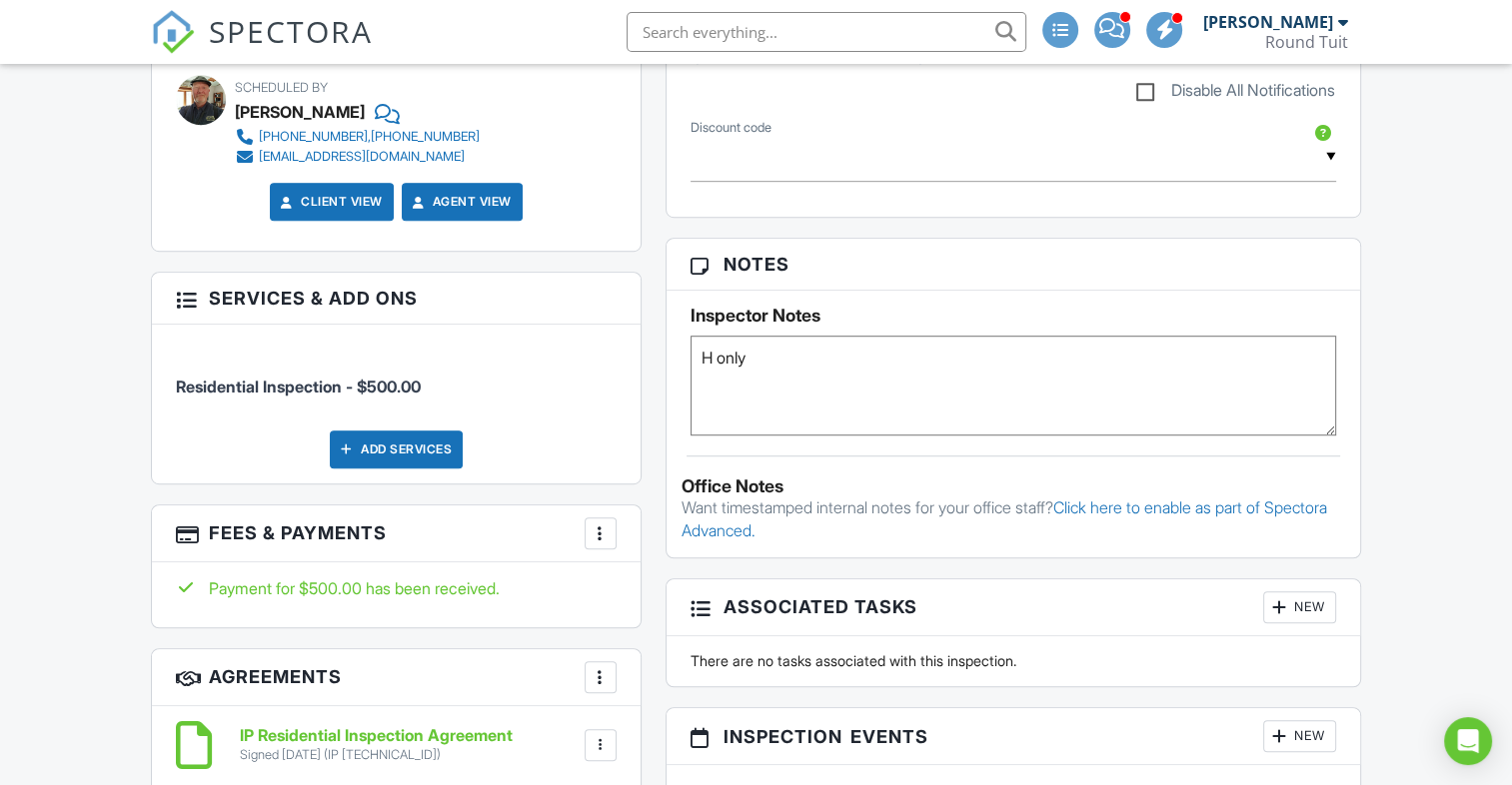 click at bounding box center (601, 533) 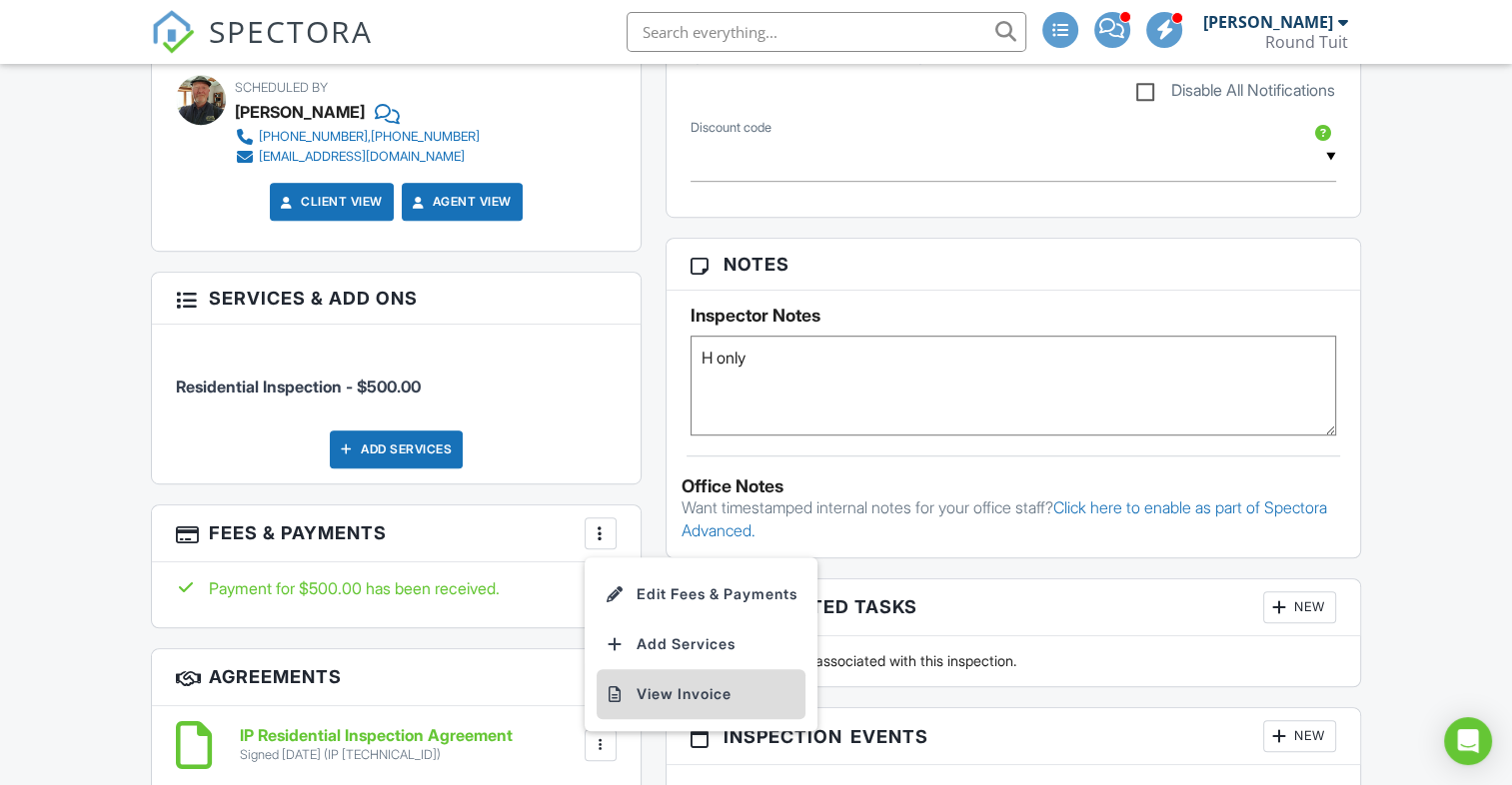 click on "View Invoice" at bounding box center [701, 694] 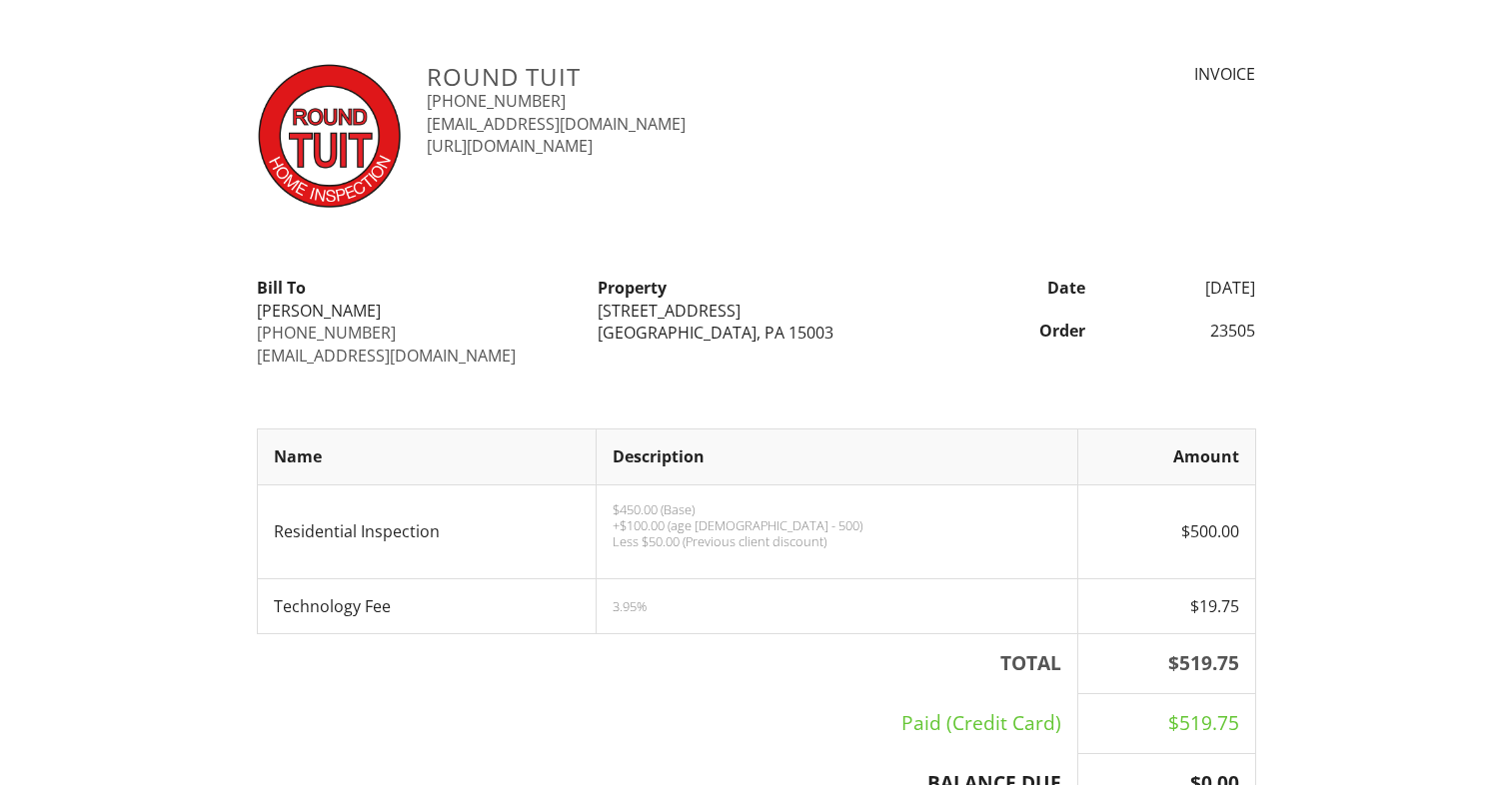 scroll, scrollTop: 0, scrollLeft: 0, axis: both 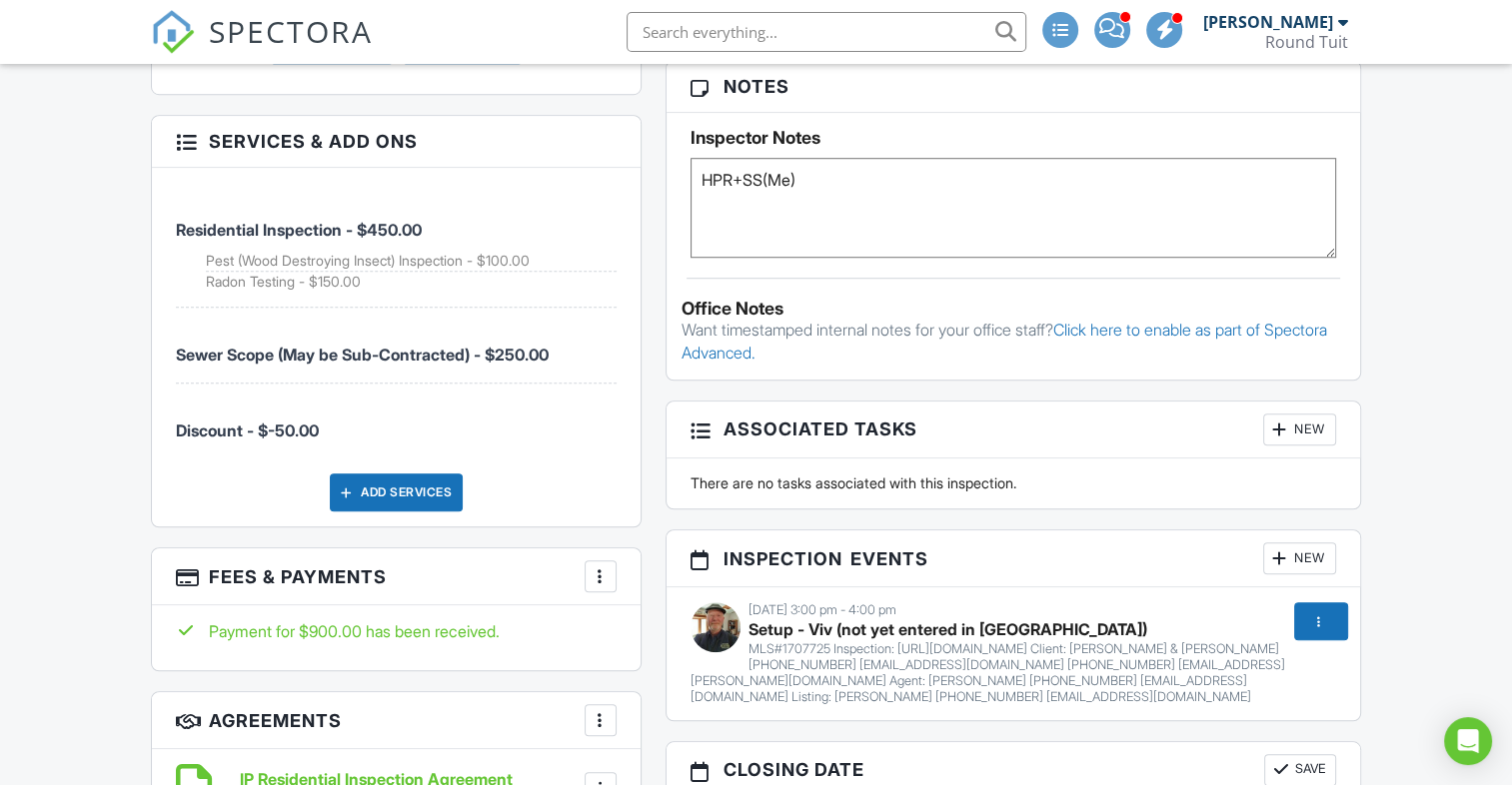click at bounding box center (601, 576) 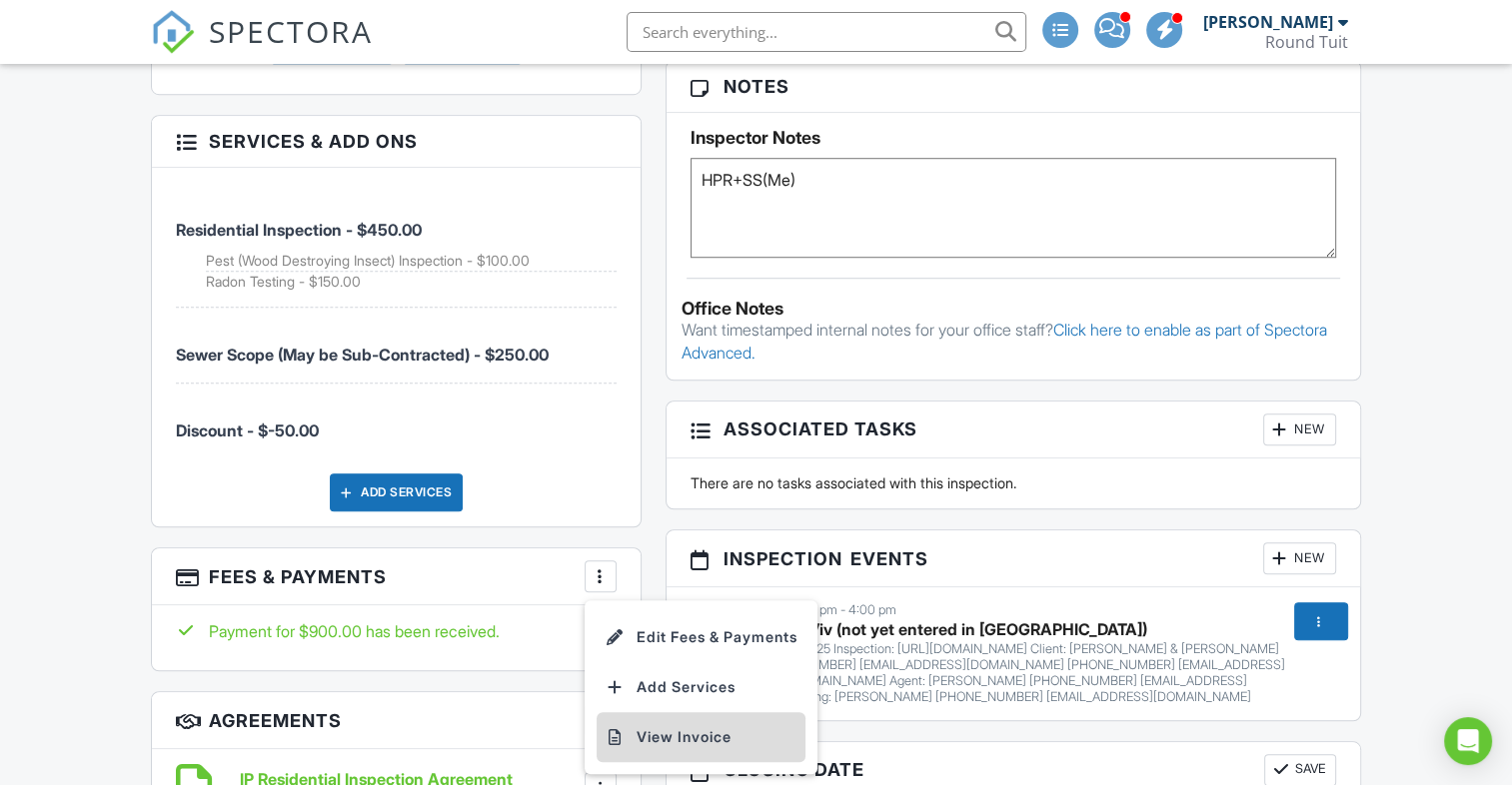click on "View Invoice" at bounding box center [701, 737] 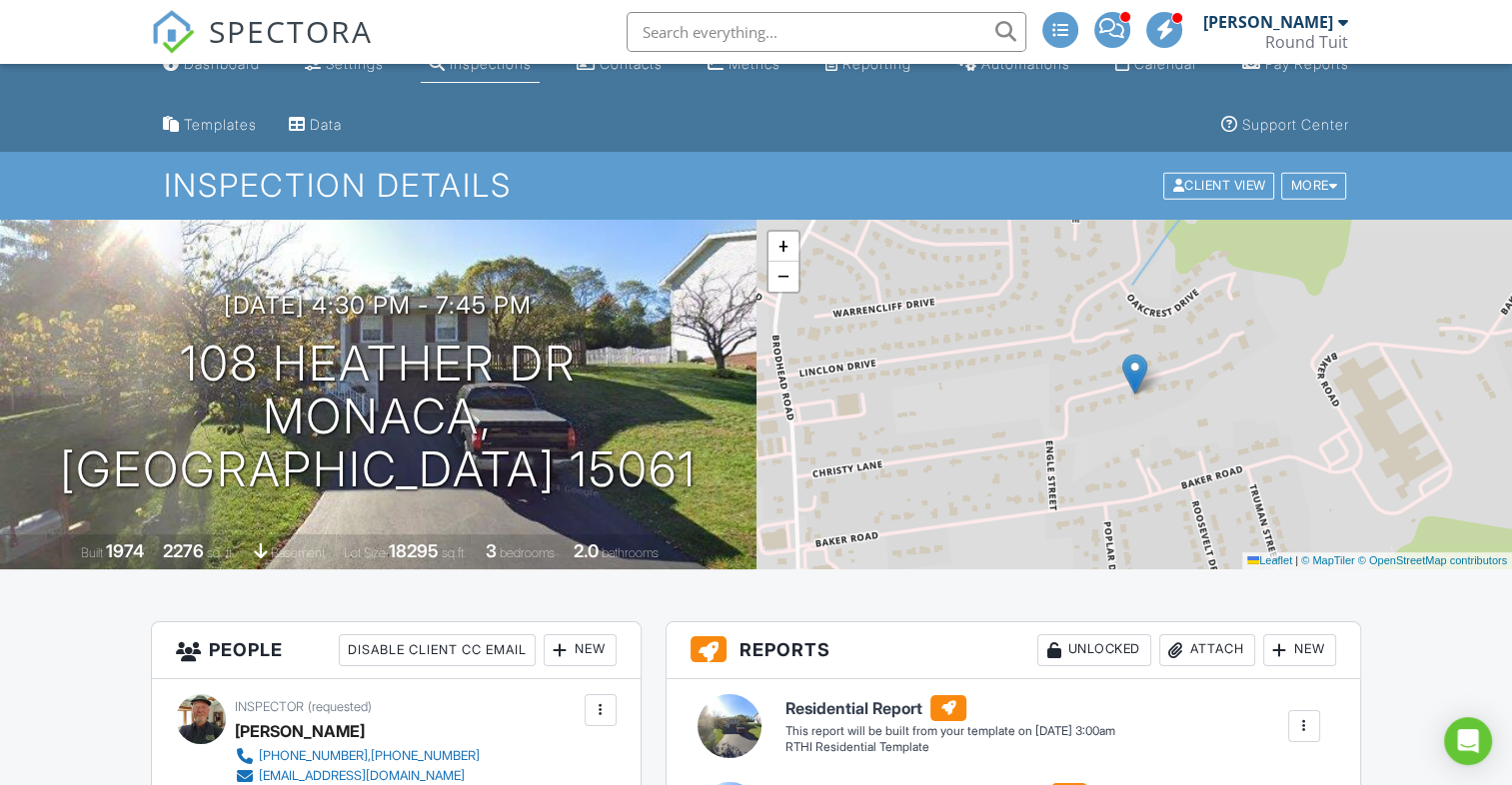 scroll, scrollTop: 0, scrollLeft: 0, axis: both 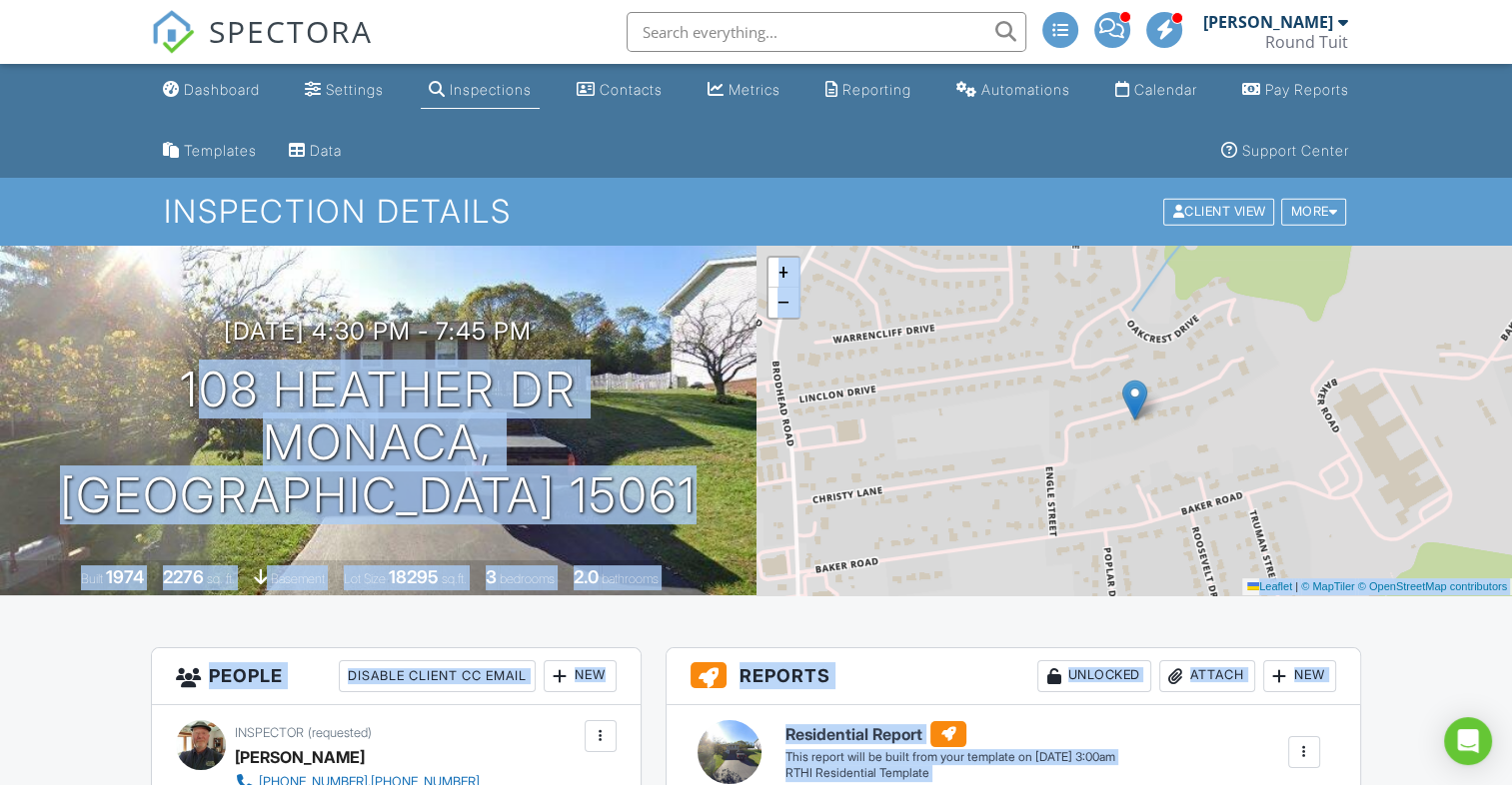 drag, startPoint x: 100, startPoint y: 741, endPoint x: 116, endPoint y: 437, distance: 304.42076 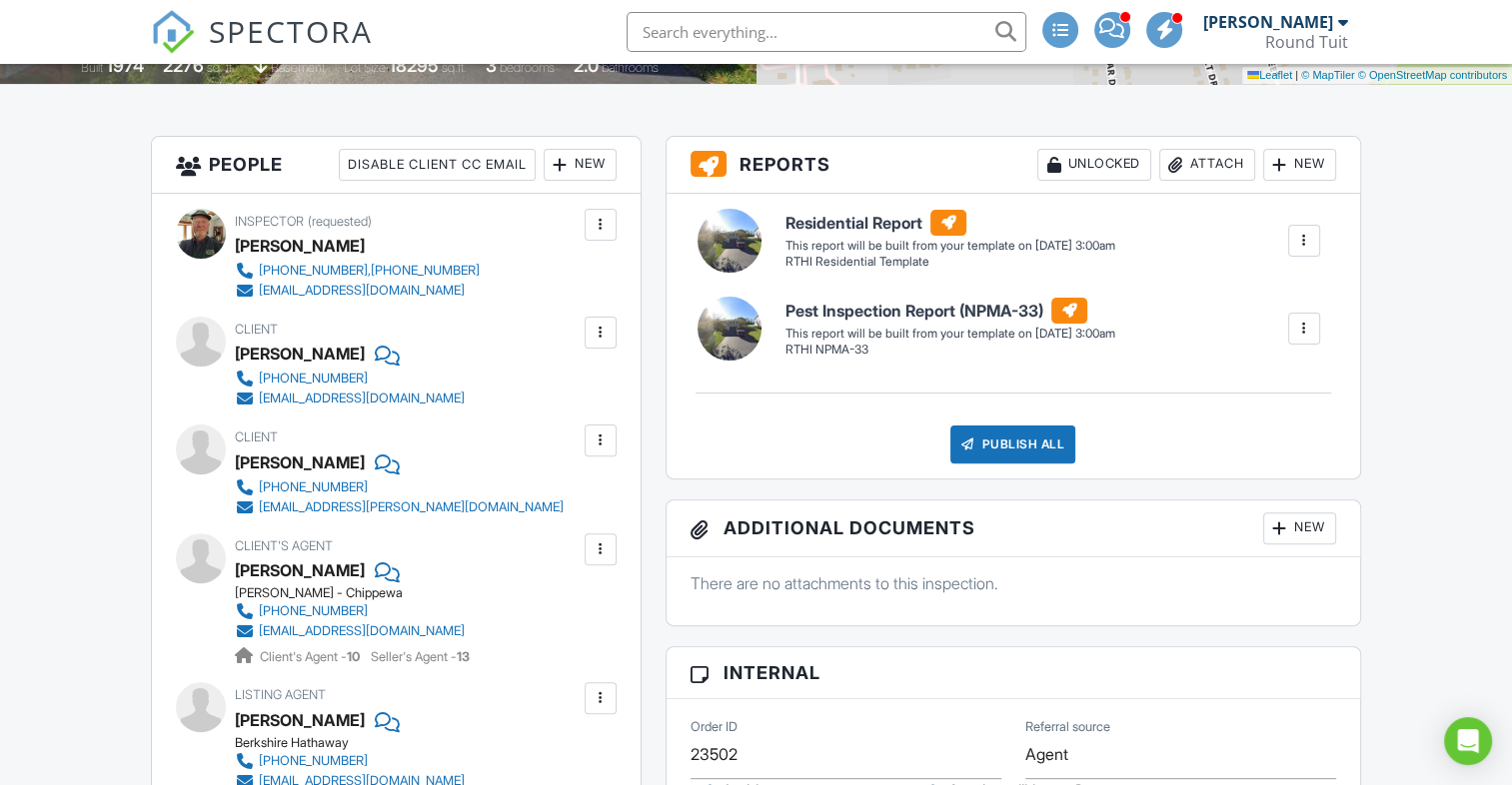 drag, startPoint x: 116, startPoint y: 437, endPoint x: 67, endPoint y: 457, distance: 52.924474 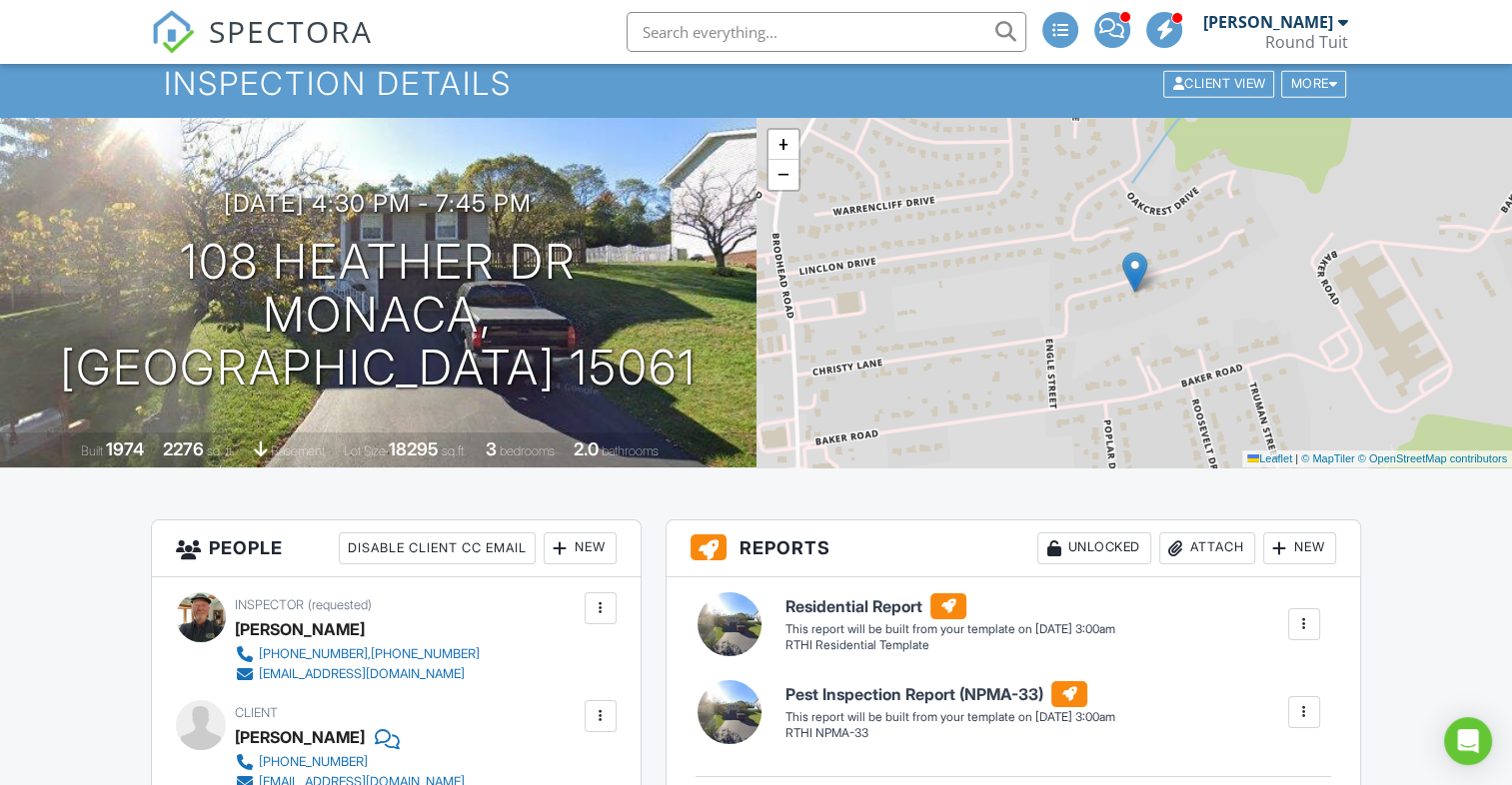 scroll, scrollTop: 0, scrollLeft: 0, axis: both 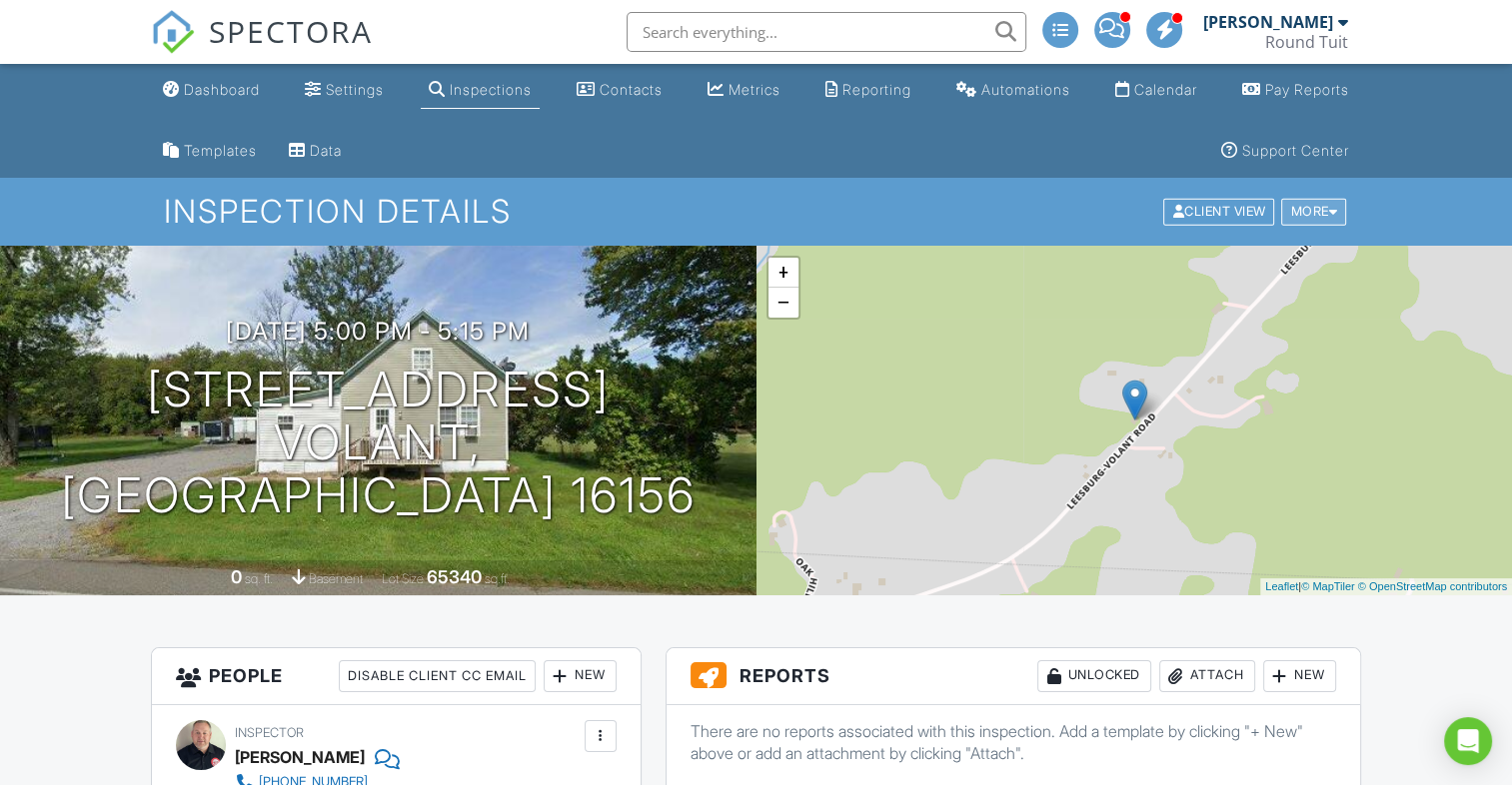 click on "More" at bounding box center [1313, 212] 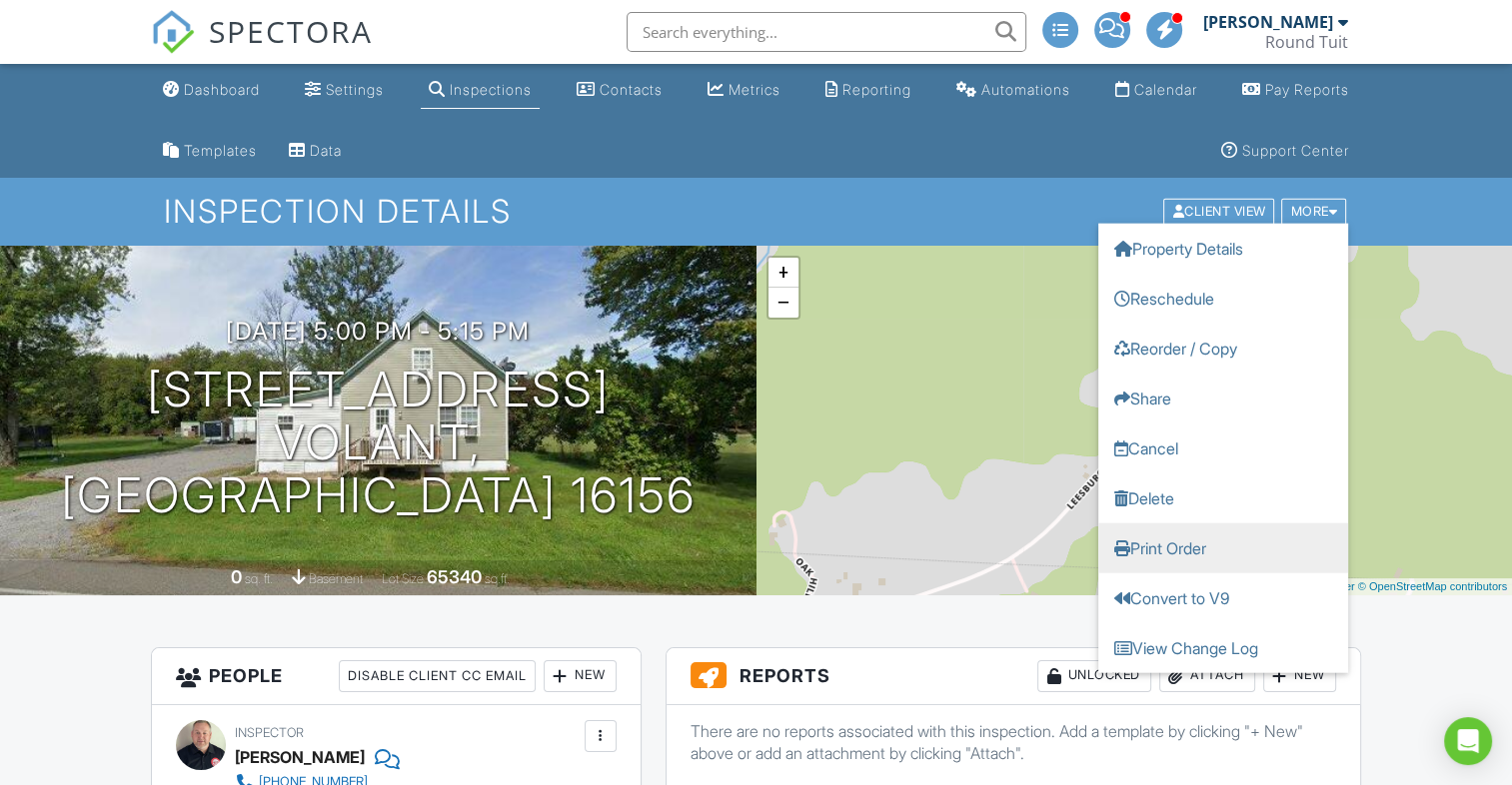 click on "Print Order" at bounding box center [1223, 548] 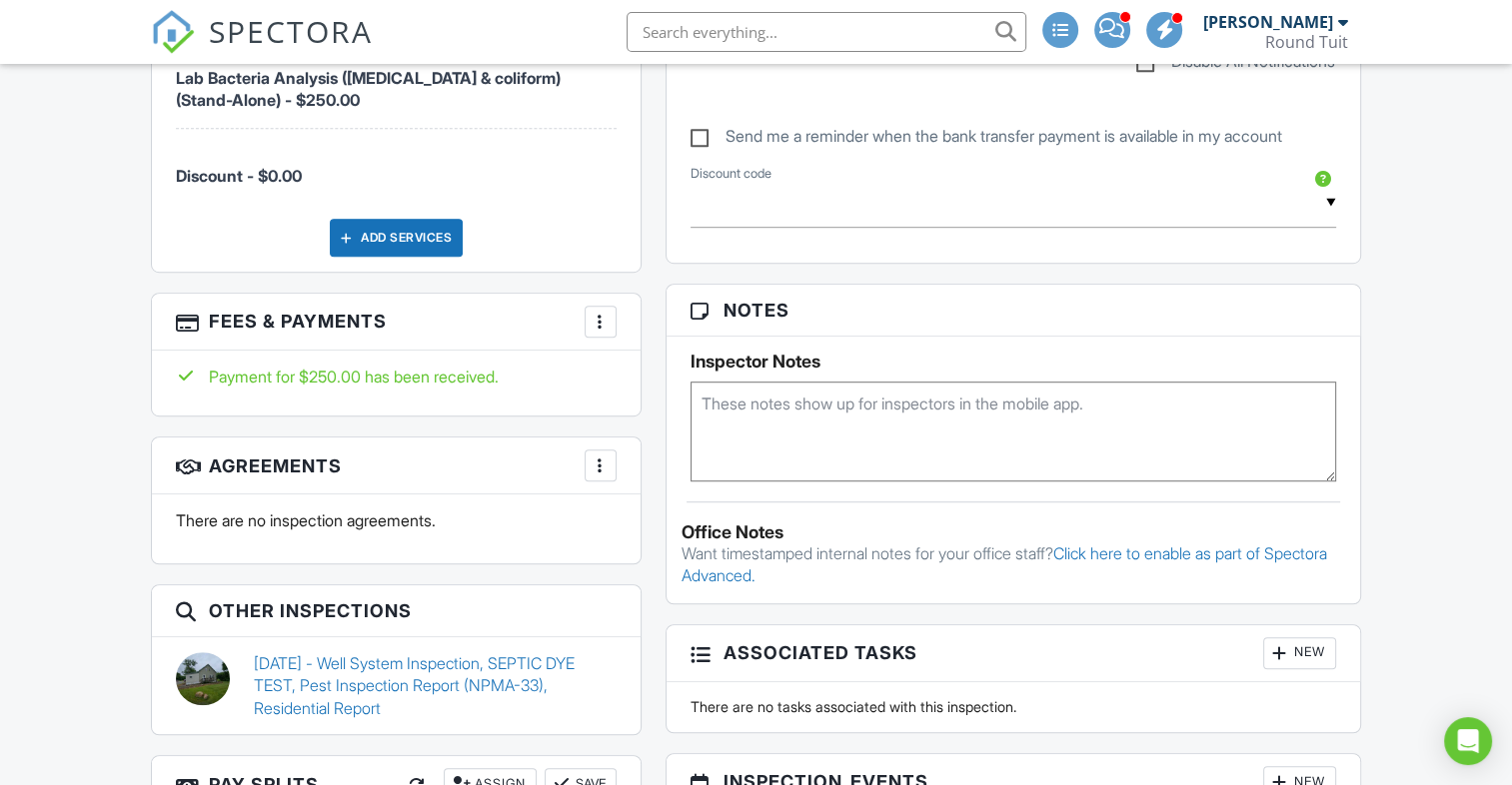scroll, scrollTop: 1173, scrollLeft: 0, axis: vertical 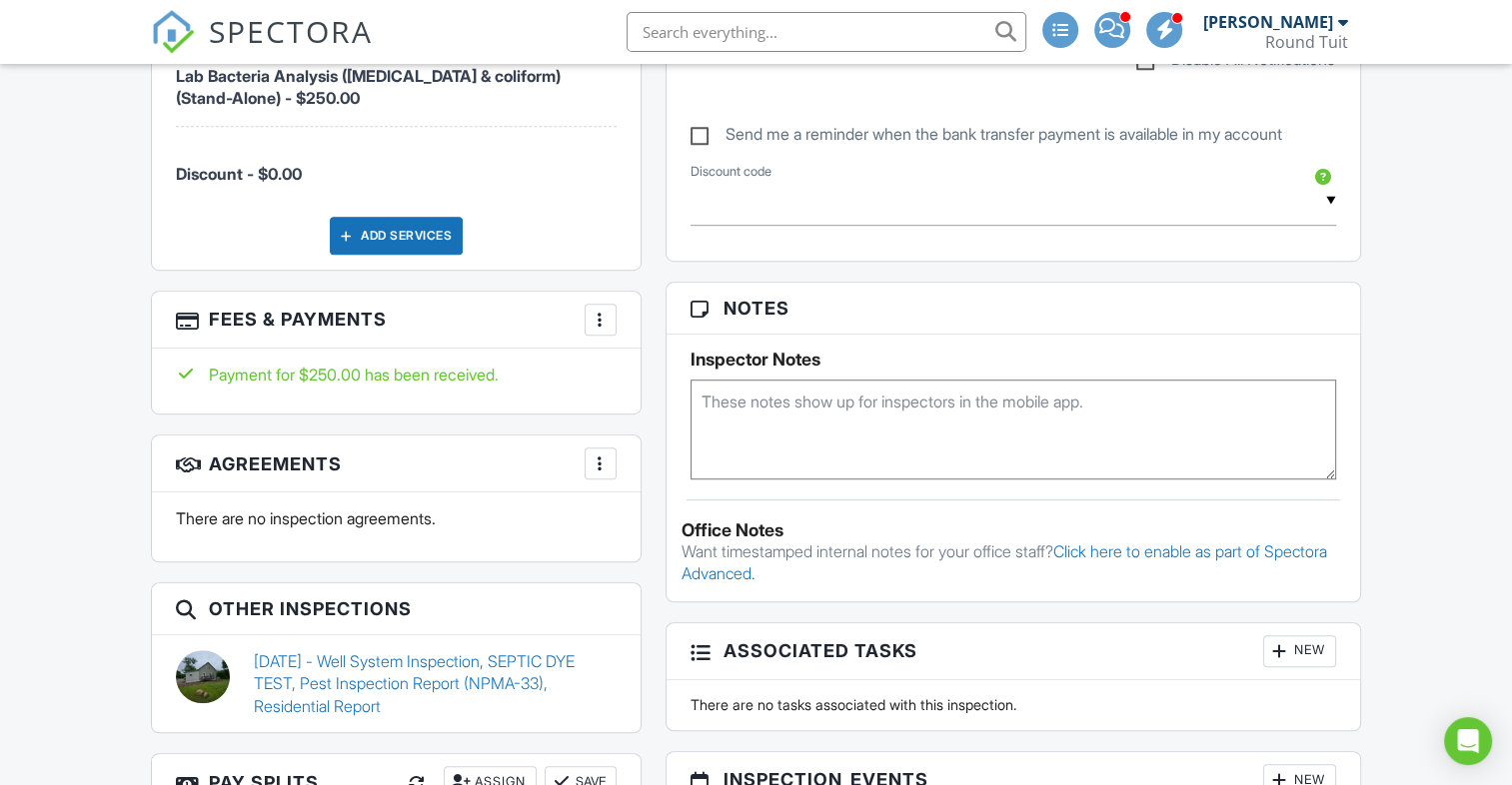 click at bounding box center [601, 320] 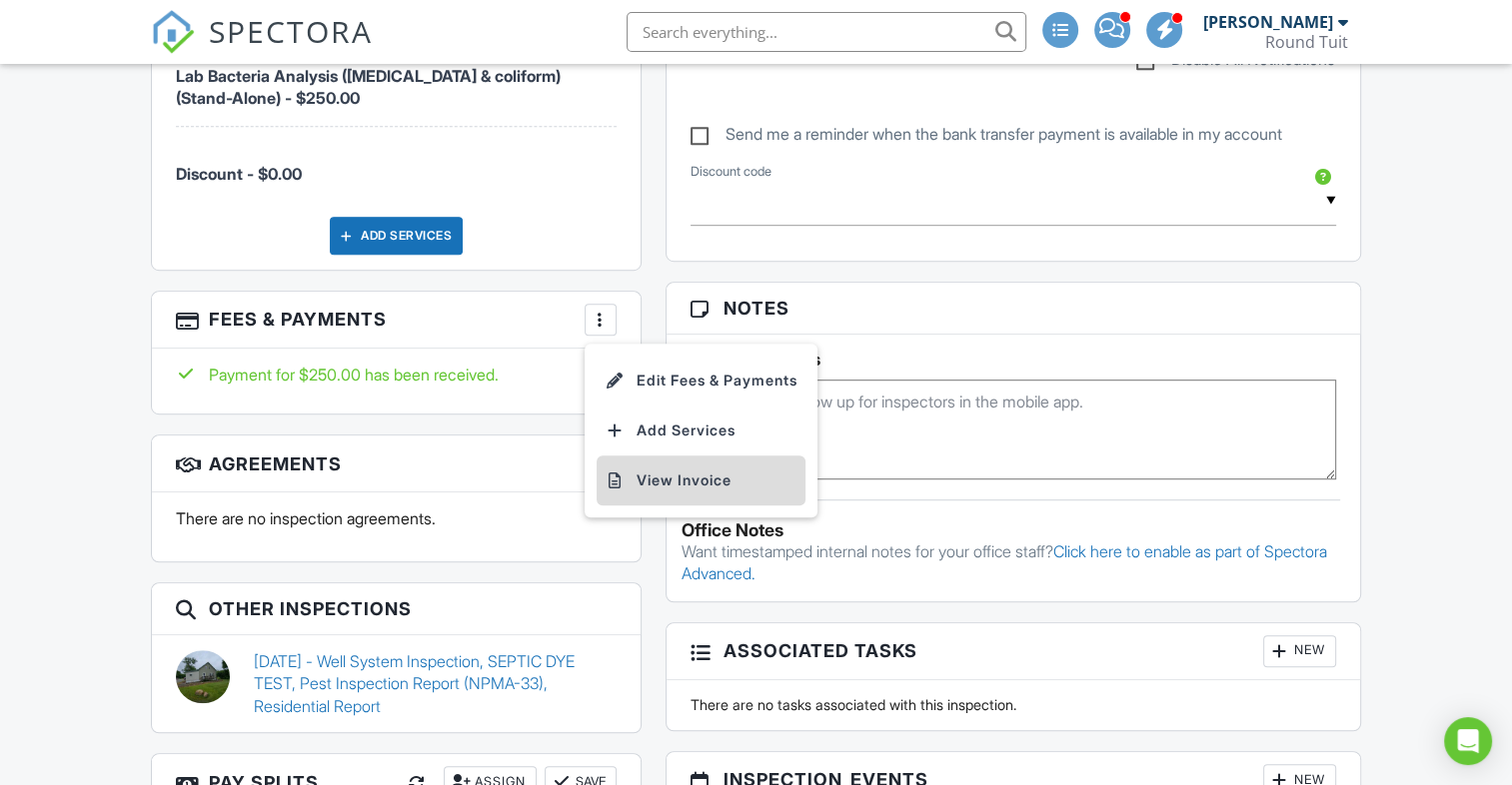 click on "View Invoice" at bounding box center [701, 480] 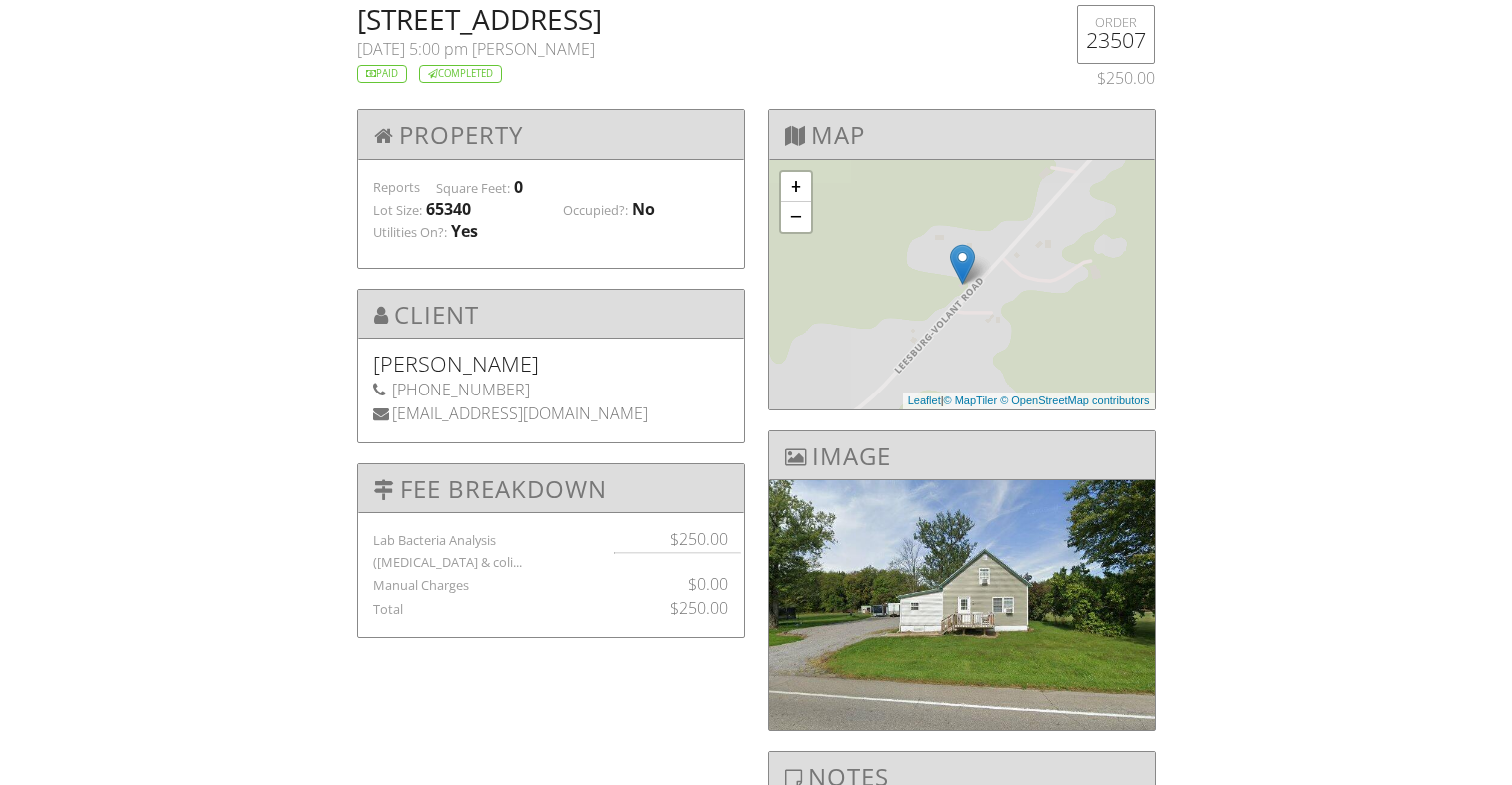 scroll, scrollTop: 0, scrollLeft: 0, axis: both 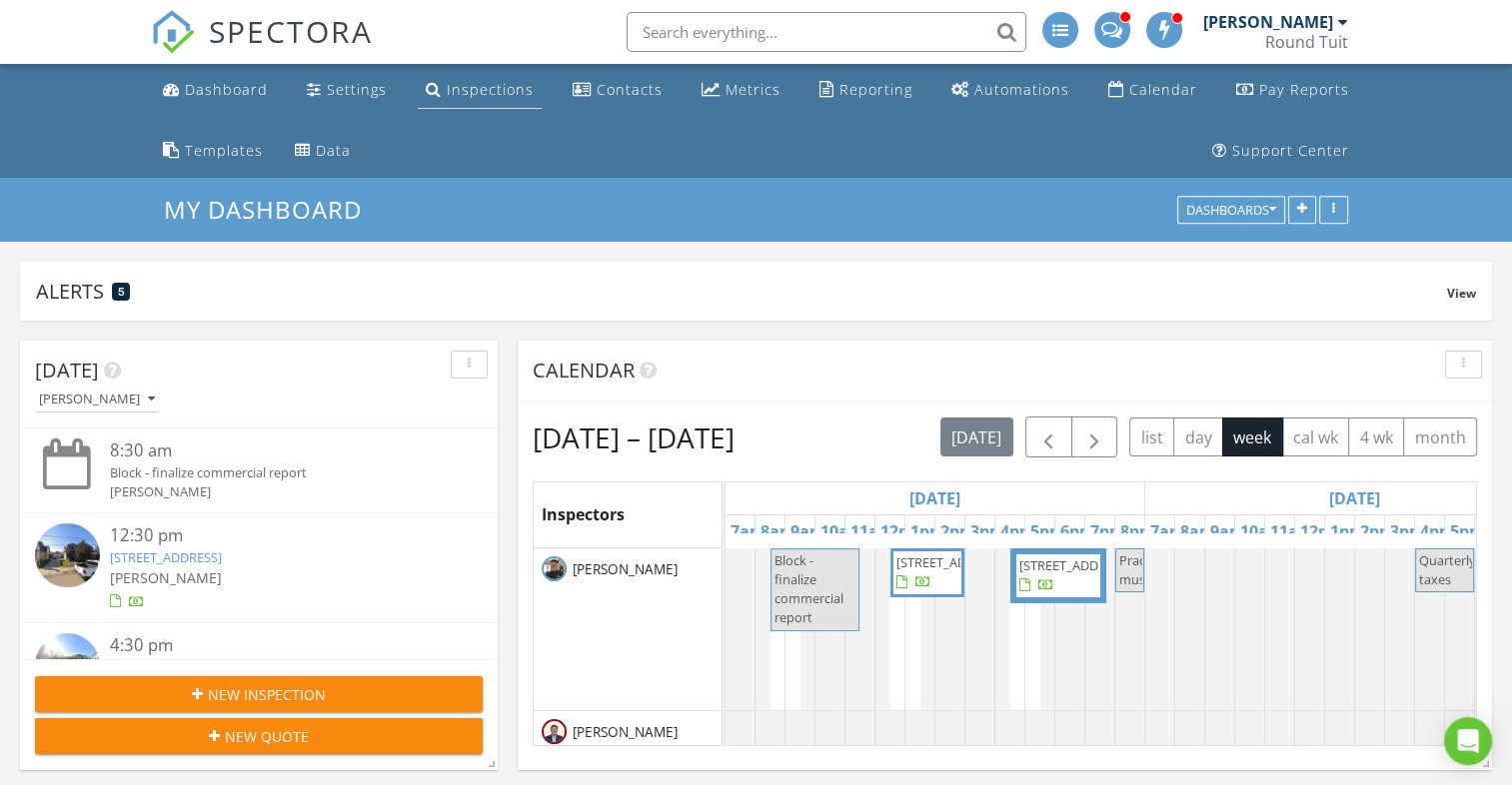 click on "Inspections" at bounding box center (490, 89) 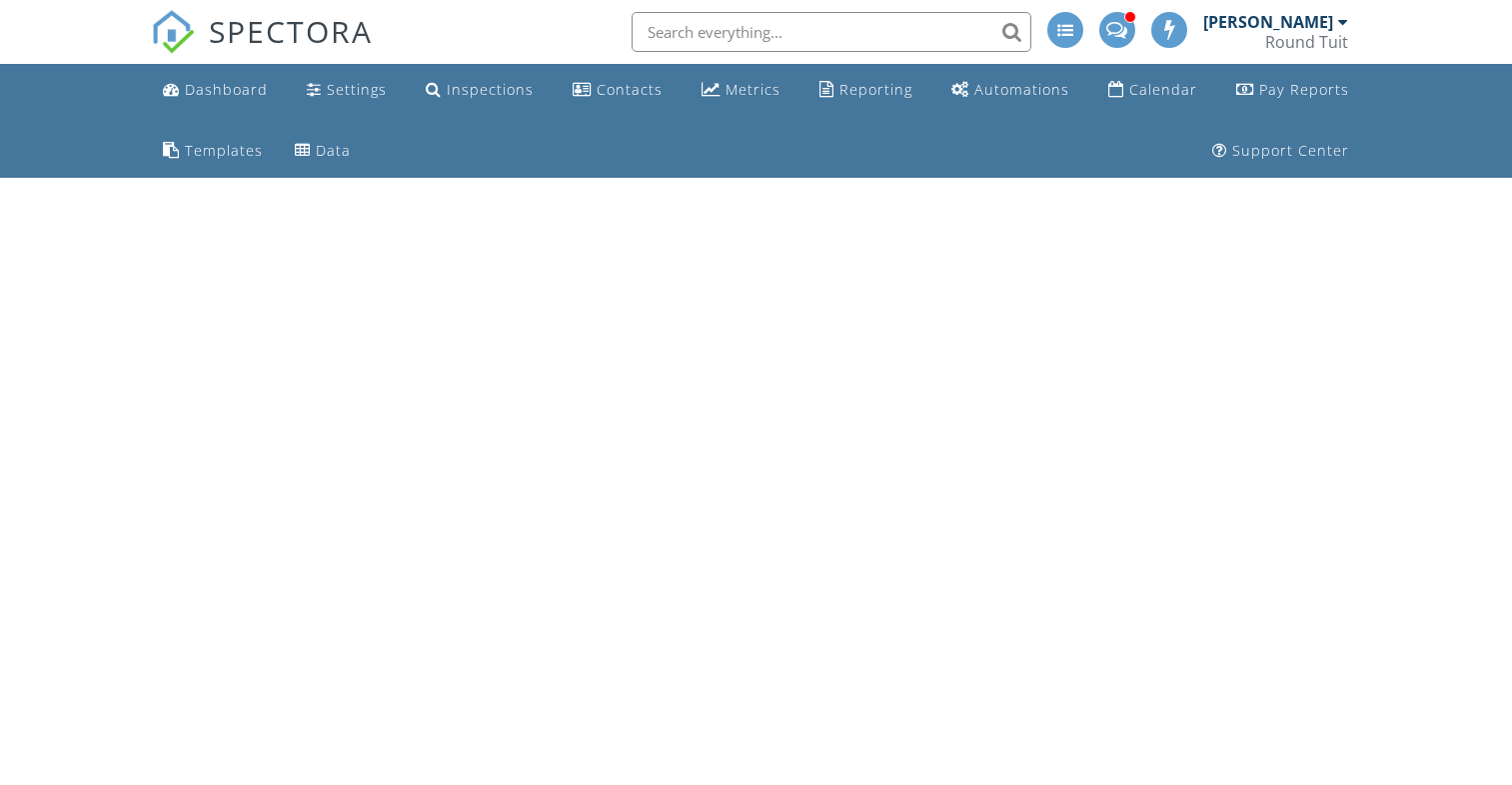 scroll, scrollTop: 0, scrollLeft: 0, axis: both 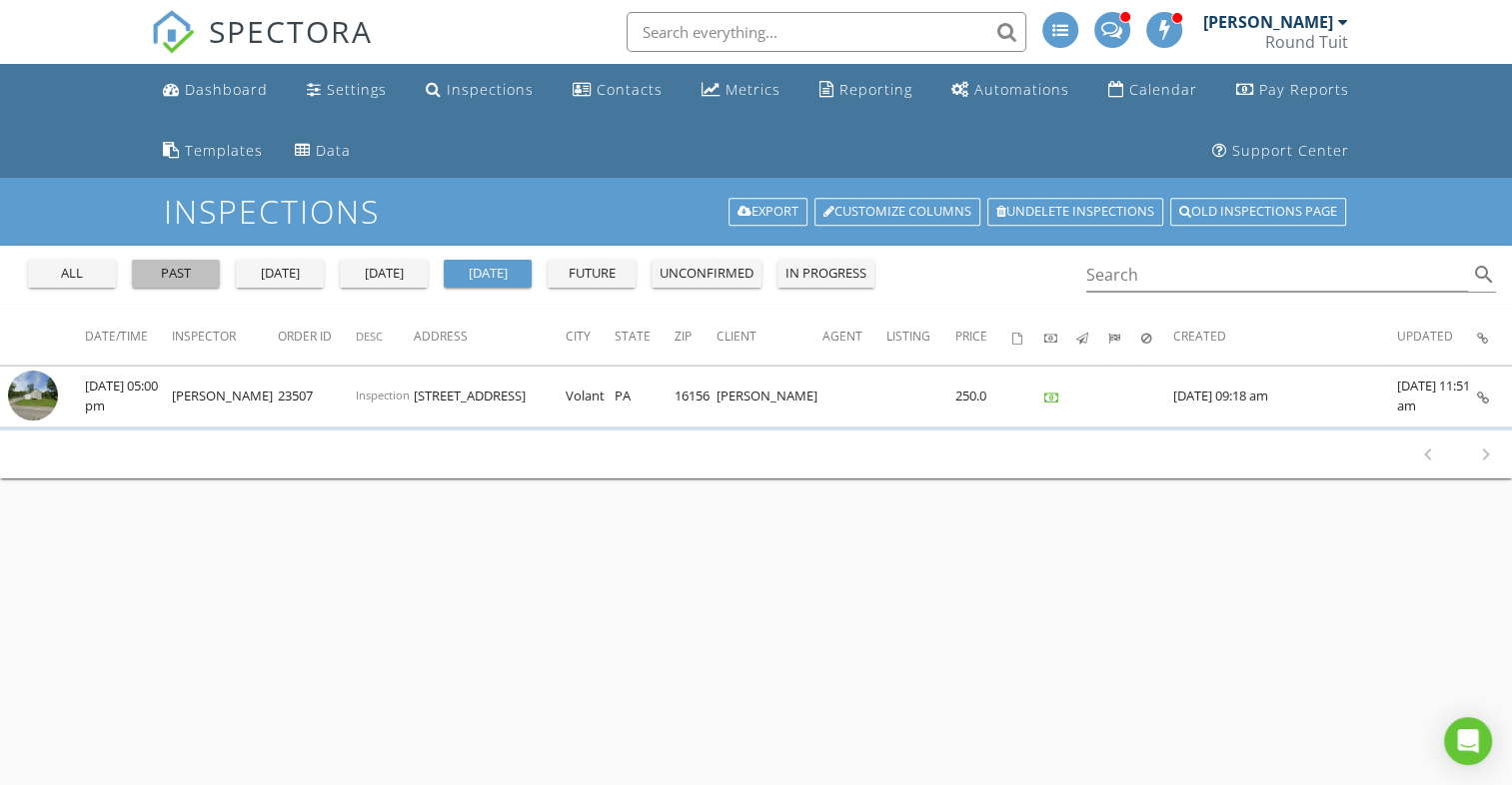 click on "past" at bounding box center (176, 274) 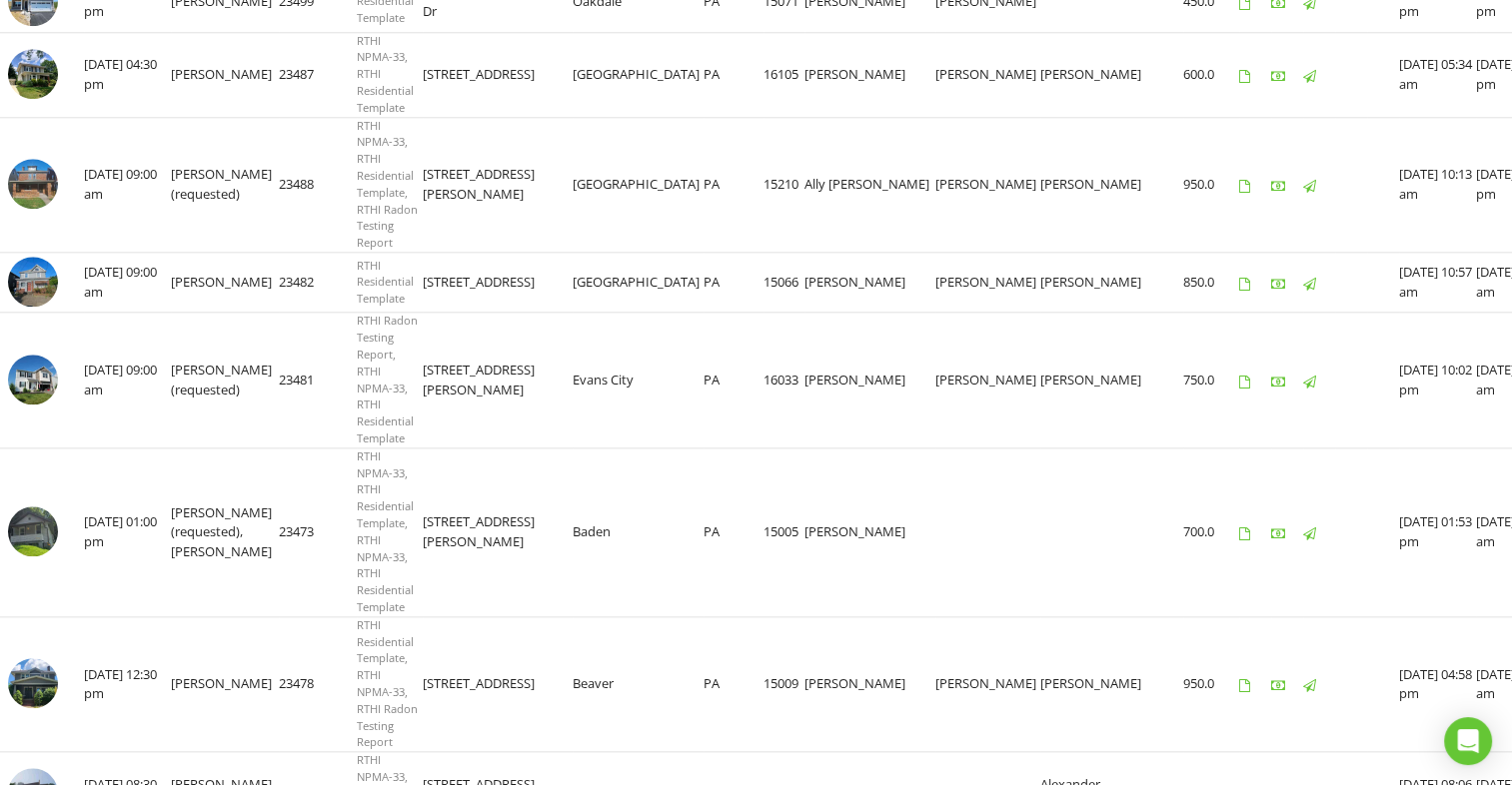 scroll, scrollTop: 2155, scrollLeft: 0, axis: vertical 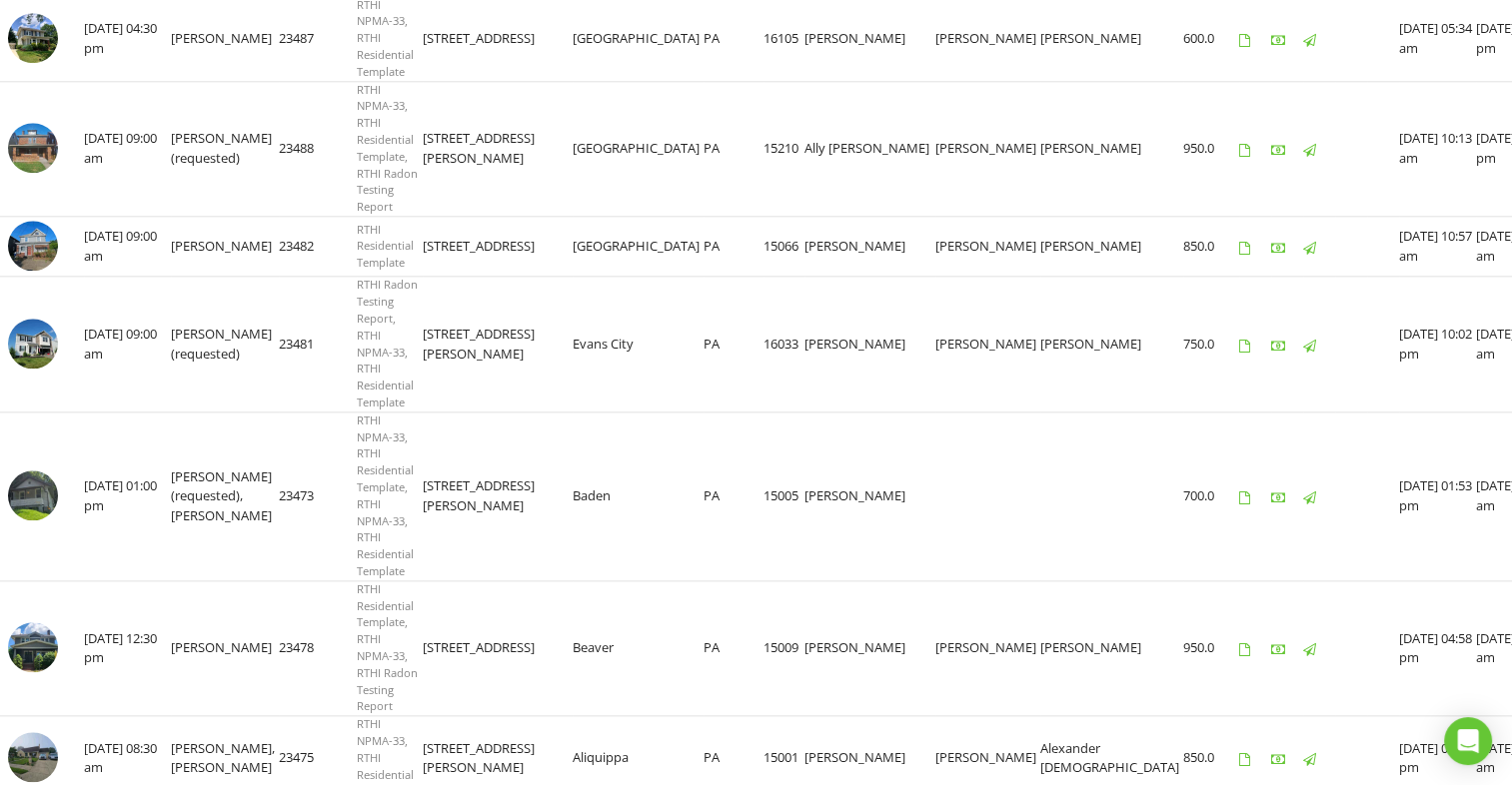click on "chevron_right" at bounding box center [1486, 828] 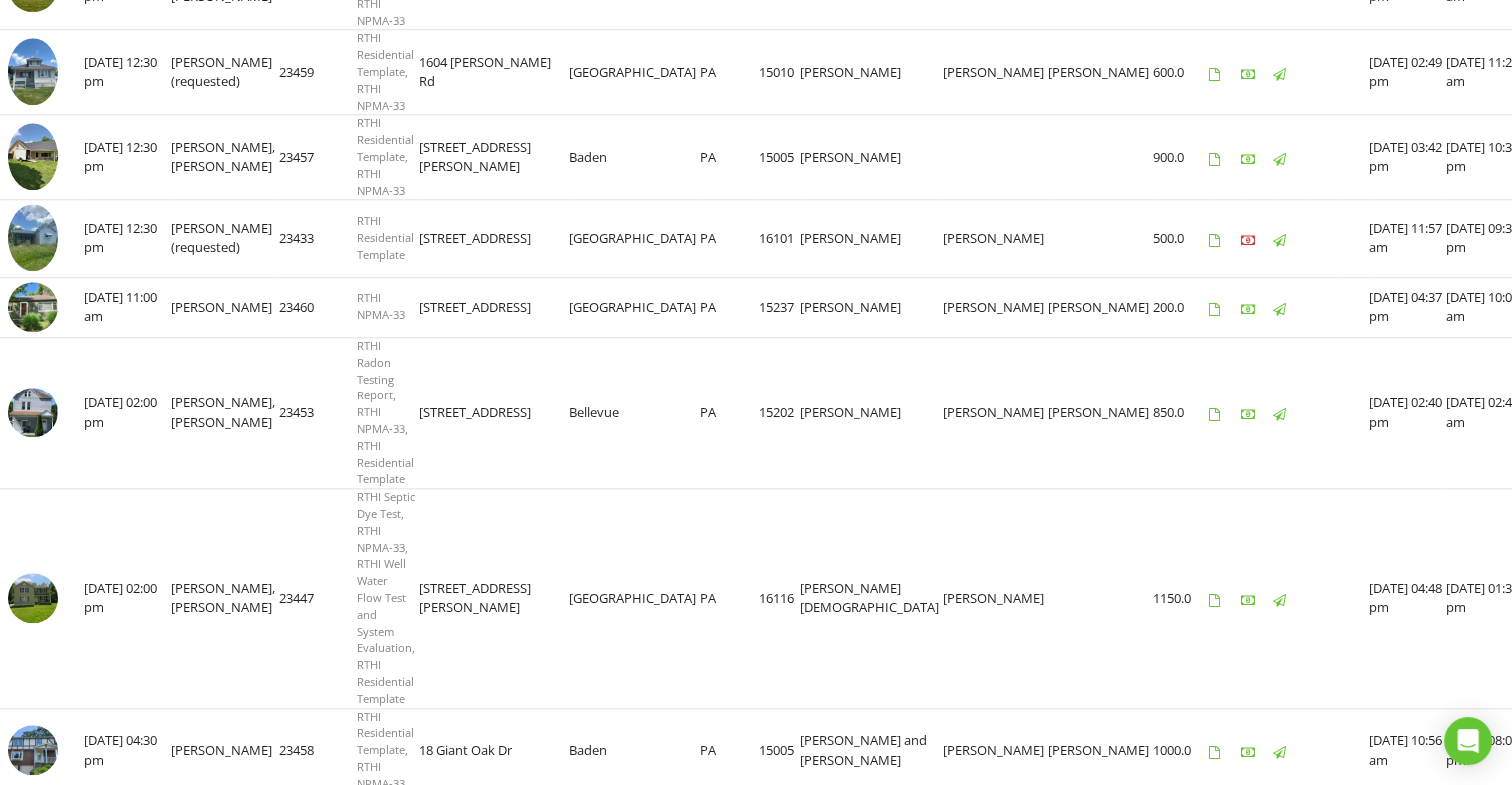 scroll, scrollTop: 1999, scrollLeft: 0, axis: vertical 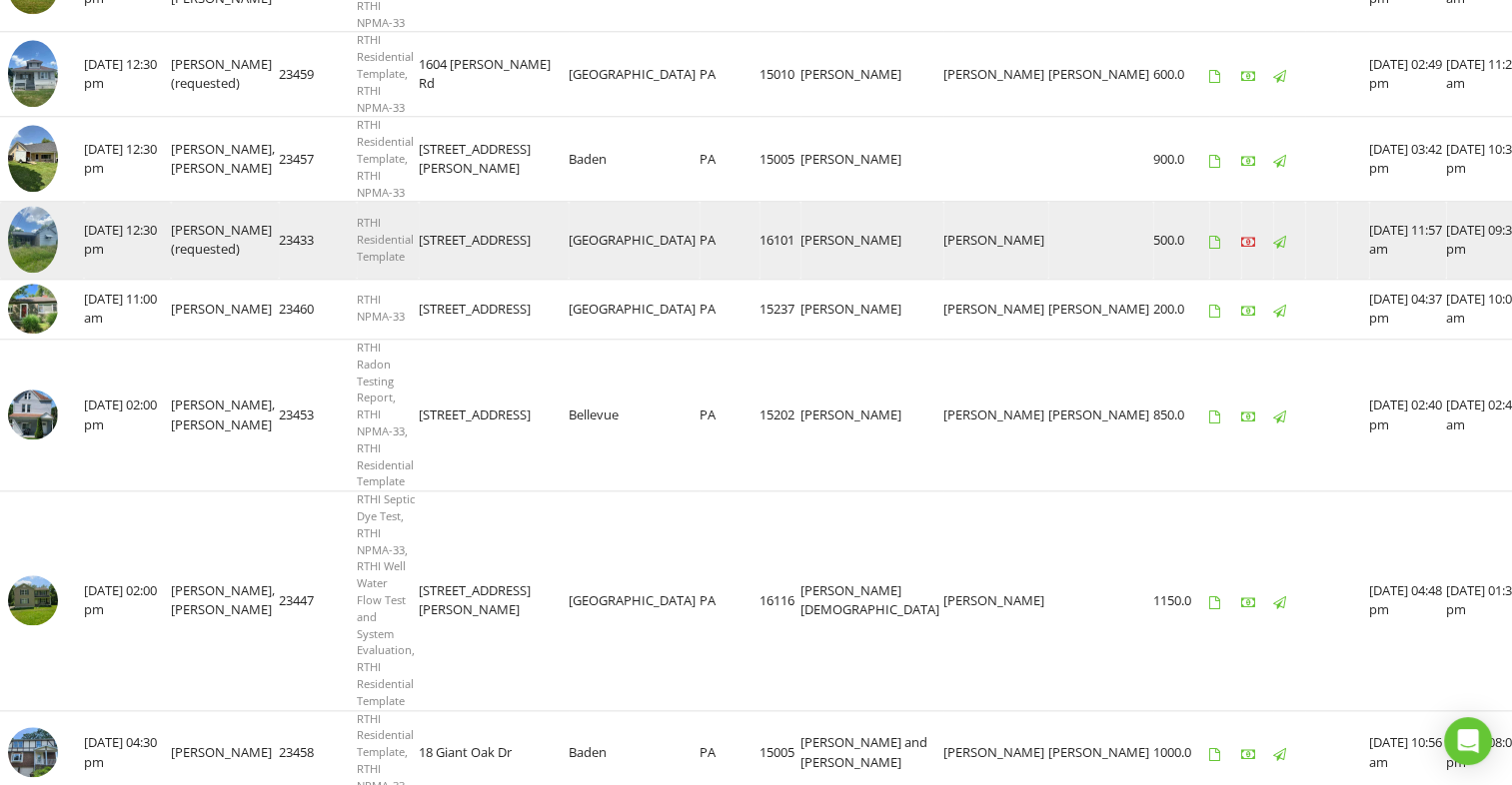 click at bounding box center (33, 239) 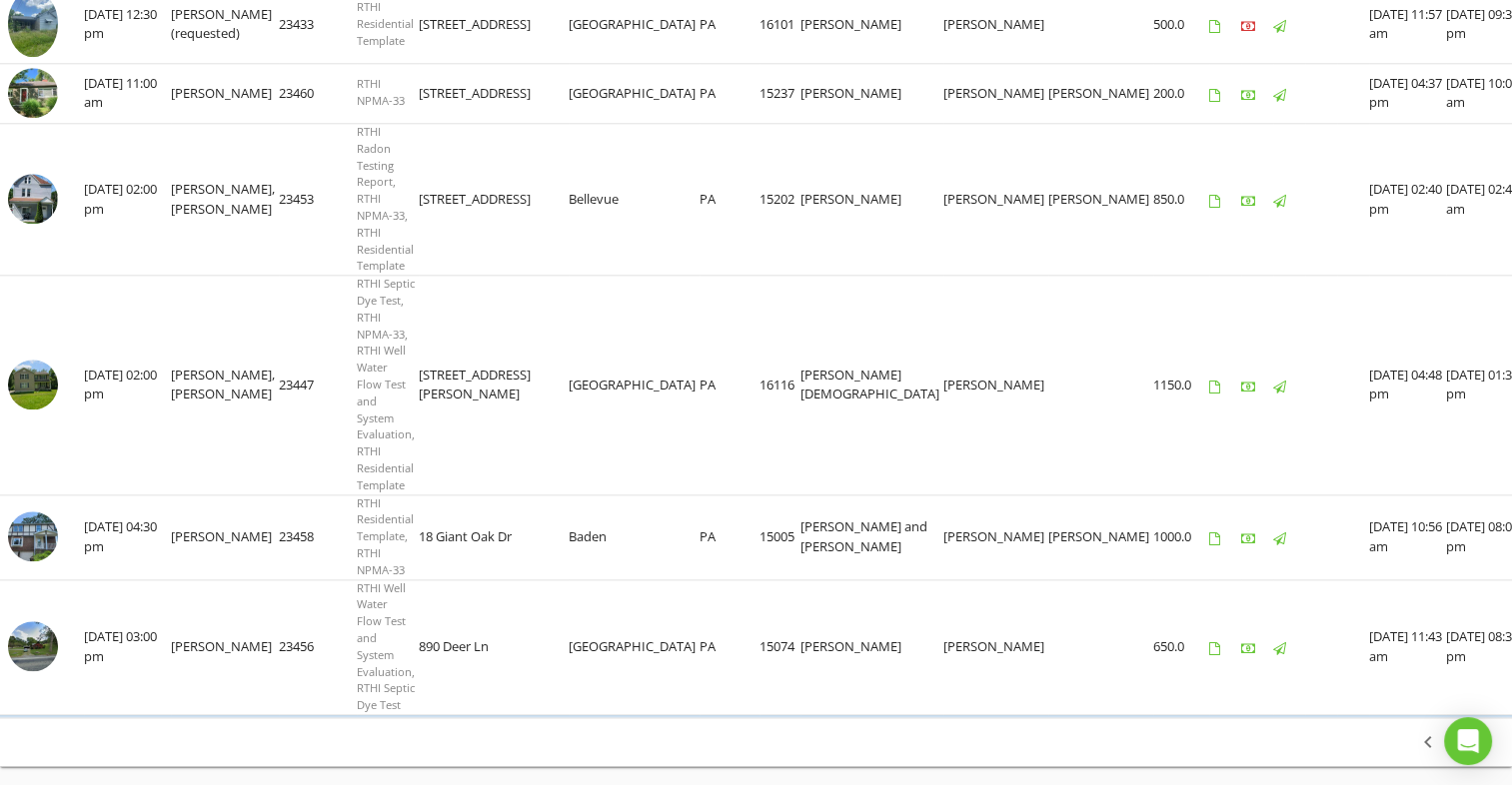 scroll, scrollTop: 2237, scrollLeft: 0, axis: vertical 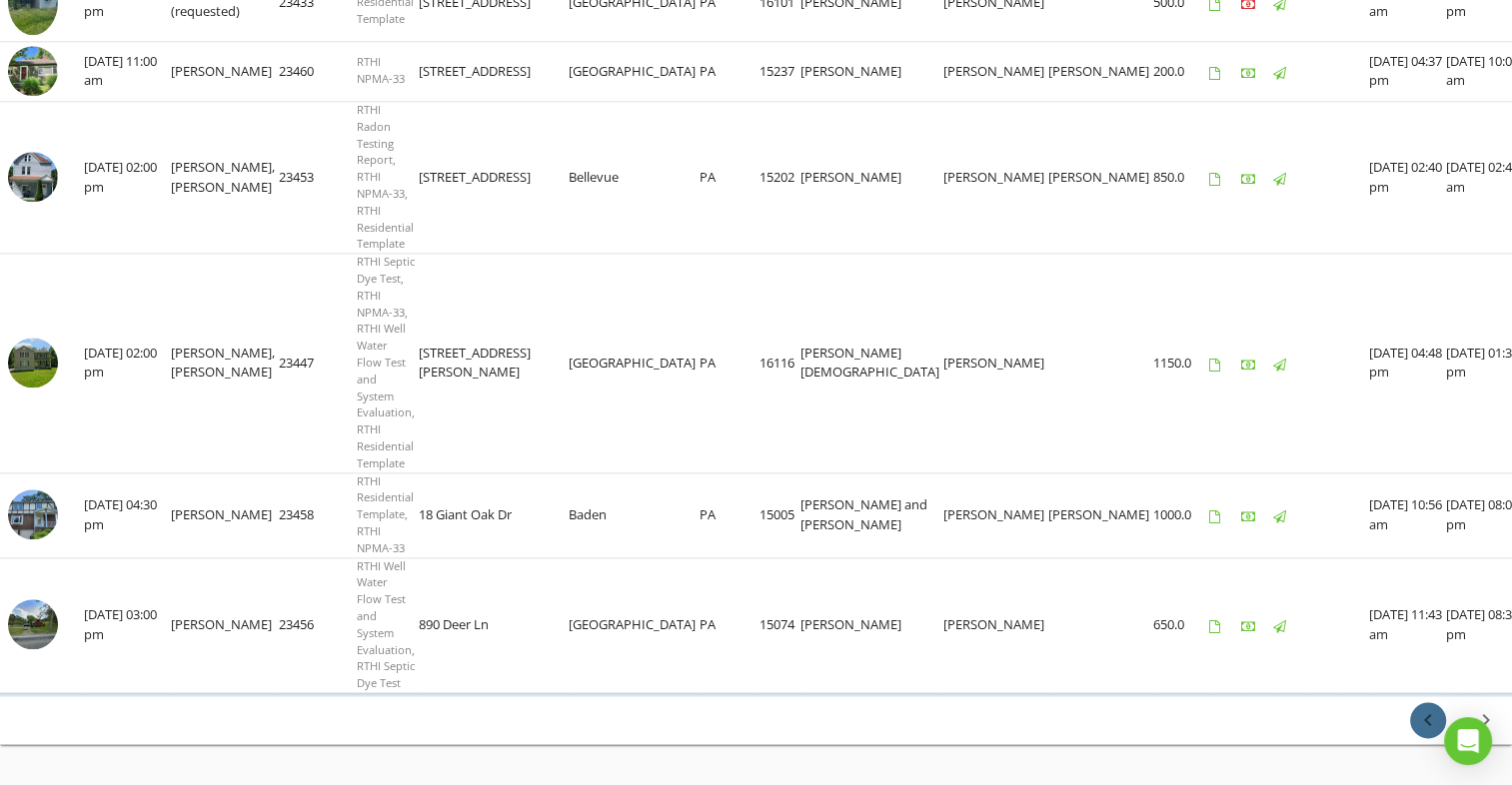 click on "chevron_left" at bounding box center [1428, 720] 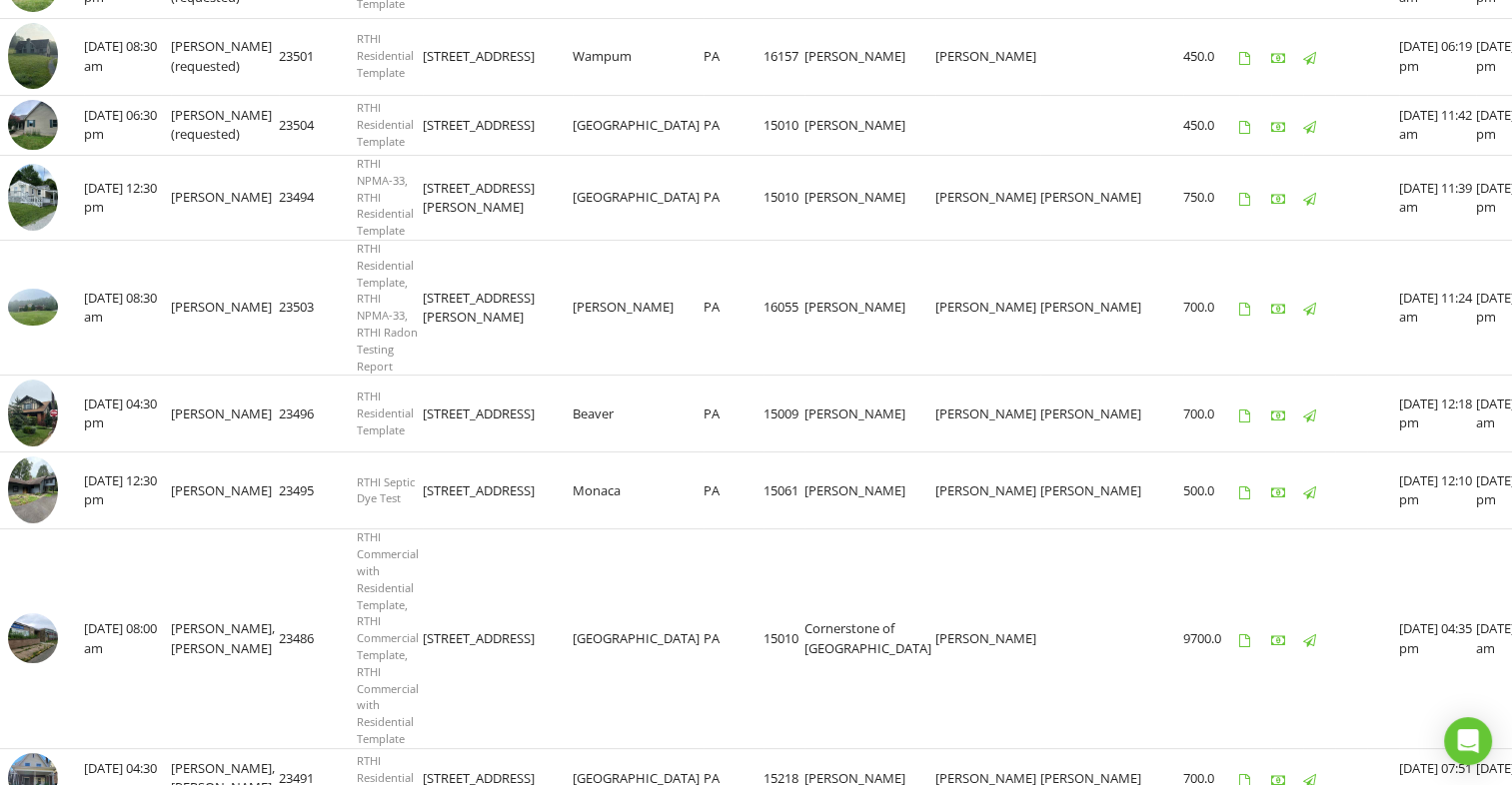scroll, scrollTop: 0, scrollLeft: 0, axis: both 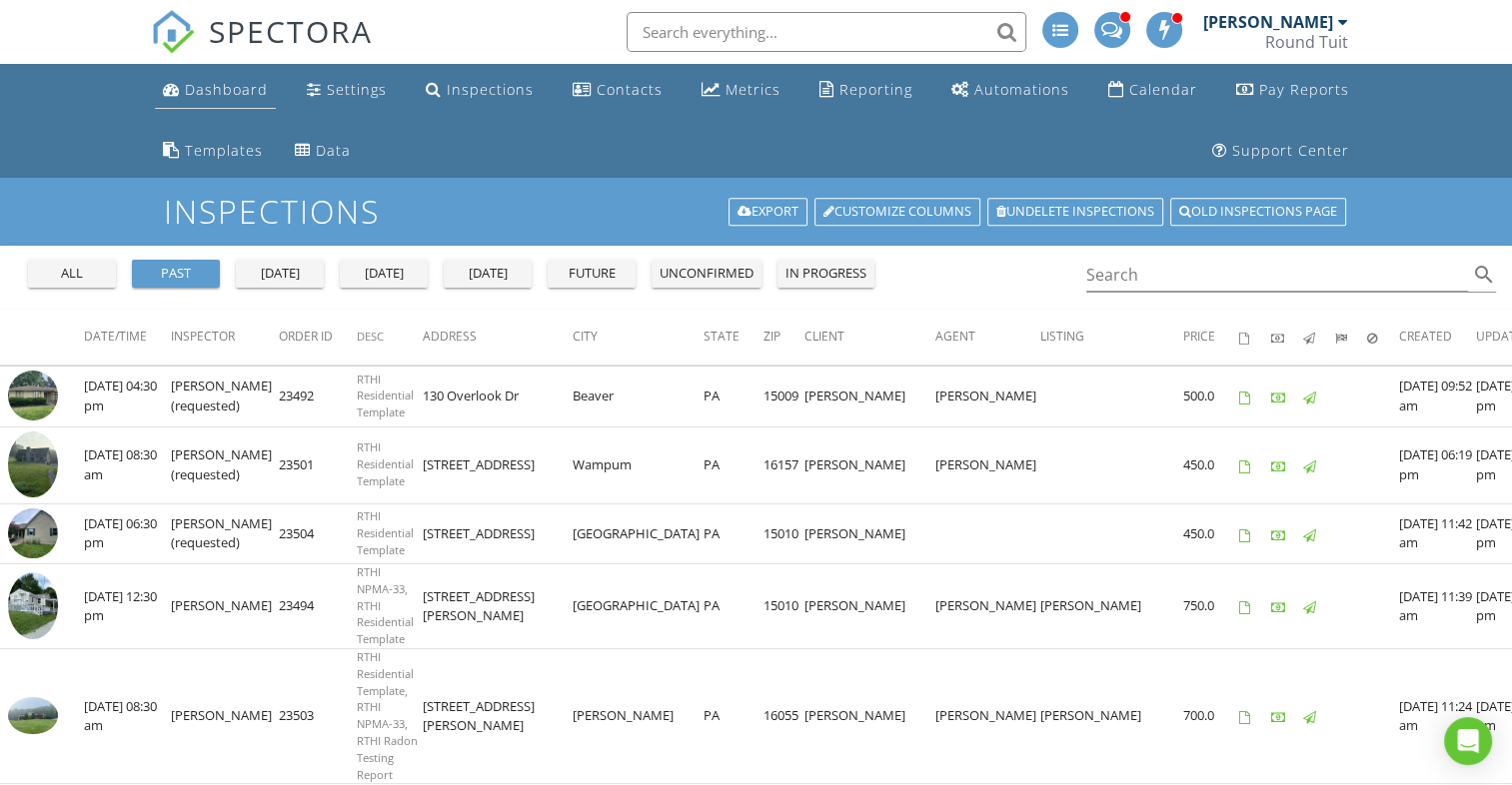 click on "Dashboard" at bounding box center (226, 89) 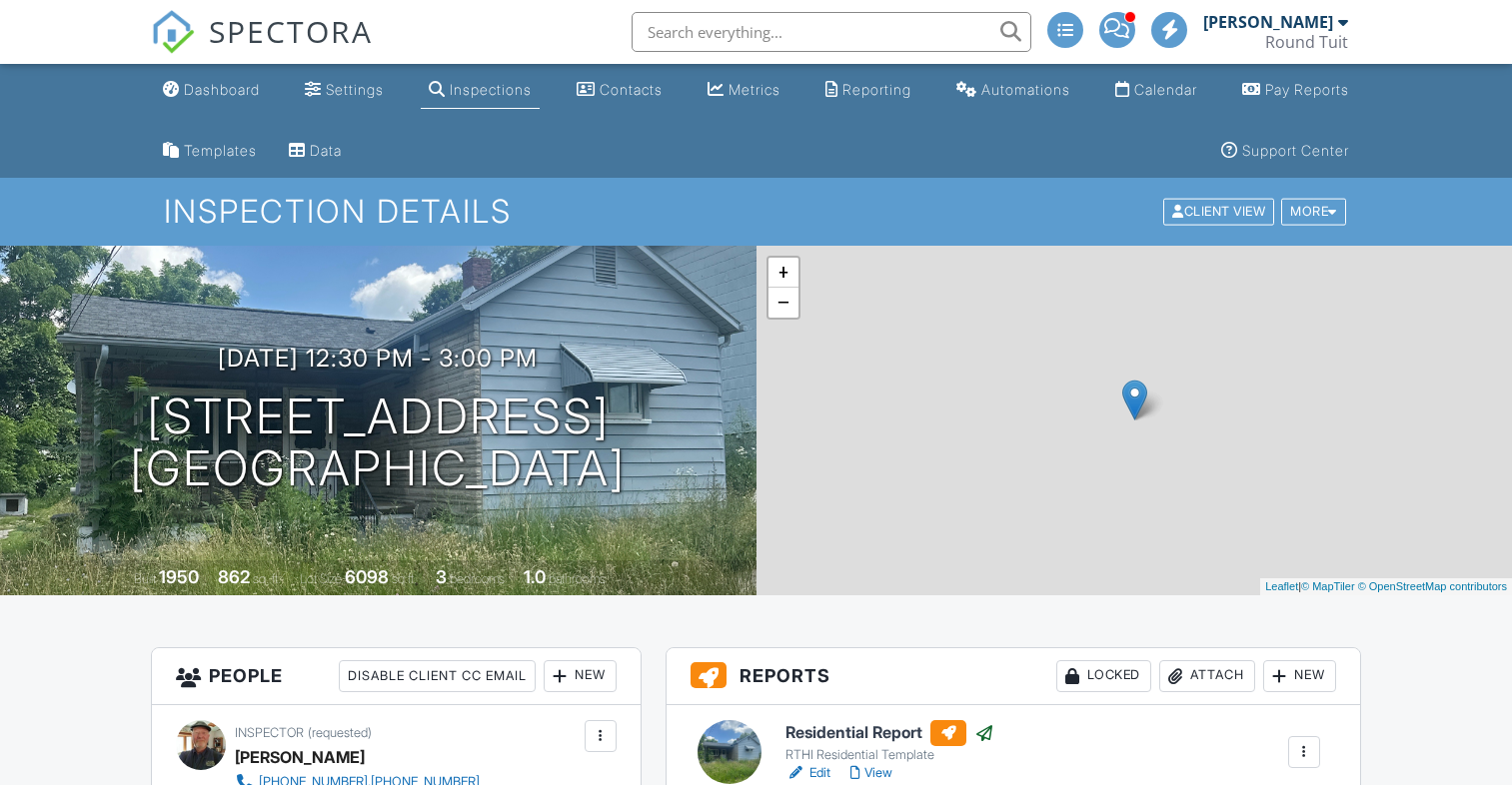 scroll, scrollTop: 2117, scrollLeft: 0, axis: vertical 